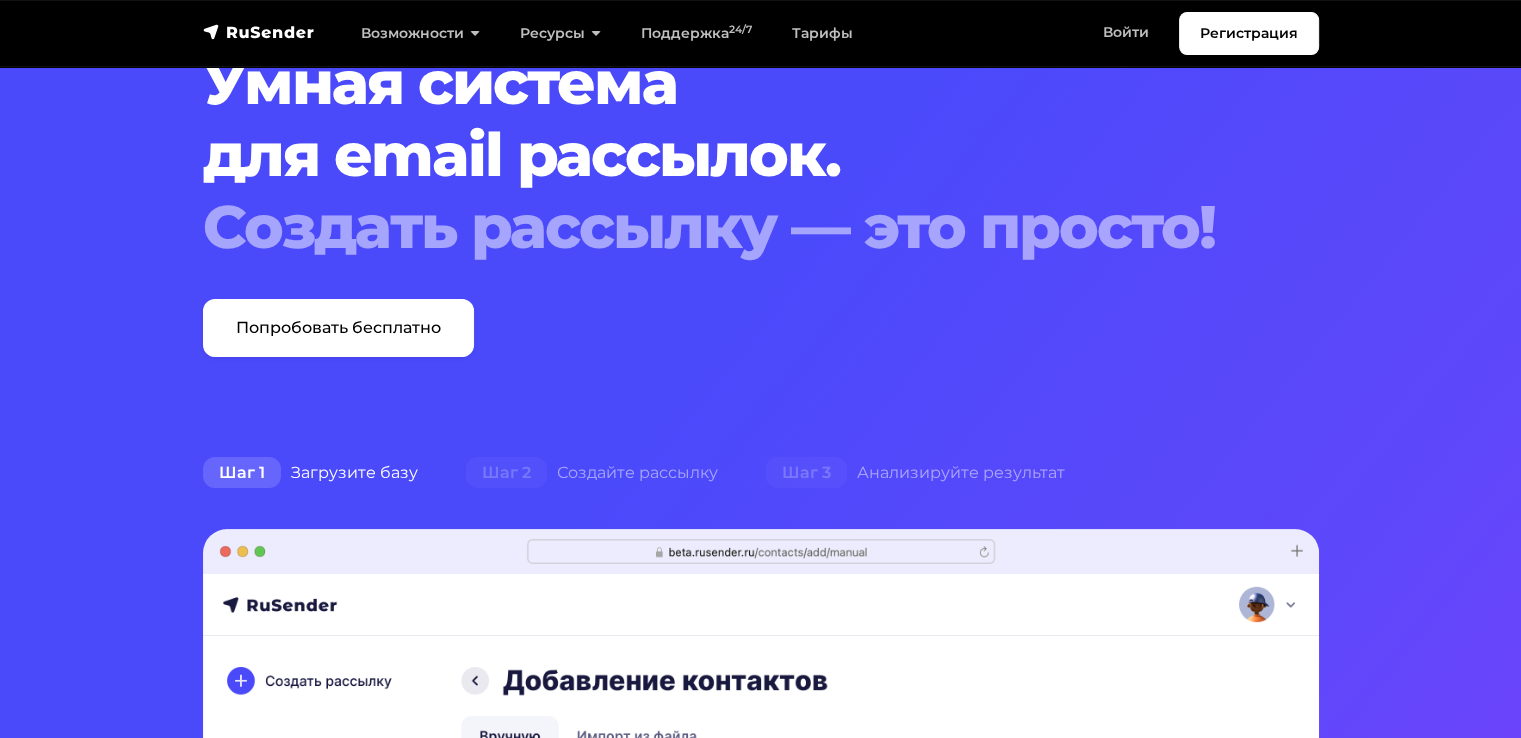 scroll, scrollTop: 0, scrollLeft: 0, axis: both 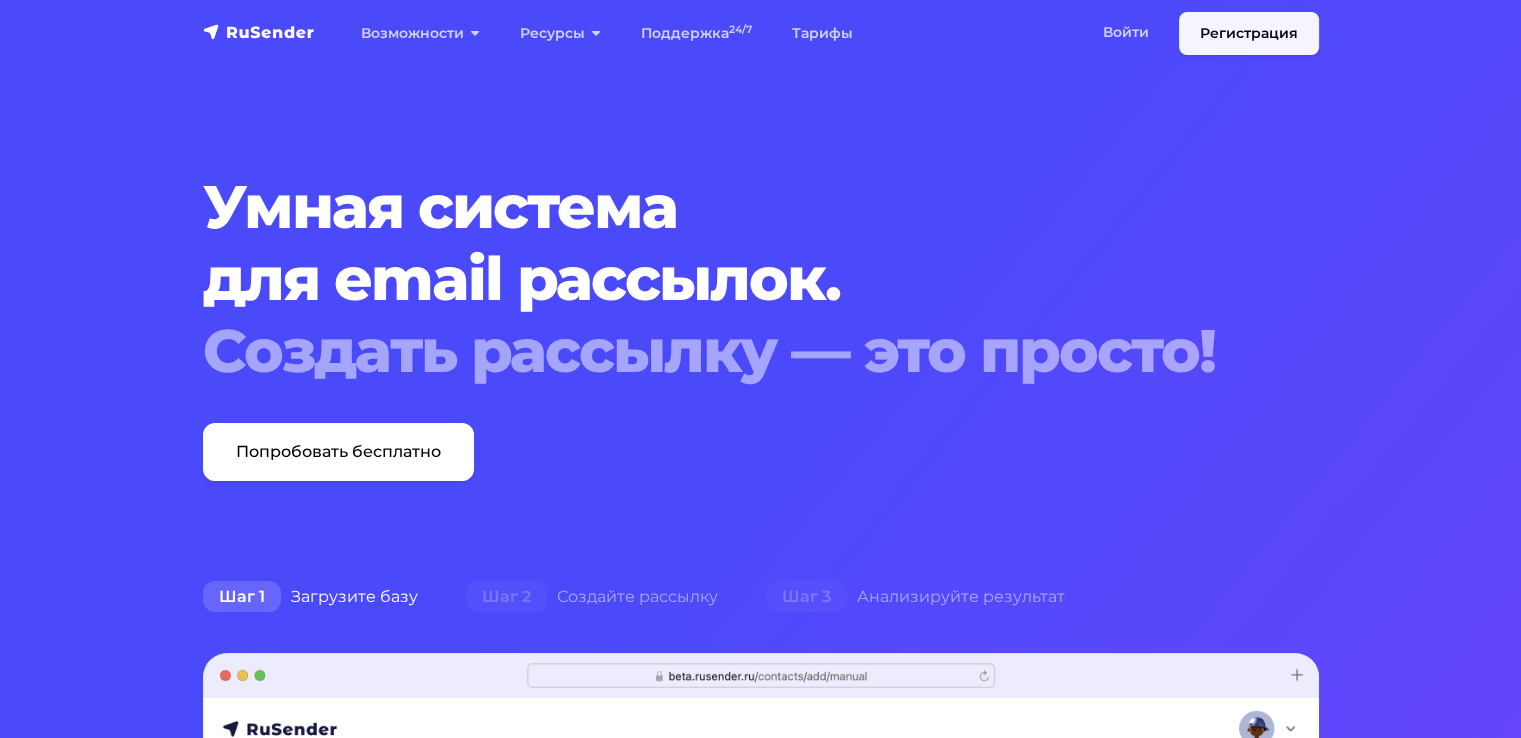 click on "Регистрация" at bounding box center (1249, 33) 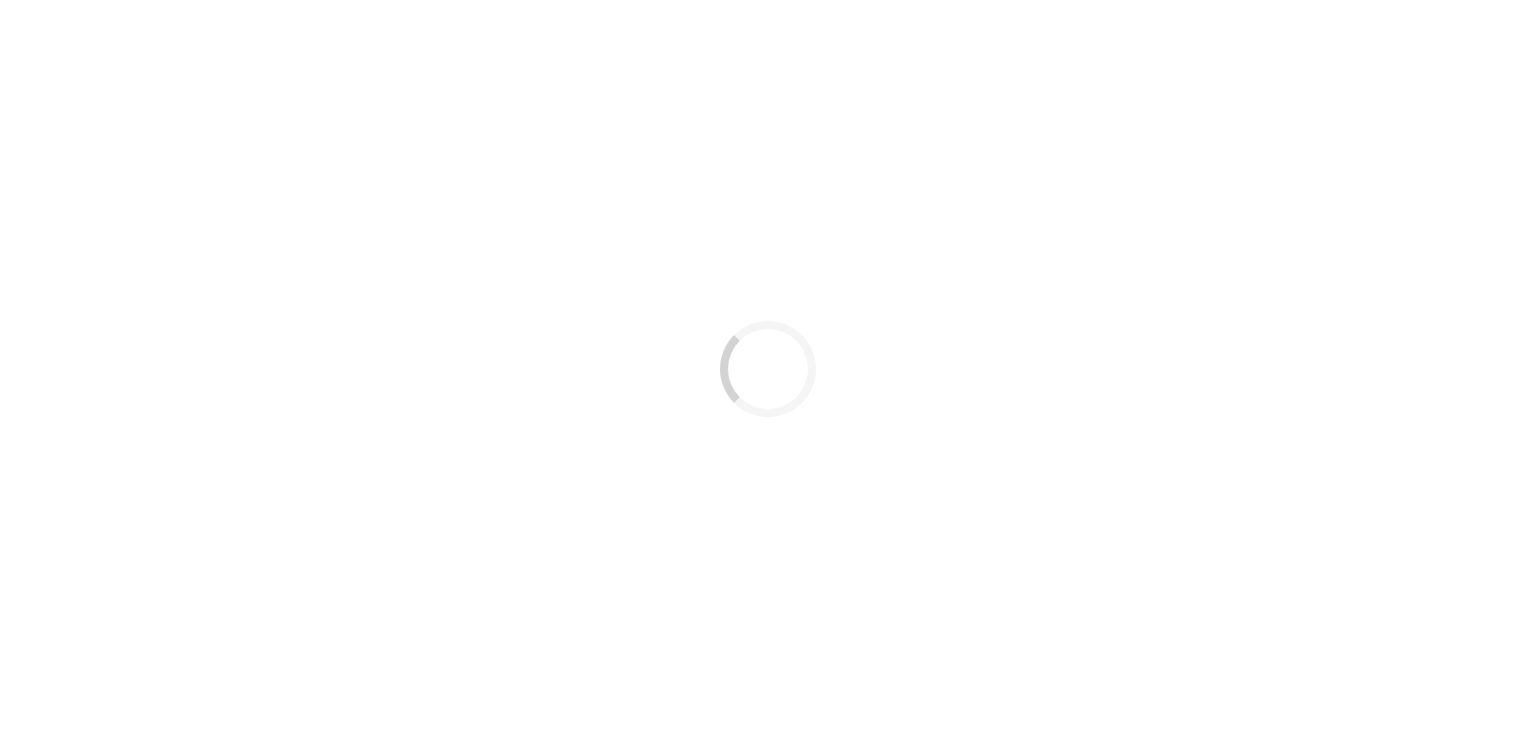 scroll, scrollTop: 0, scrollLeft: 0, axis: both 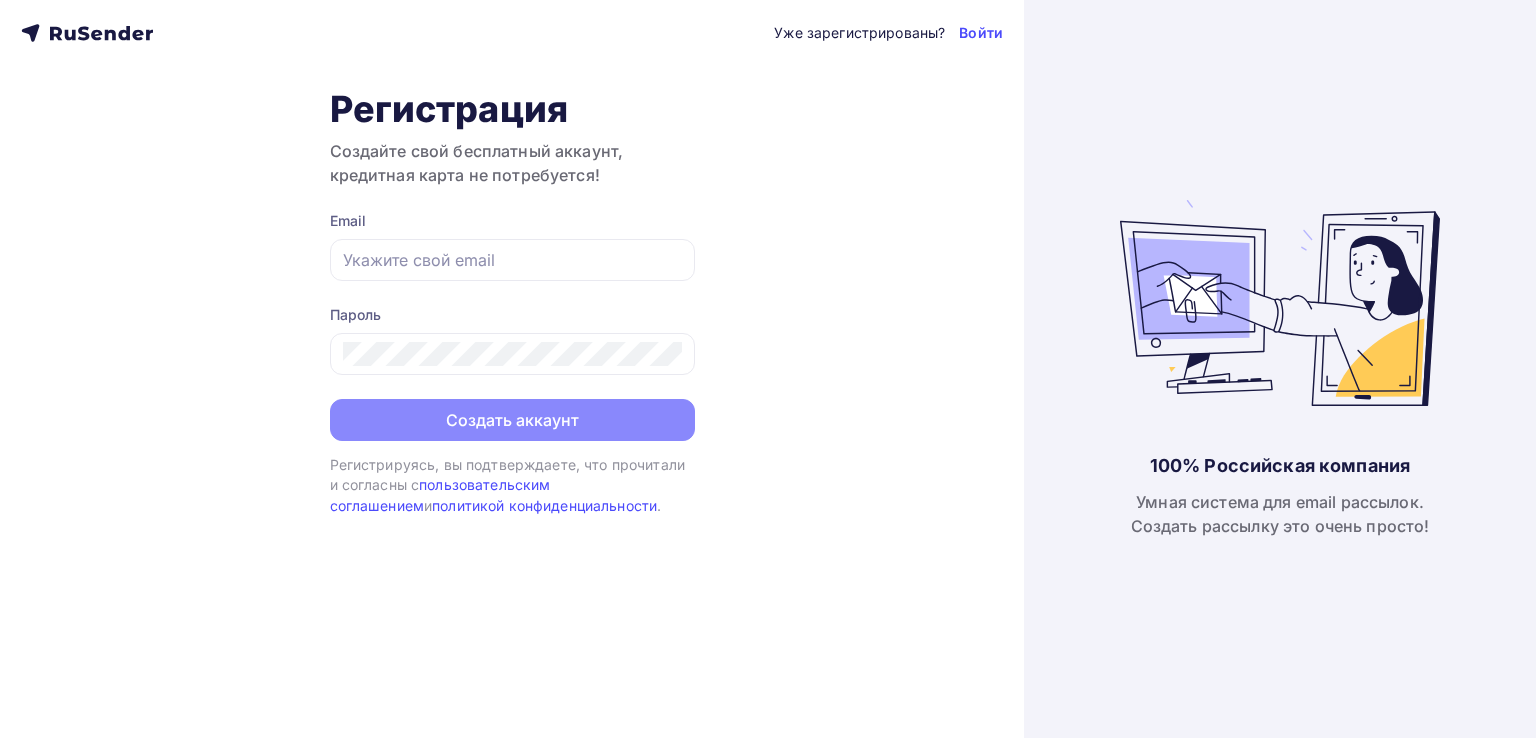 click on "Email" at bounding box center [512, 246] 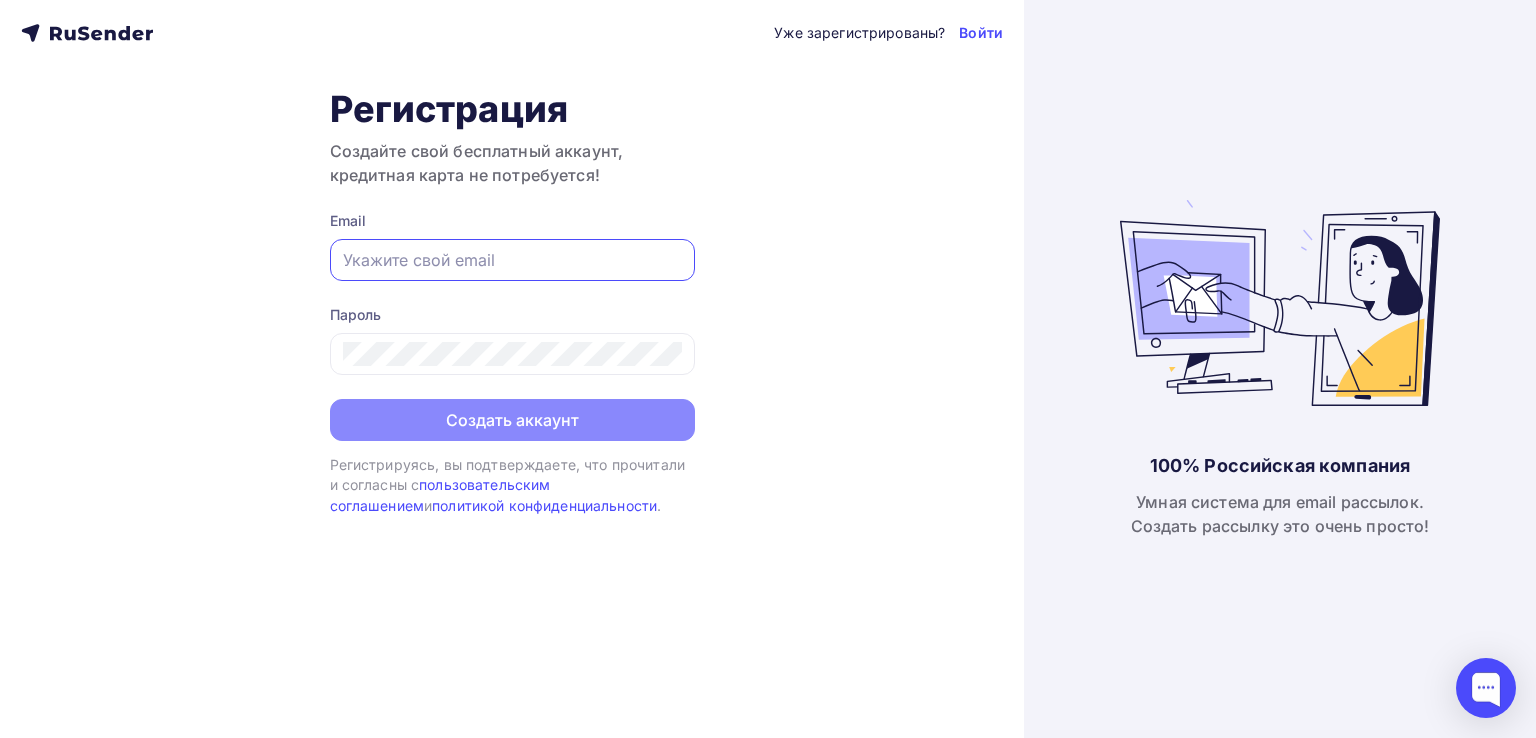 click at bounding box center [512, 260] 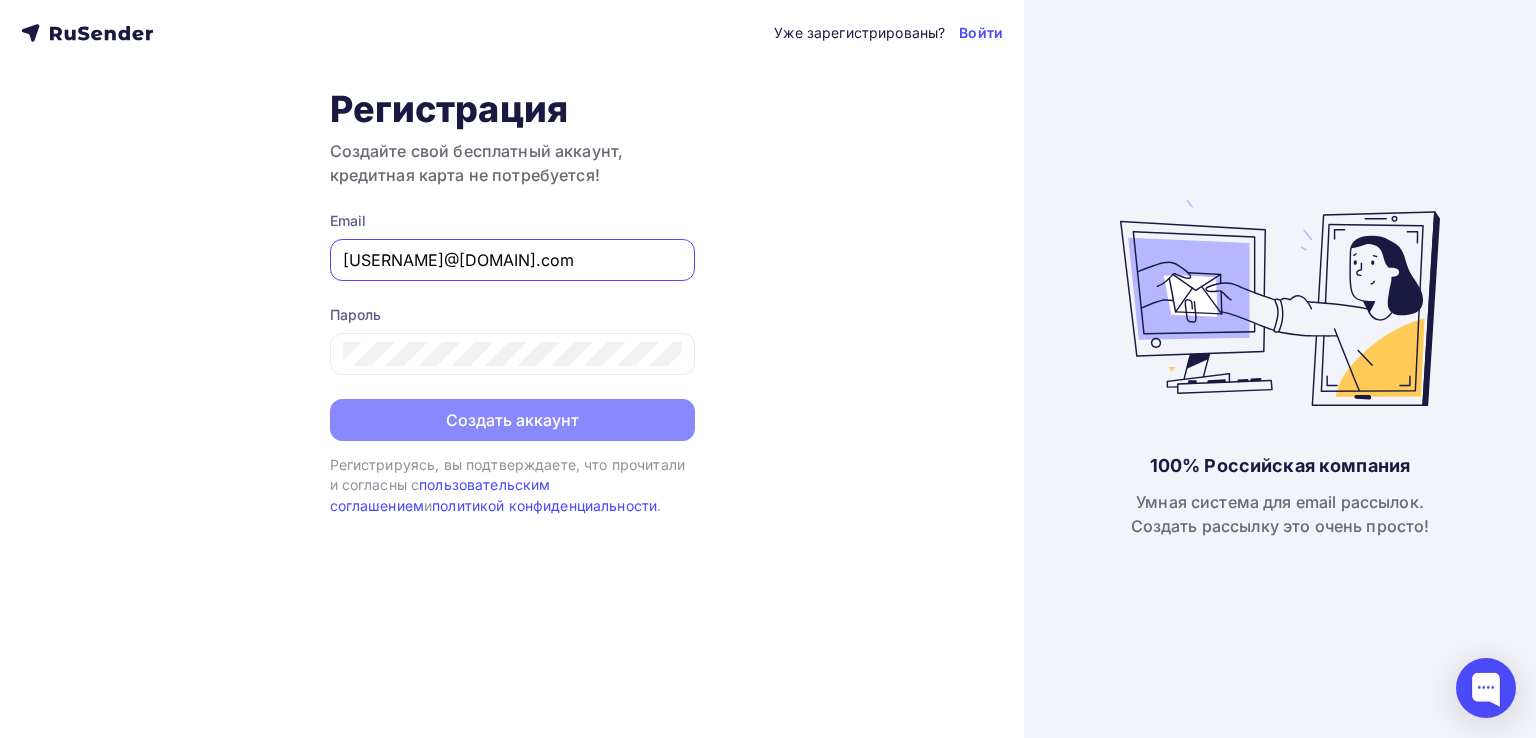 type on "popovdm2@gmail.com" 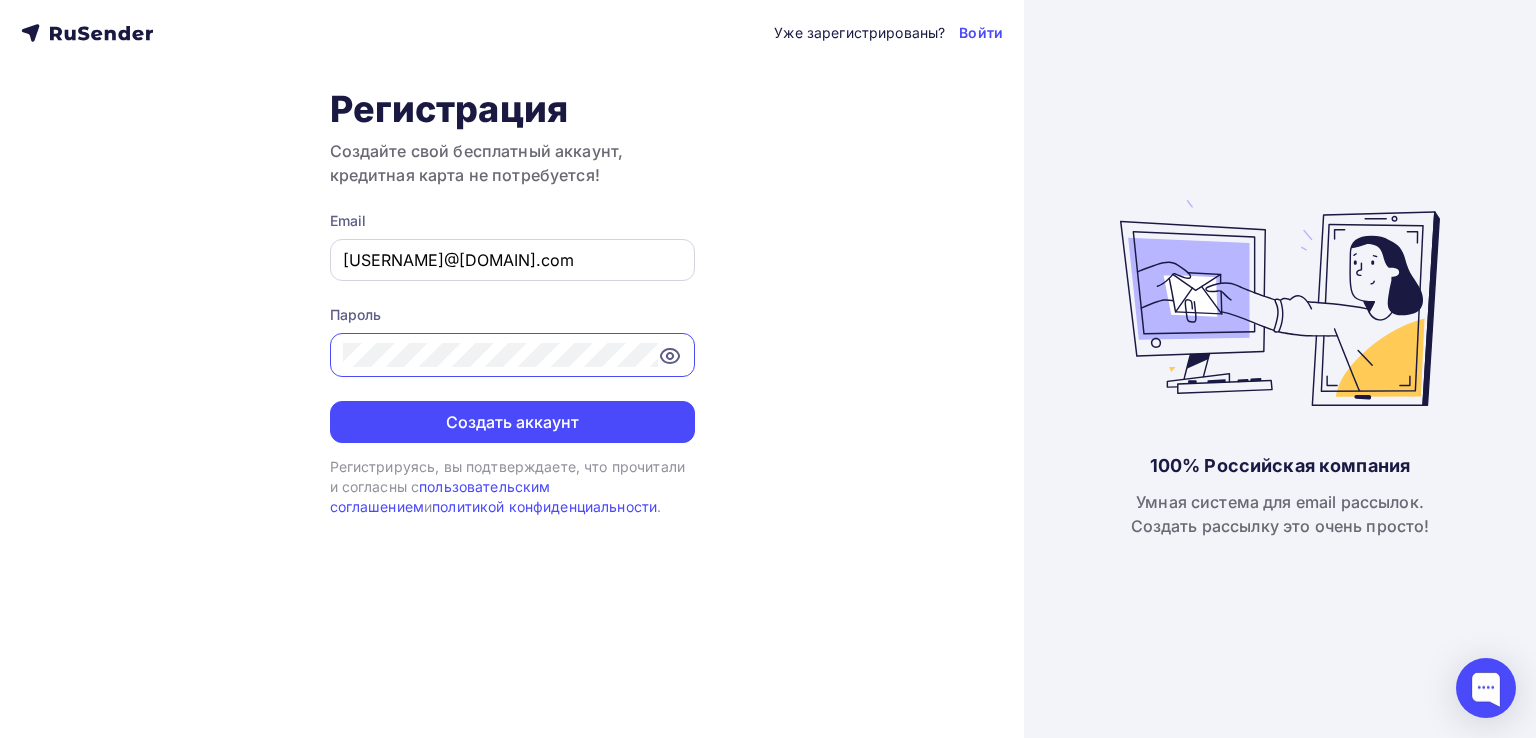 click on "Создать аккаунт" at bounding box center (512, 422) 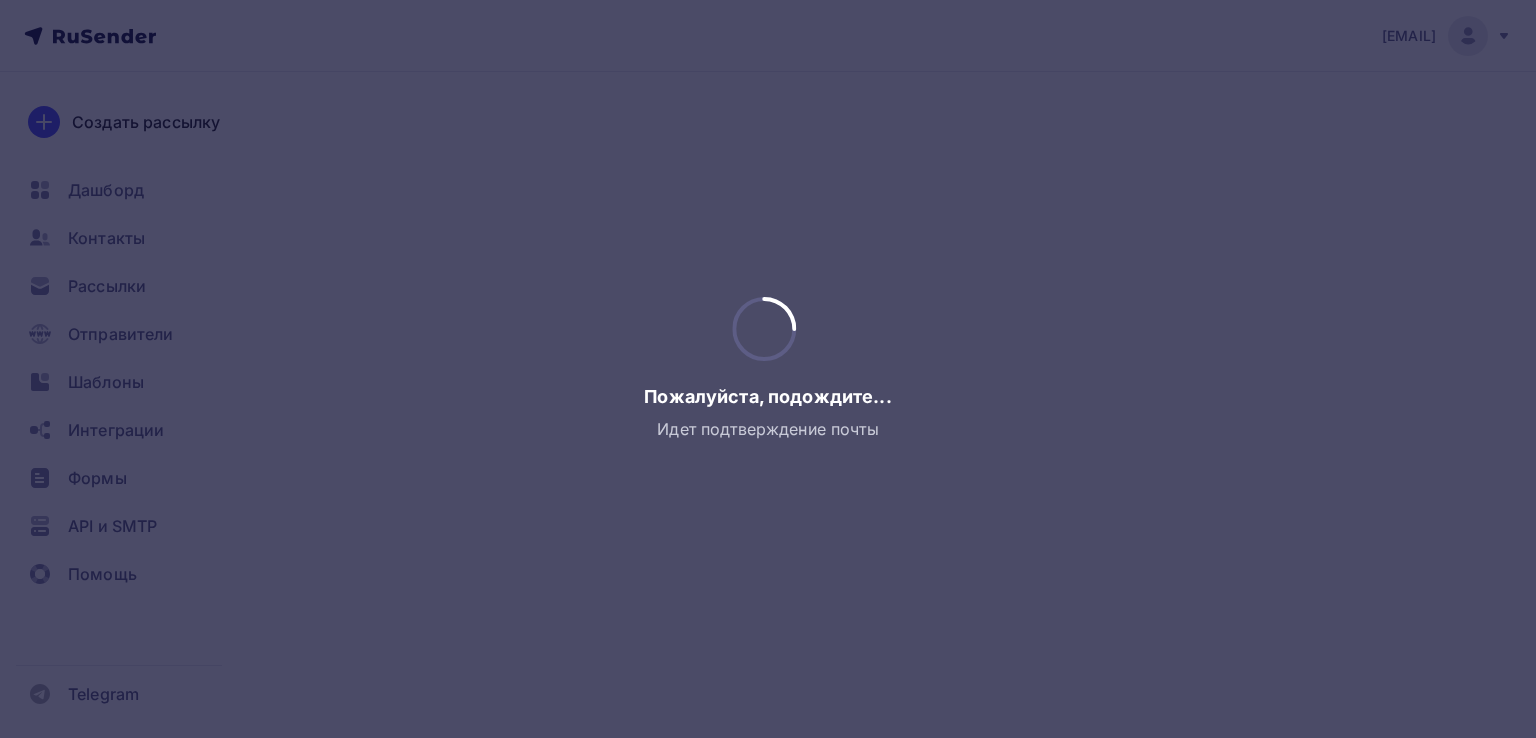 scroll, scrollTop: 0, scrollLeft: 0, axis: both 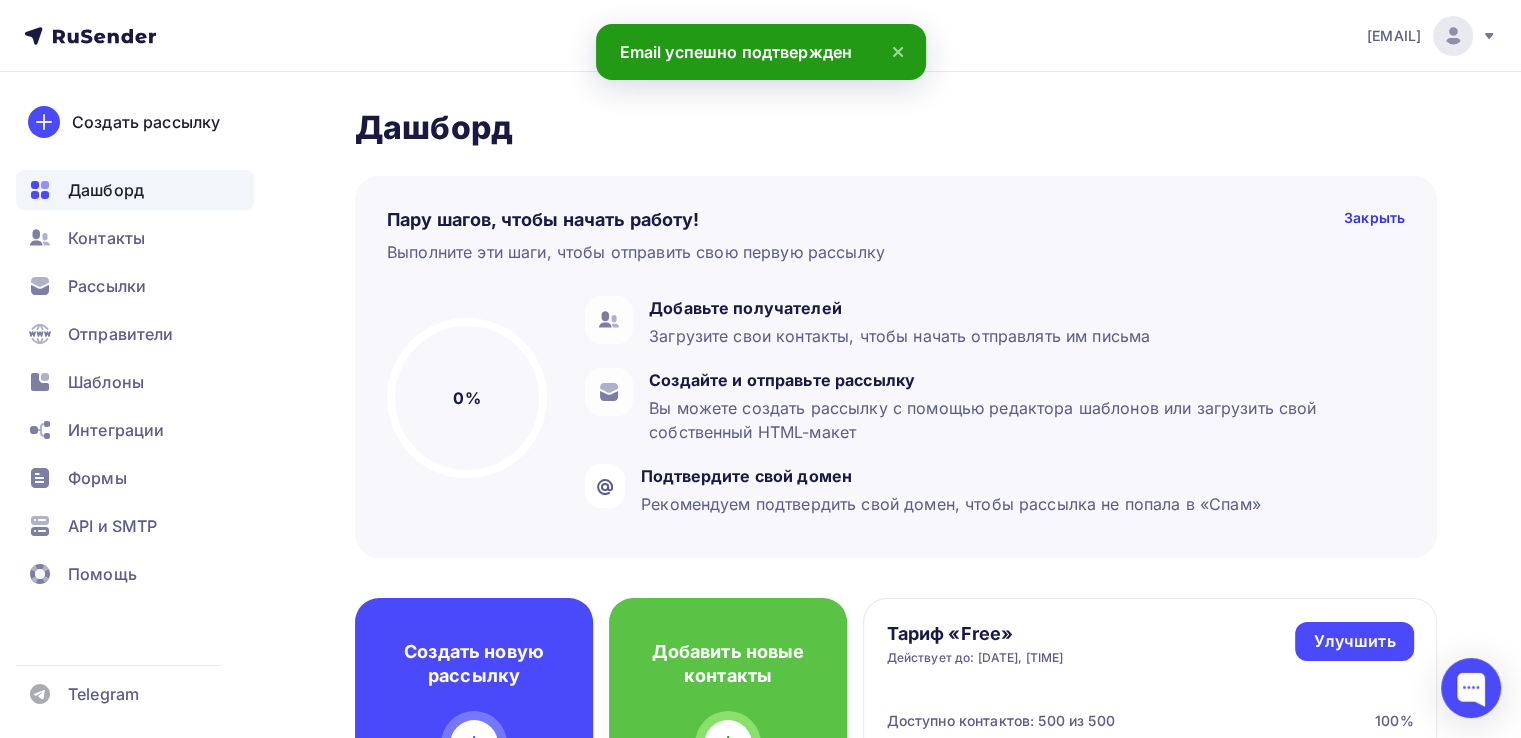 click on "popovdm2@gmail.com             Аккаунт         Тарифы       Выйти
Создать рассылку
Дашборд
Контакты
Рассылки
Отправители
Шаблоны
Интеграции
Формы
API и SMTP
Помощь
Telegram
Аккаунт         Тарифы                   Помощь       Выйти" at bounding box center (760, 36) 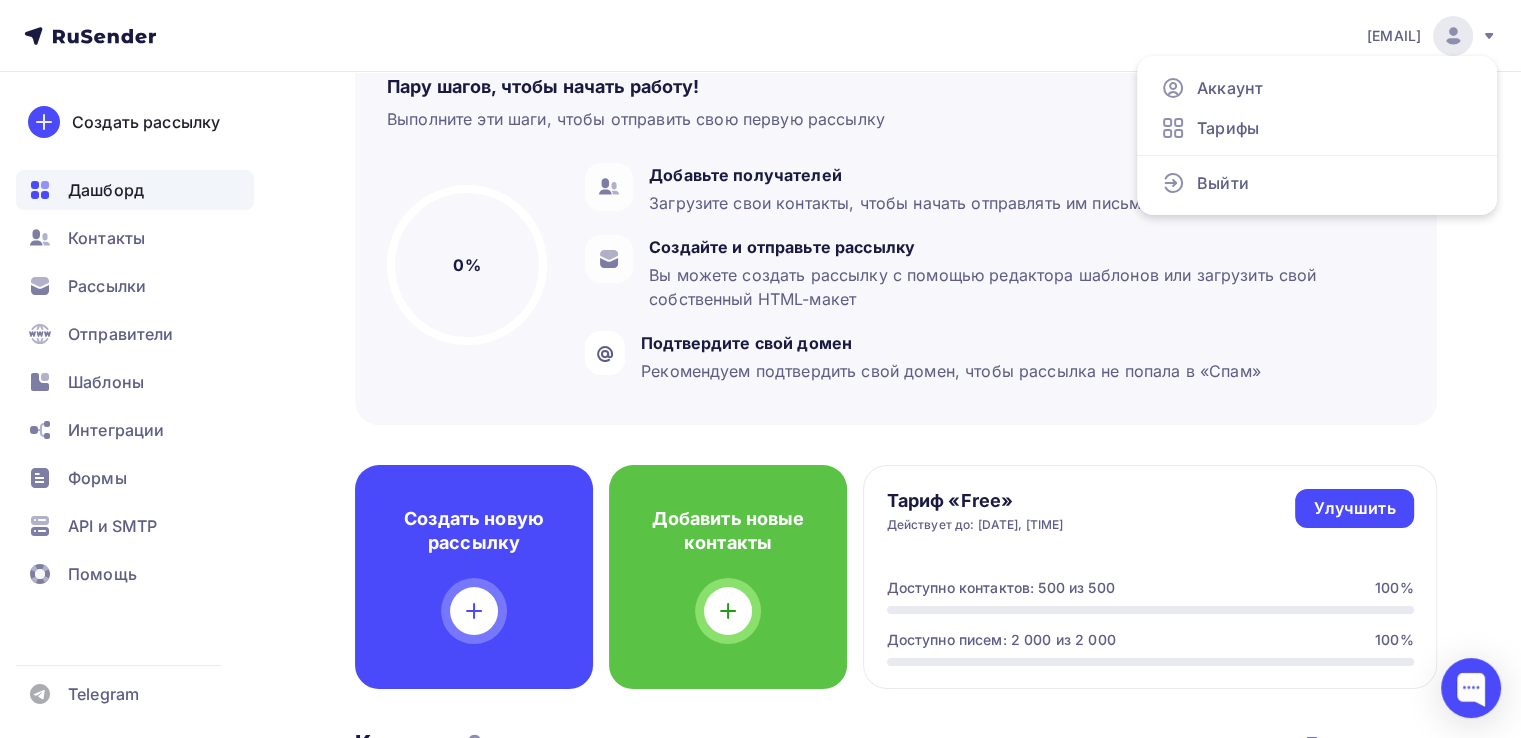 scroll, scrollTop: 0, scrollLeft: 0, axis: both 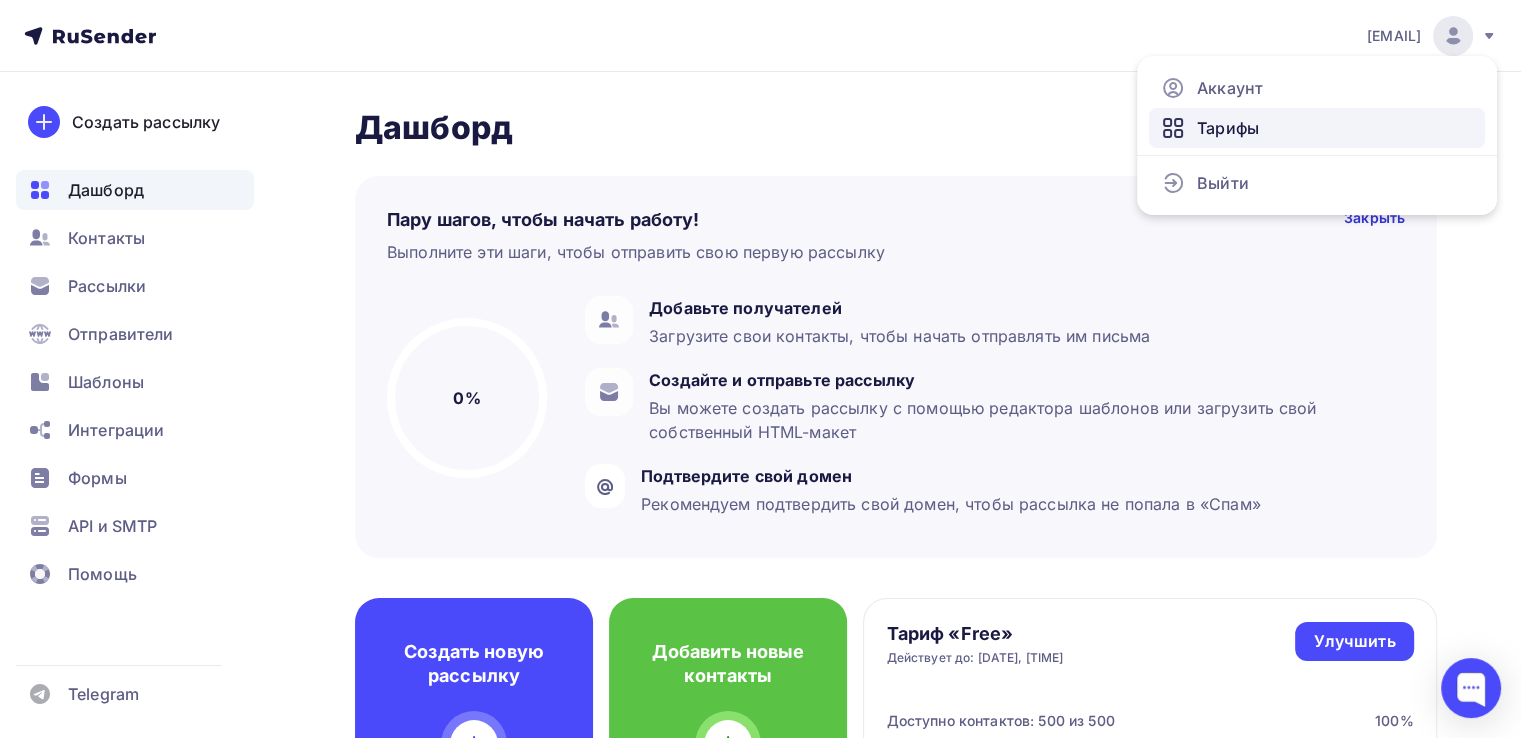 click on "Тарифы" at bounding box center (1228, 128) 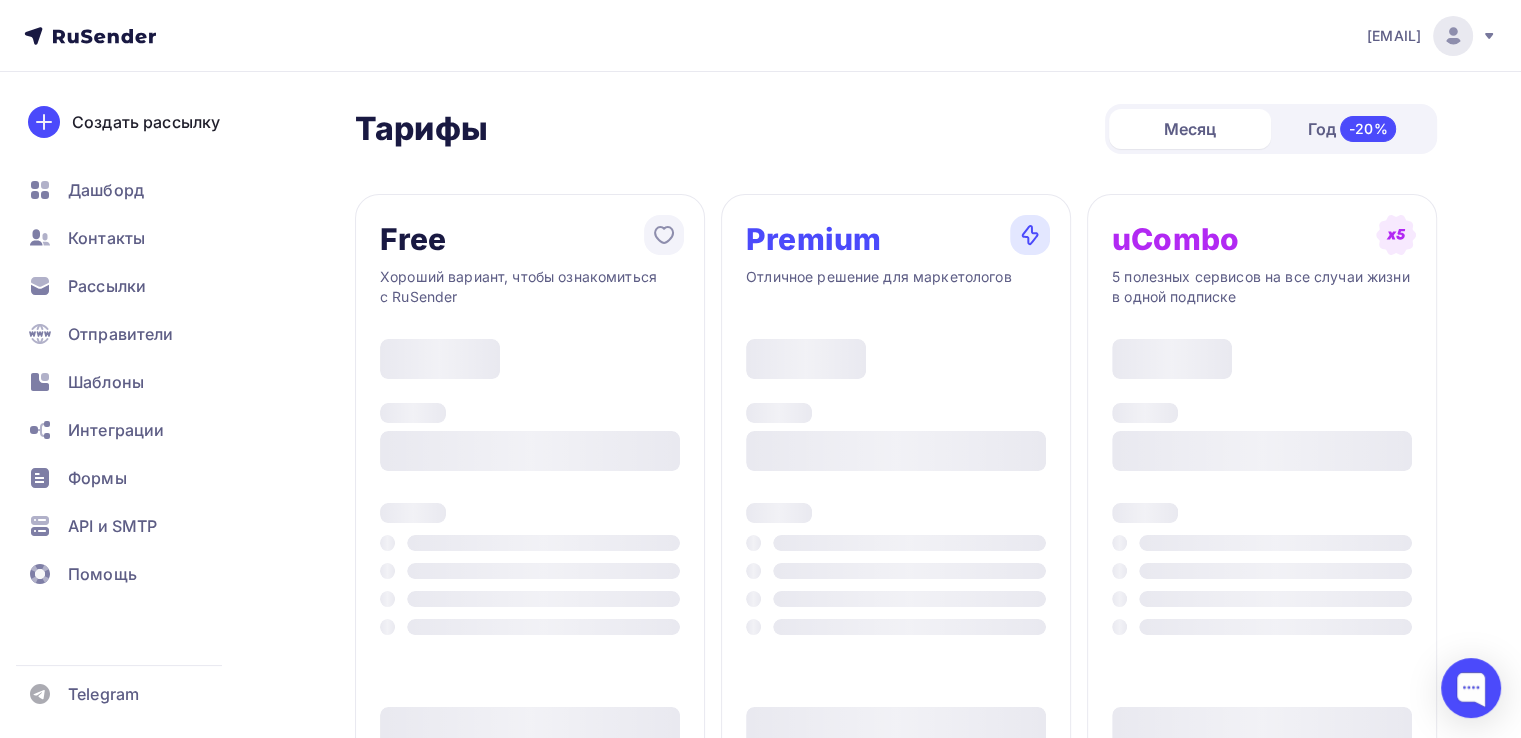 type on "500" 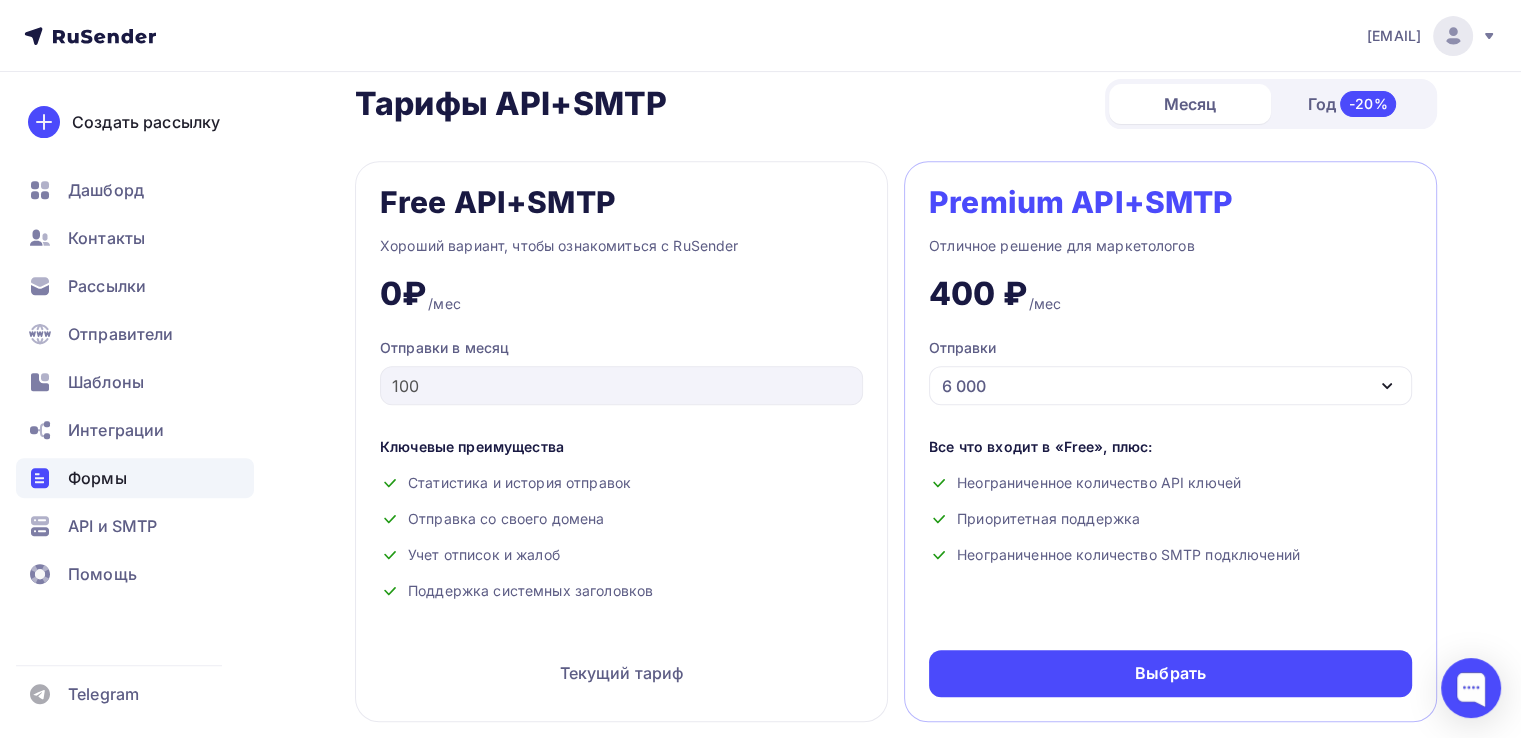 scroll, scrollTop: 0, scrollLeft: 0, axis: both 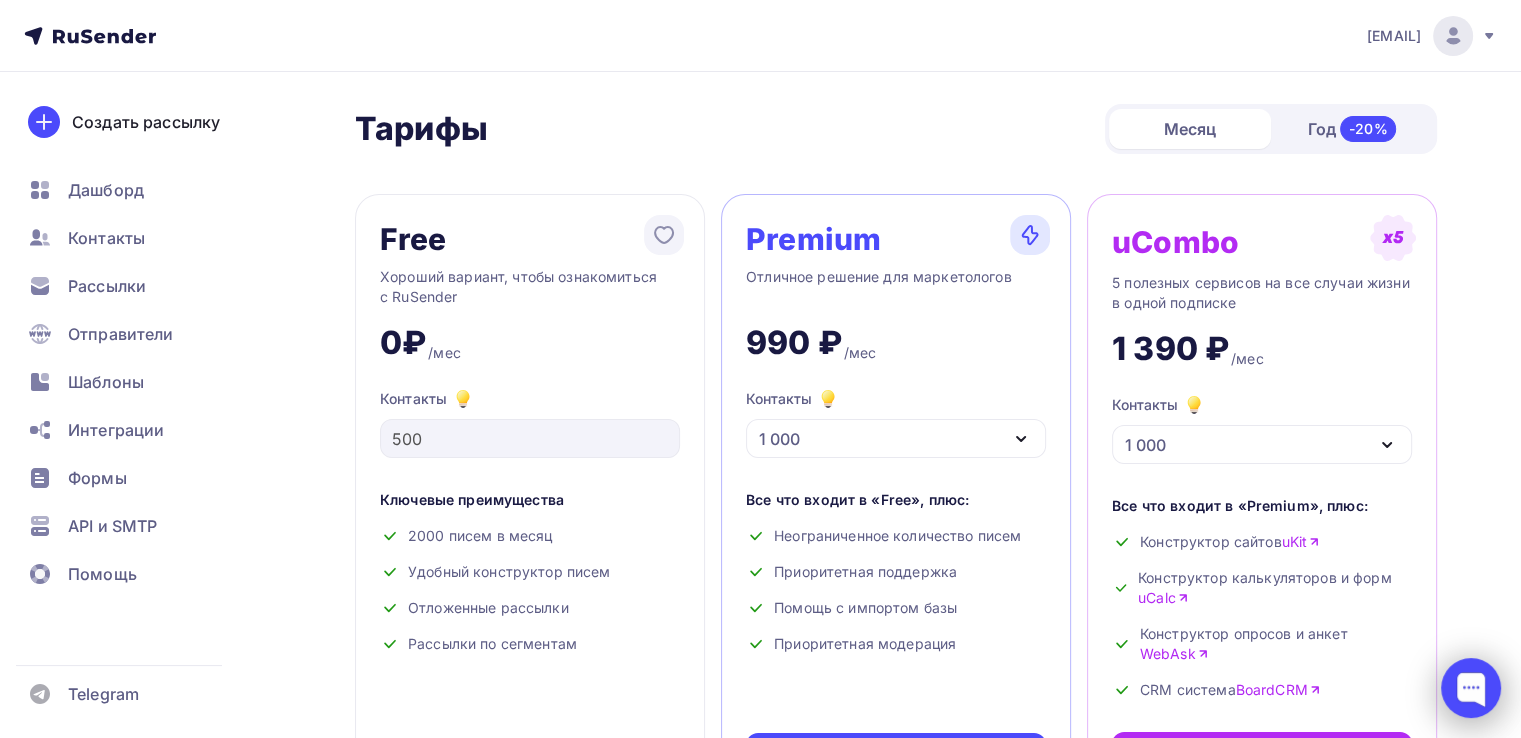 click at bounding box center (1471, 688) 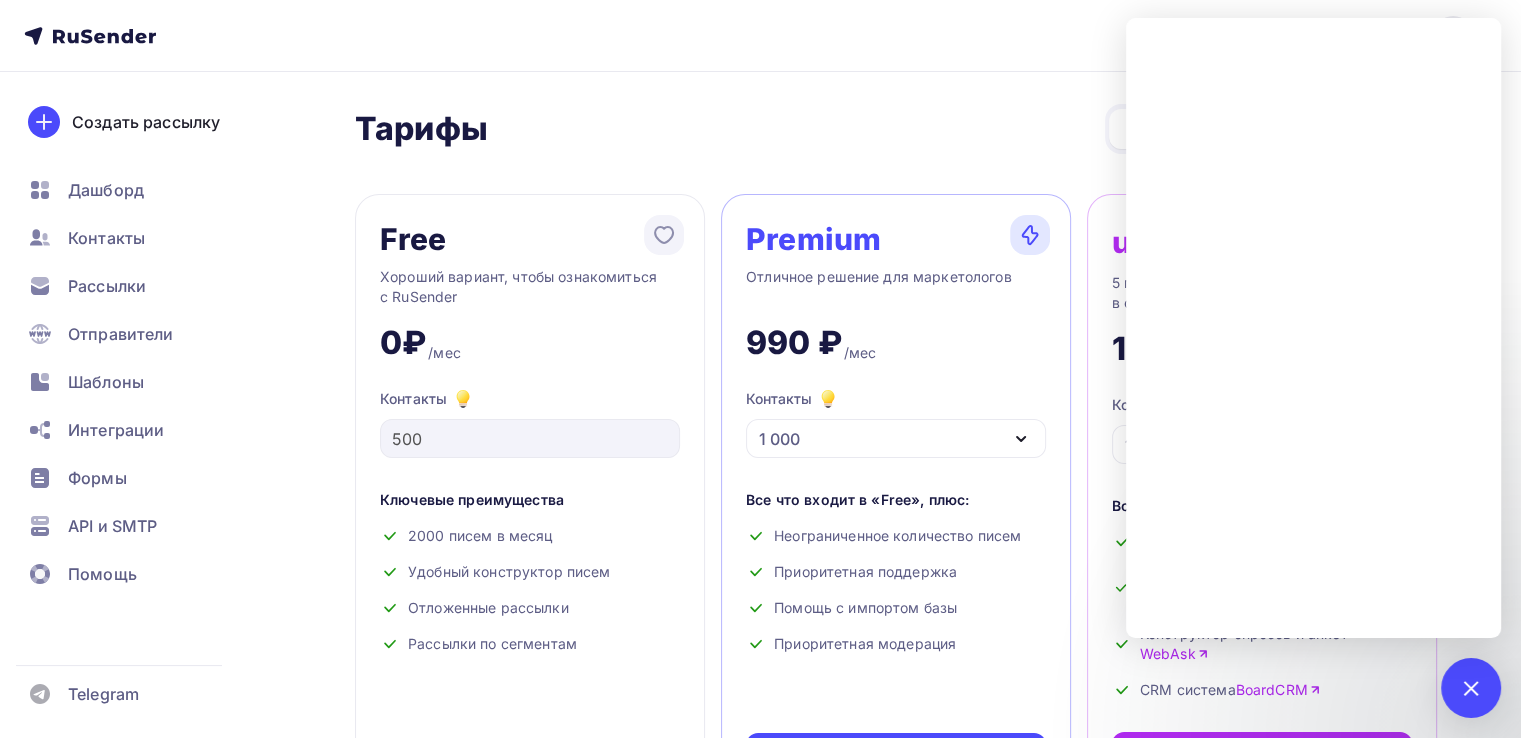 click on "Тарифы   Тарифы   Месяц
Год
-20%" at bounding box center (896, 129) 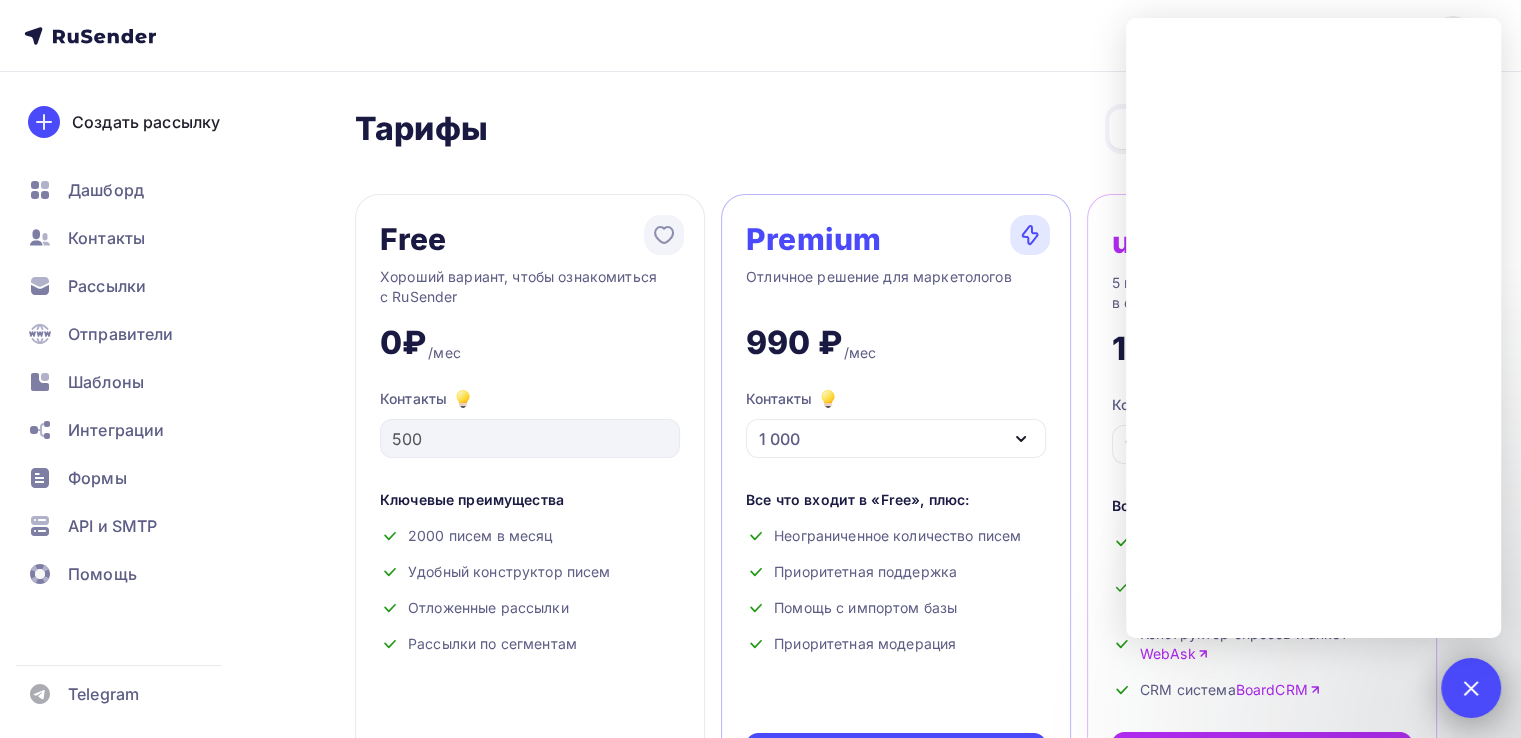 click at bounding box center [1470, 687] 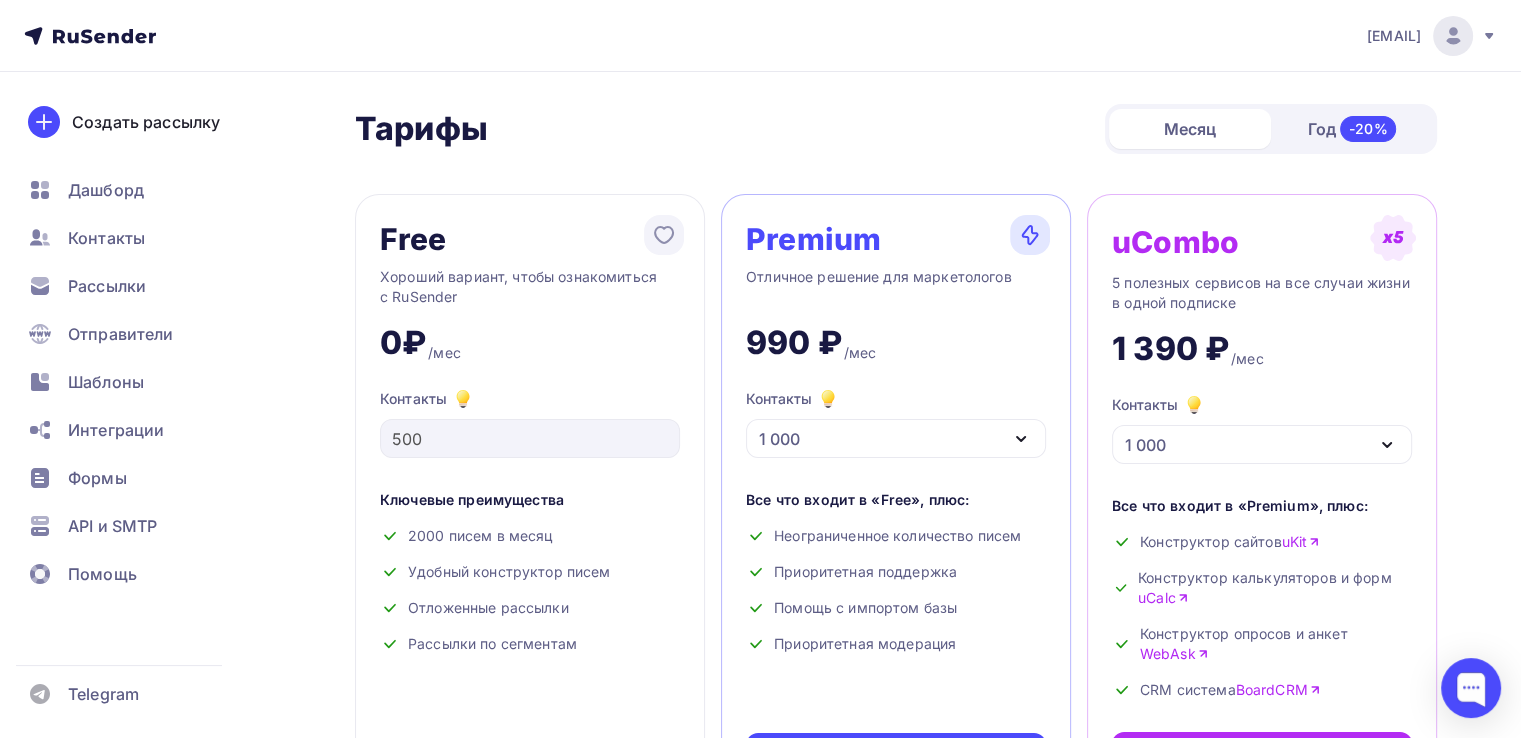 click 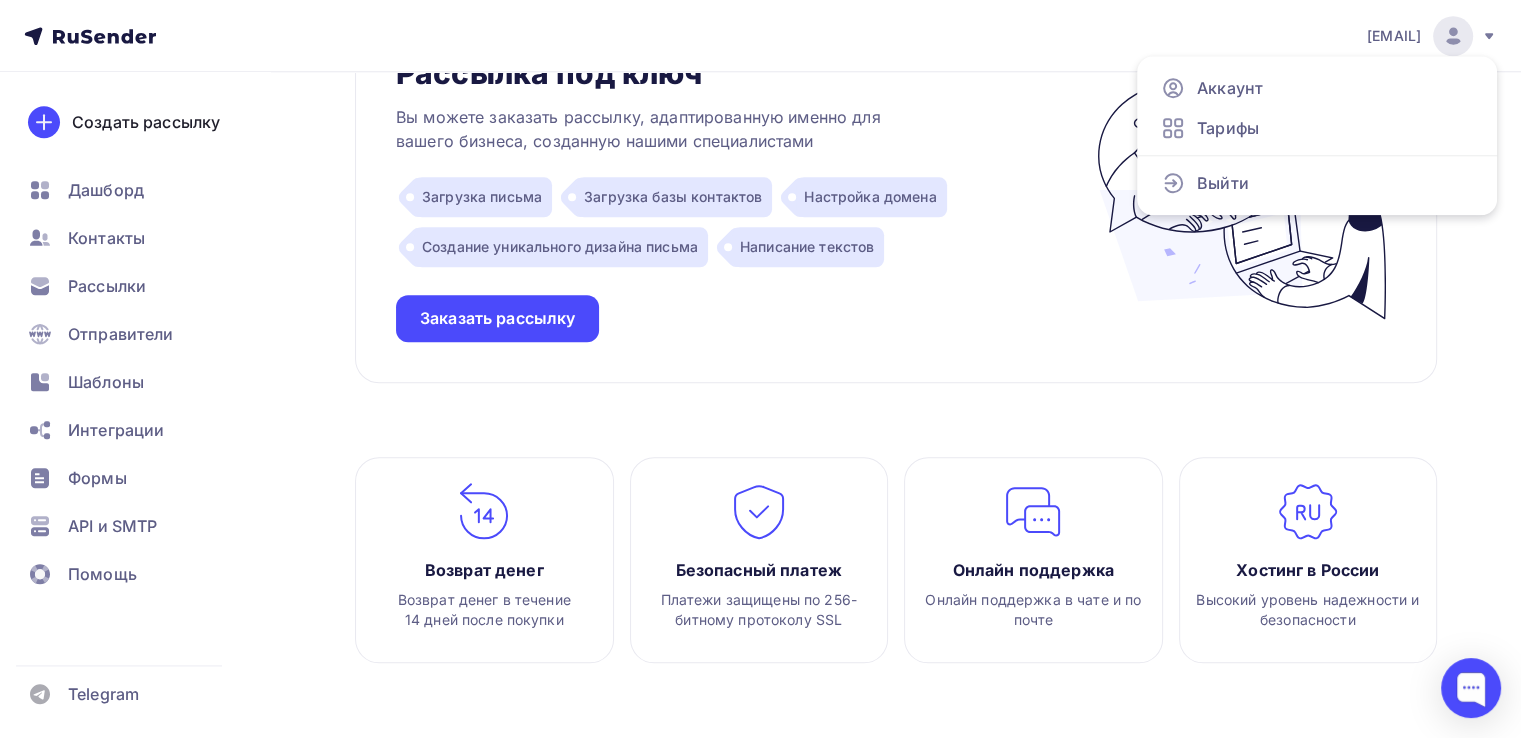 scroll, scrollTop: 2266, scrollLeft: 0, axis: vertical 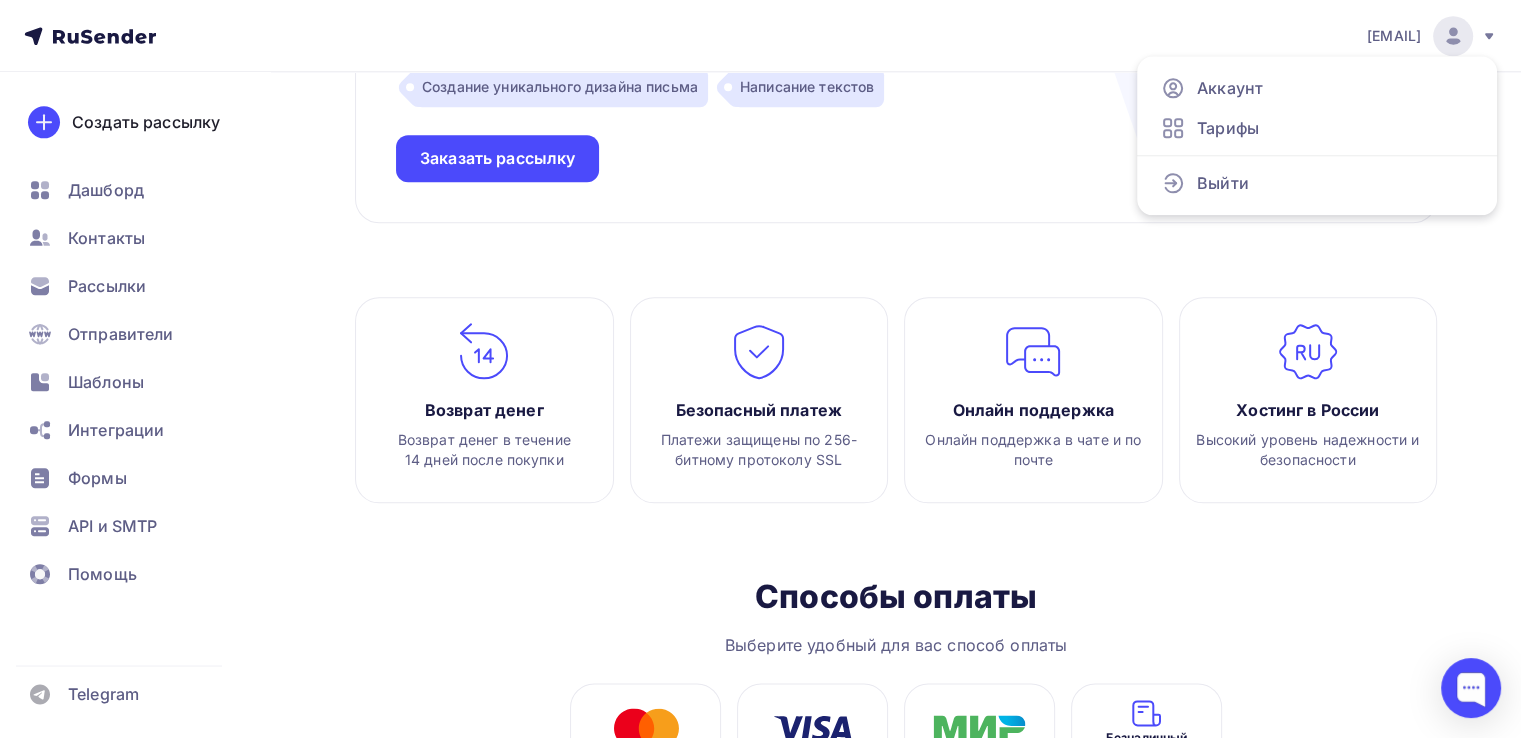 click on "Тарифы   Тарифы   Месяц
Год
-20%   Free     Хороший вариант, чтобы ознакомиться с RuSender   0₽   /мес
Контакты
500
Ключевые преимущества
2000 писем в месяц
Удобный конструктор писем
Отложенные рассылки
Рассылки по сегментам
Текущий тариф   Free     Хороший вариант, чтобы ознакомиться с RuSender                             Premium     Отличное решение для маркетологов   990 ₽   /мес
Контакты
1 000
1 000" at bounding box center [896, -695] 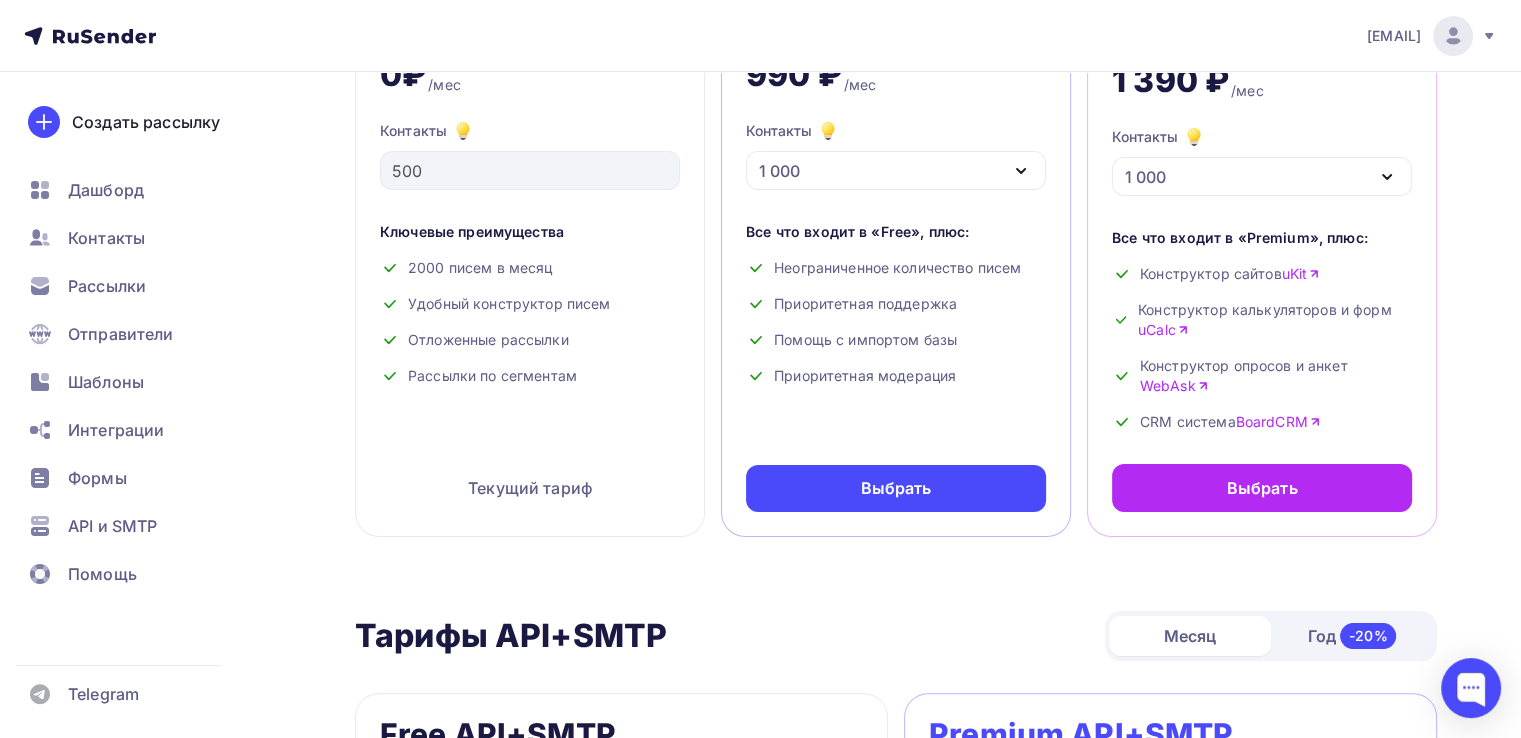 scroll, scrollTop: 0, scrollLeft: 0, axis: both 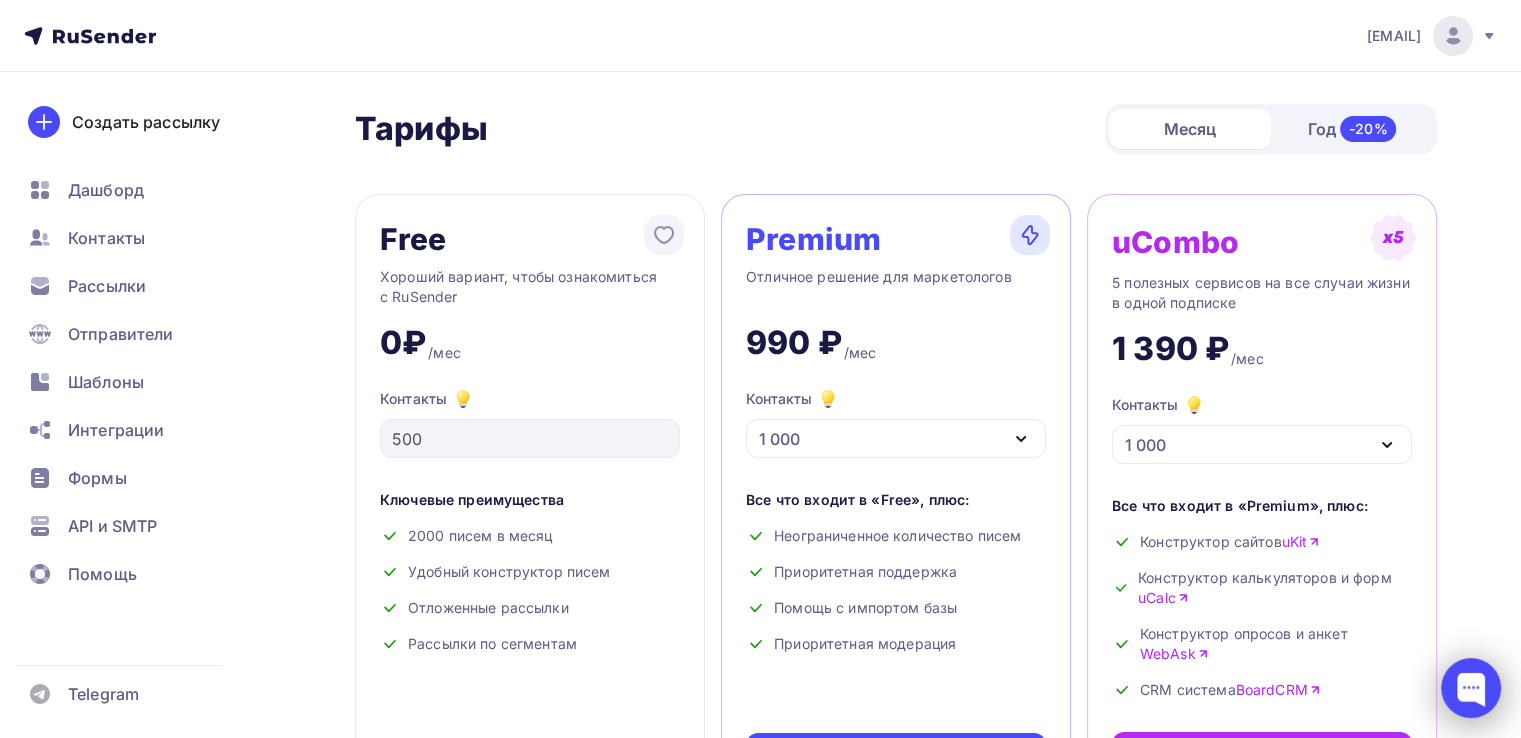 click at bounding box center [1471, 688] 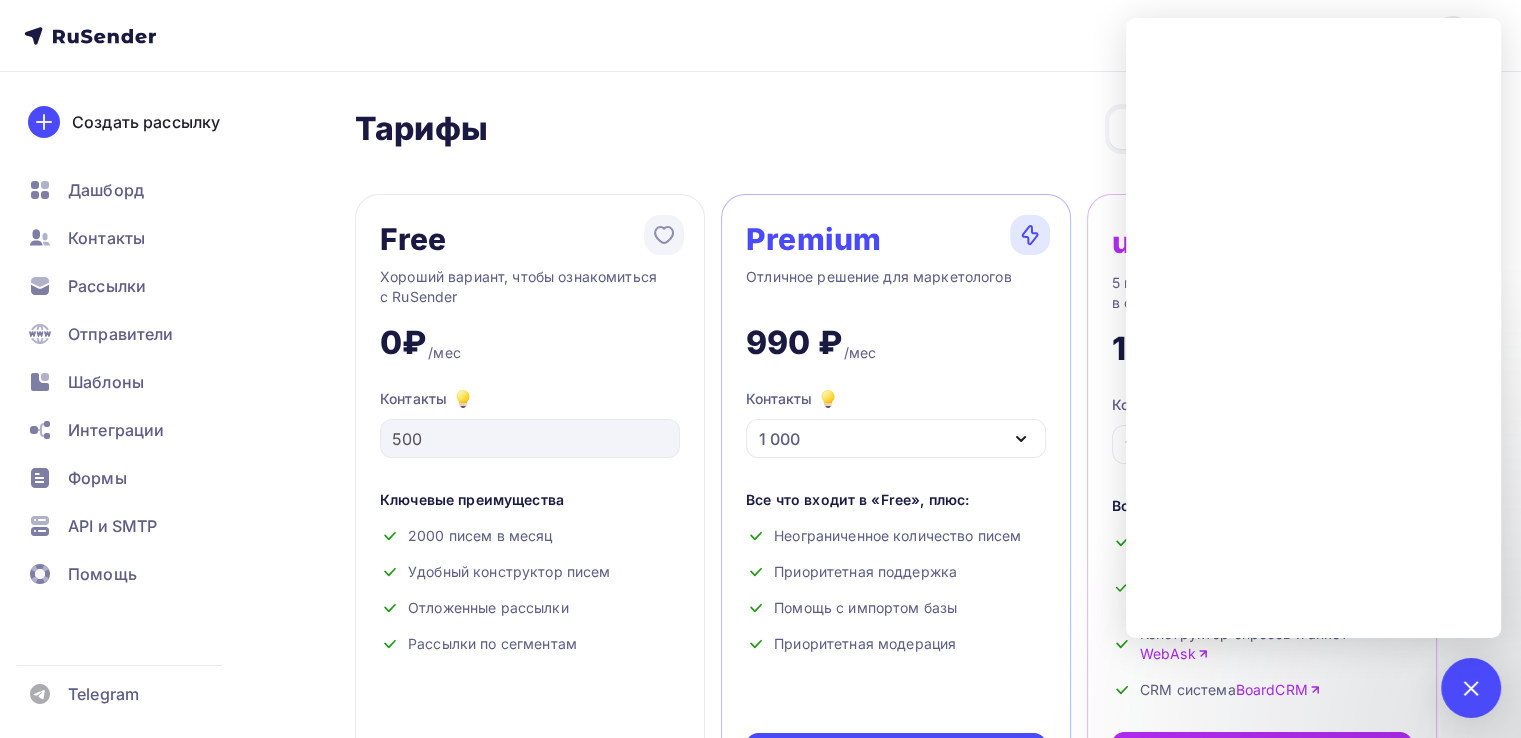 click 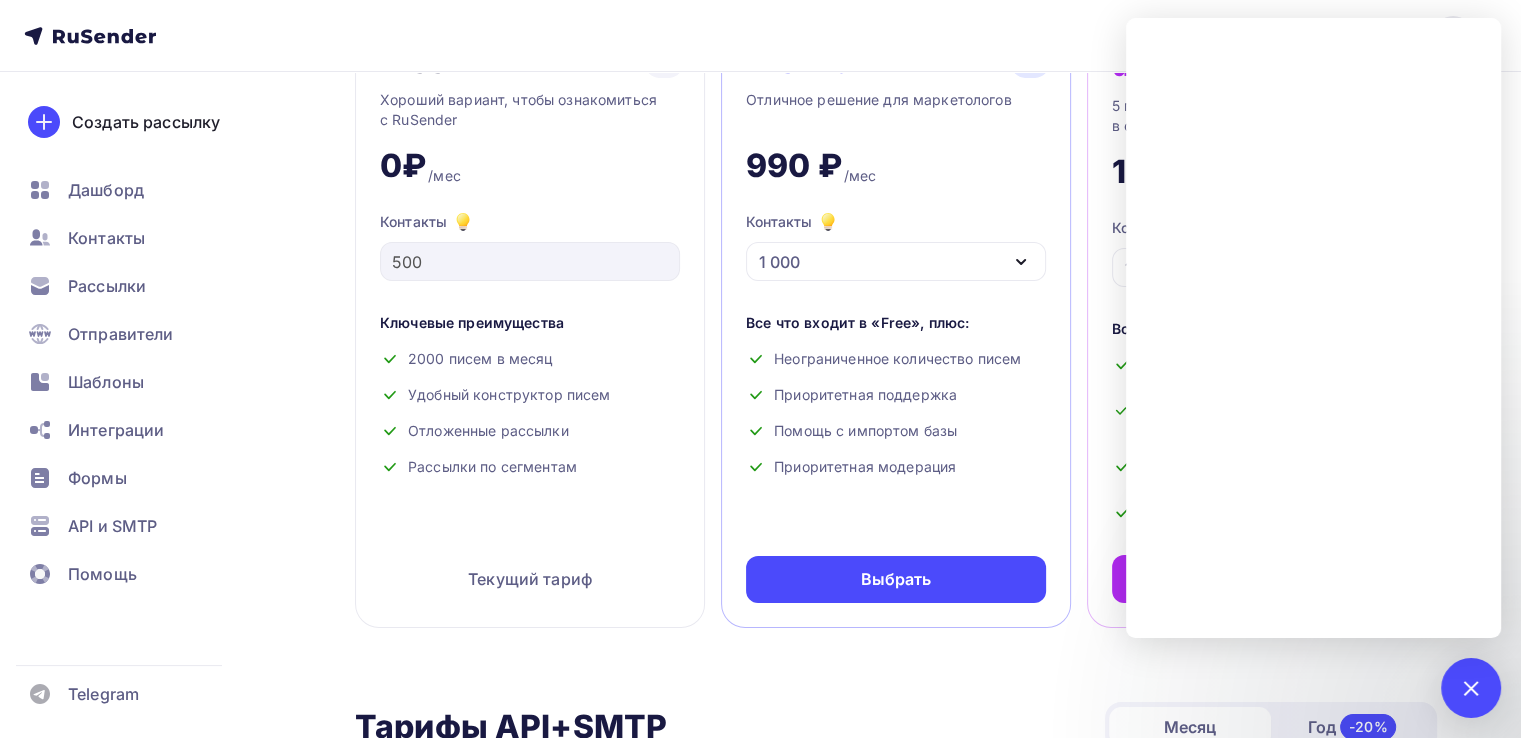 scroll, scrollTop: 0, scrollLeft: 0, axis: both 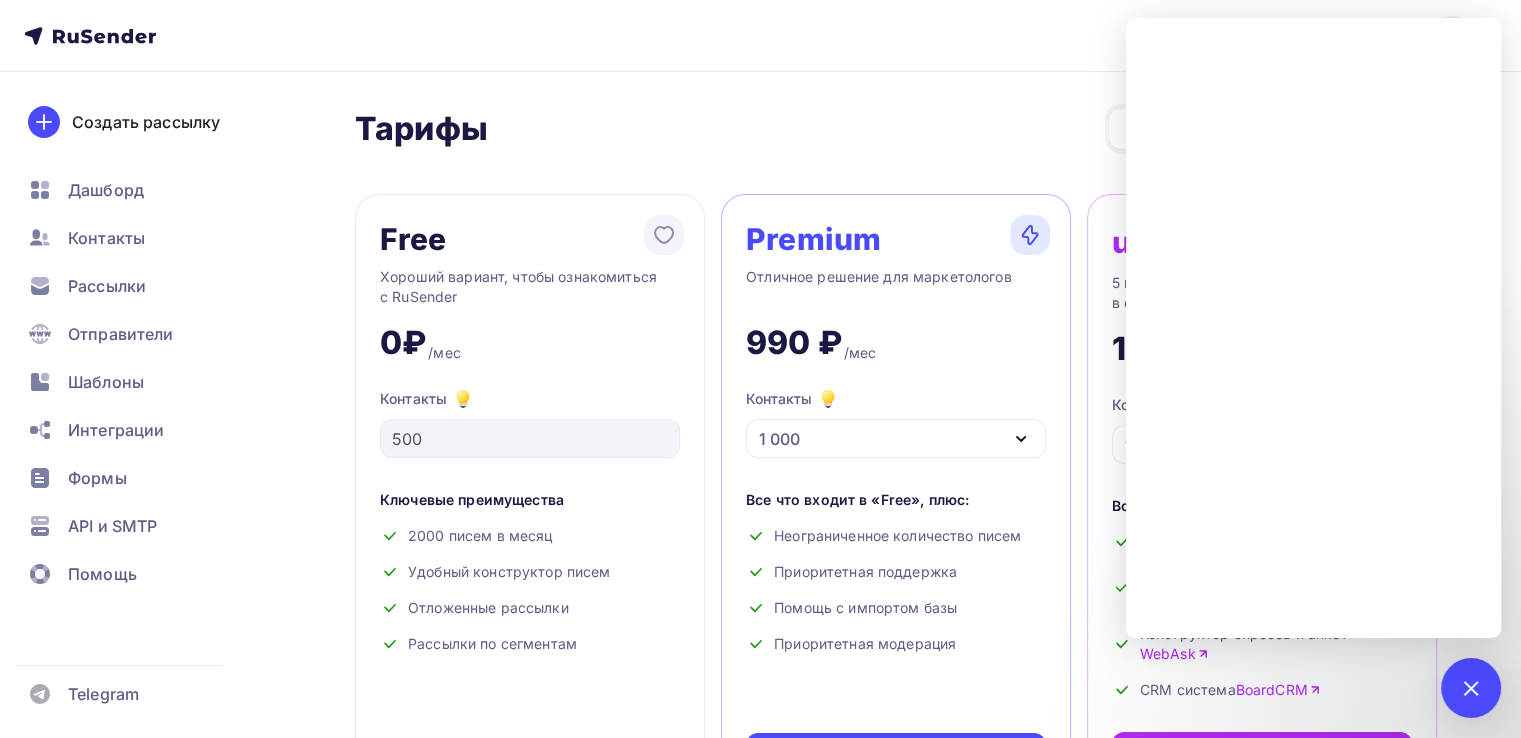click 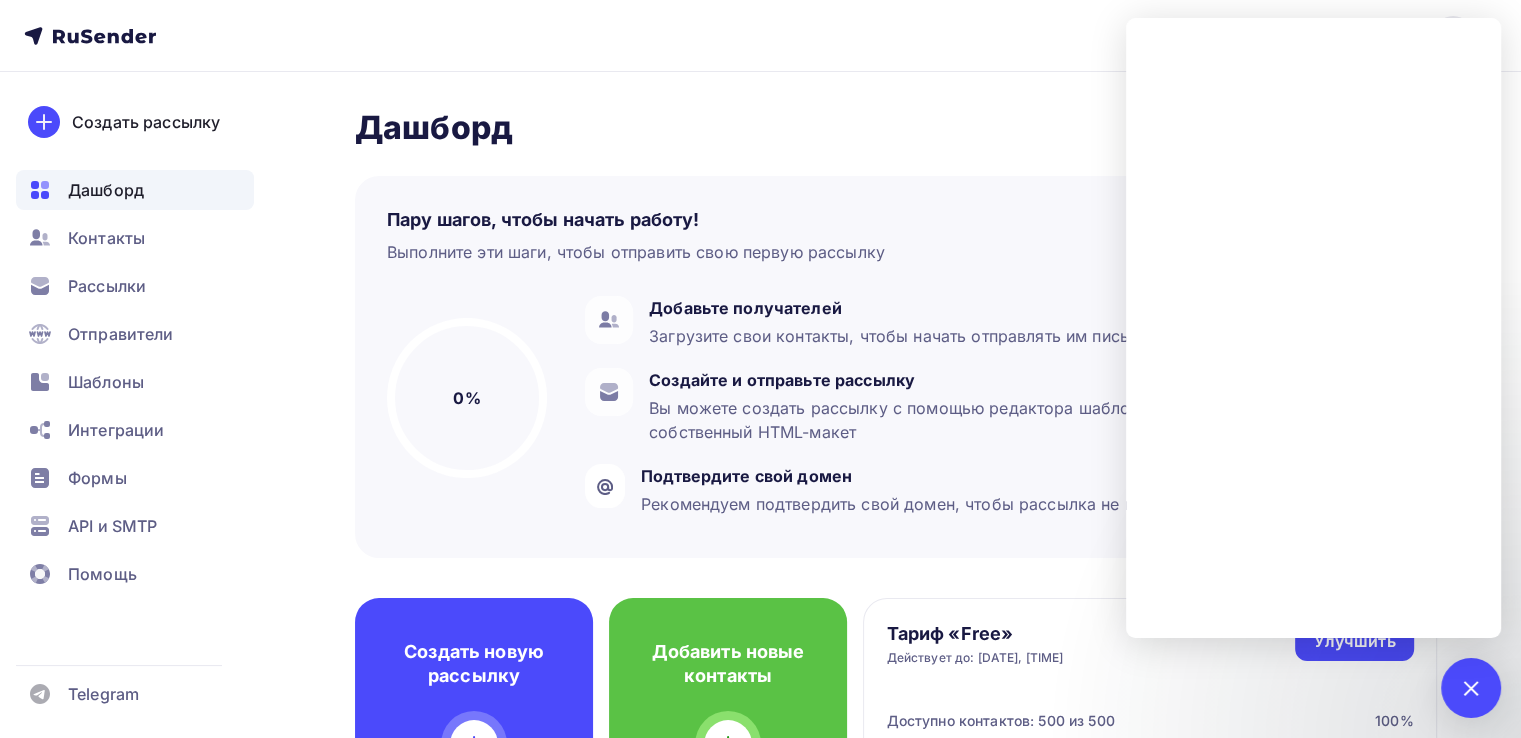 click on "popovdm2@gmail.com             Аккаунт         Тарифы       Выйти
Создать рассылку
Дашборд
Контакты
Рассылки
Отправители
Шаблоны
Интеграции
Формы
API и SMTP
Помощь
Telegram
Аккаунт         Тарифы                   Помощь       Выйти" at bounding box center (760, 36) 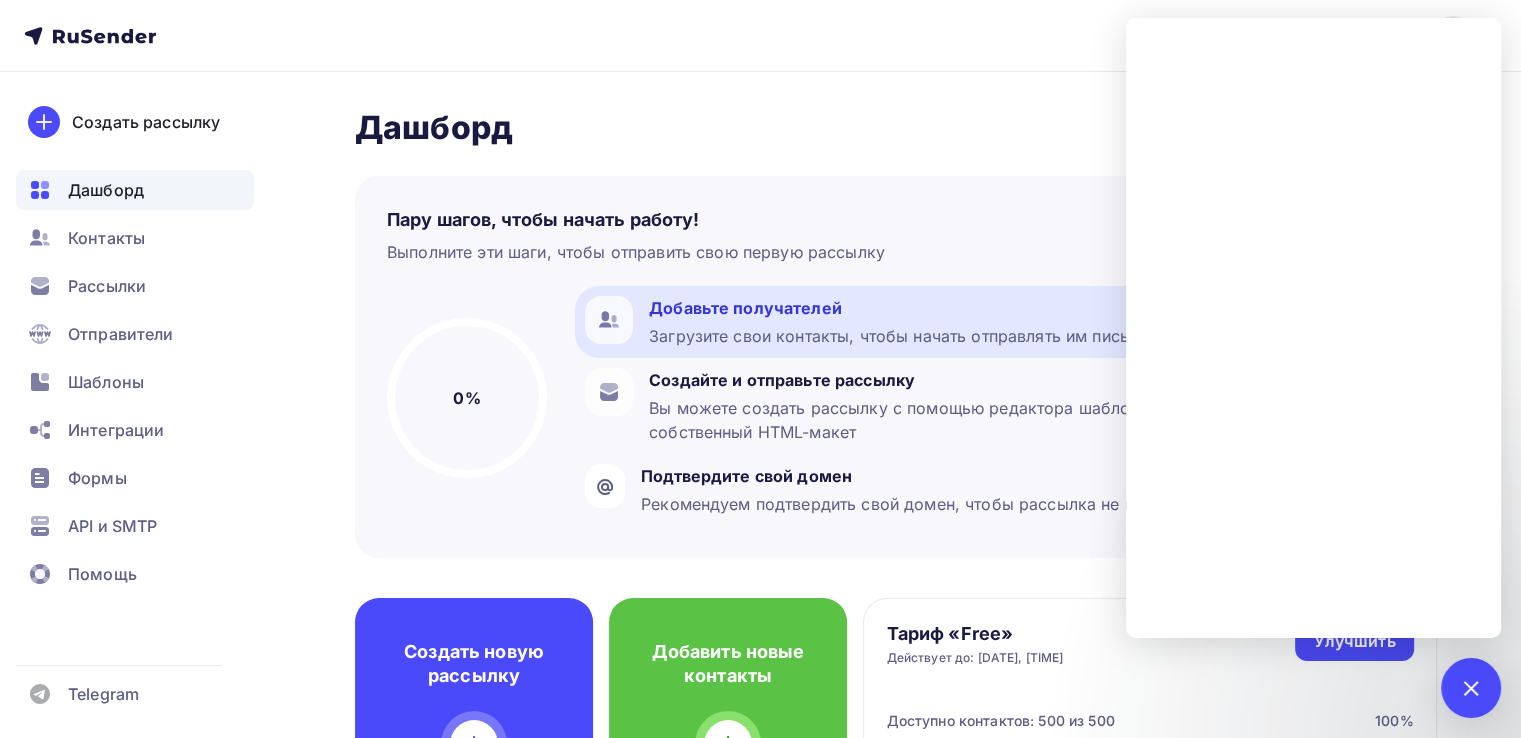 scroll, scrollTop: 800, scrollLeft: 0, axis: vertical 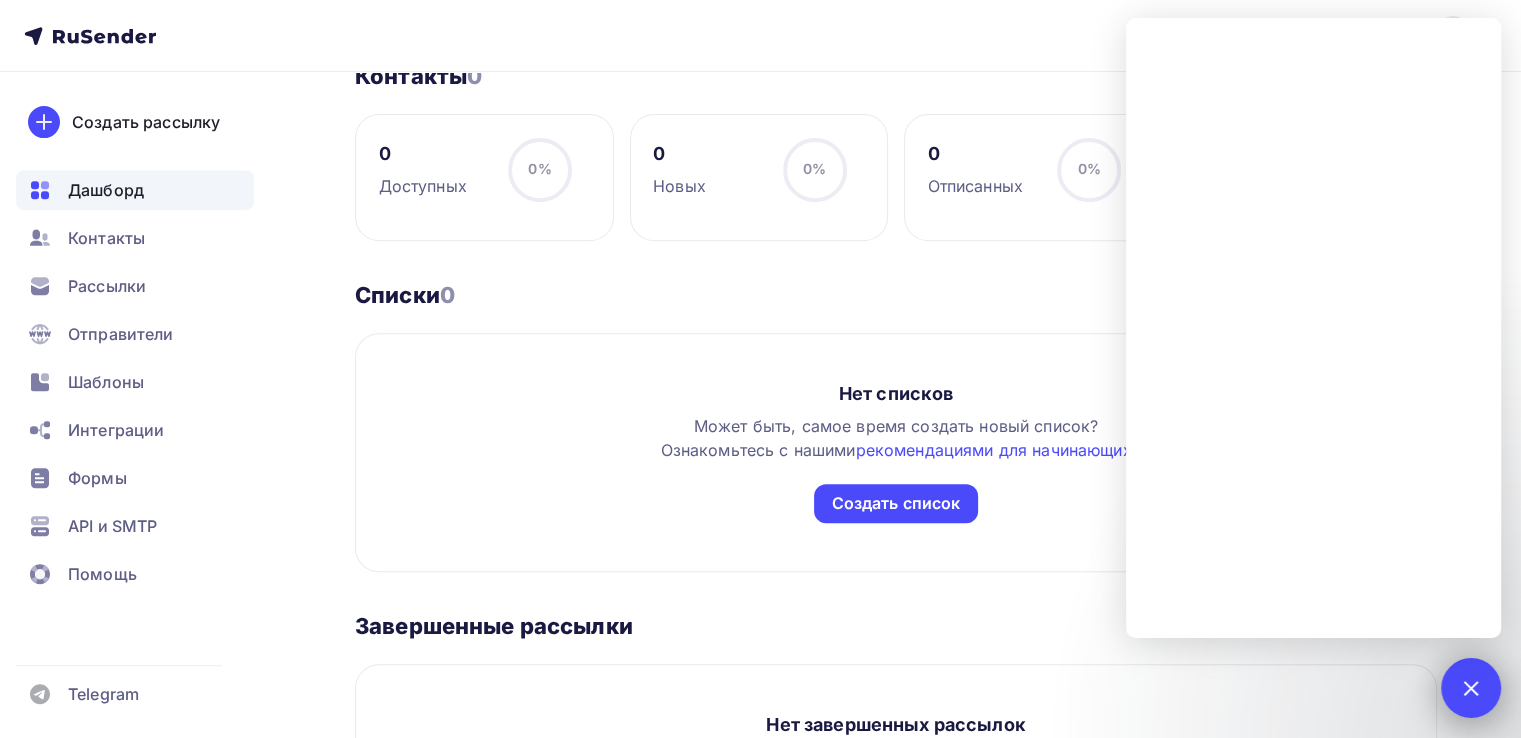 click at bounding box center (1470, 687) 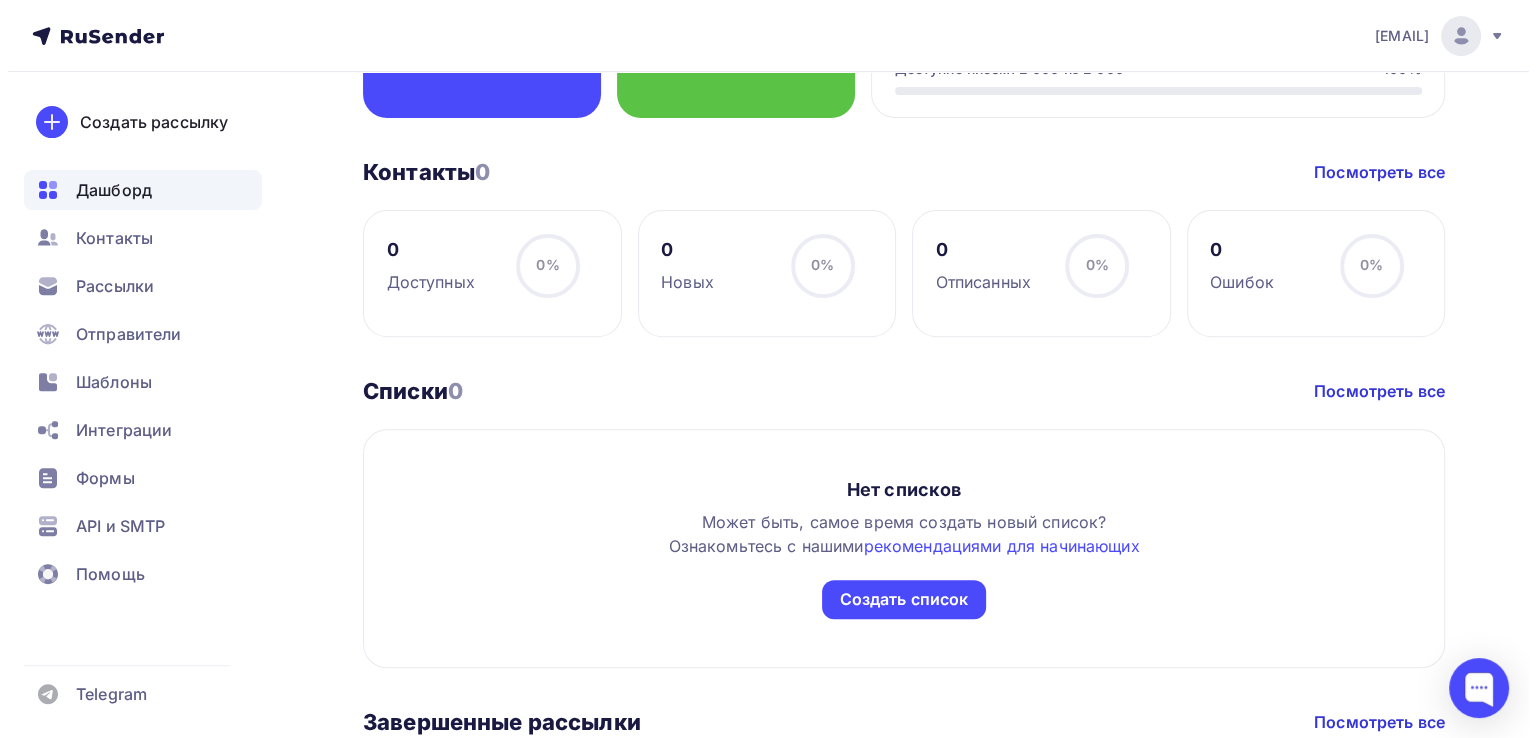 scroll, scrollTop: 0, scrollLeft: 0, axis: both 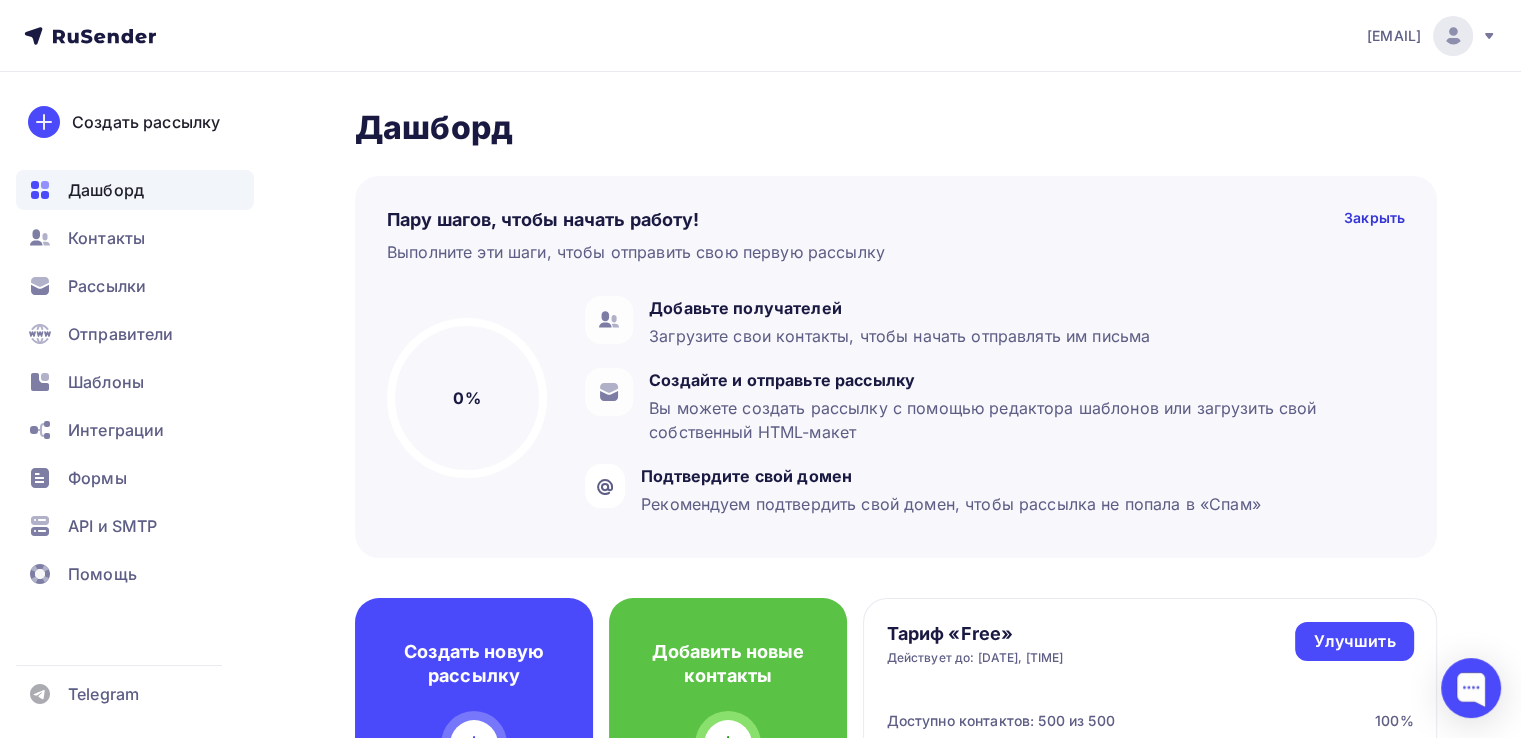 click on "popovdm2@gmail.com             Аккаунт         Тарифы       Выйти
Создать рассылку
Дашборд
Контакты
Рассылки
Отправители
Шаблоны
Интеграции
Формы
API и SMTP
Помощь
Telegram
Аккаунт         Тарифы                   Помощь       Выйти" at bounding box center (760, 36) 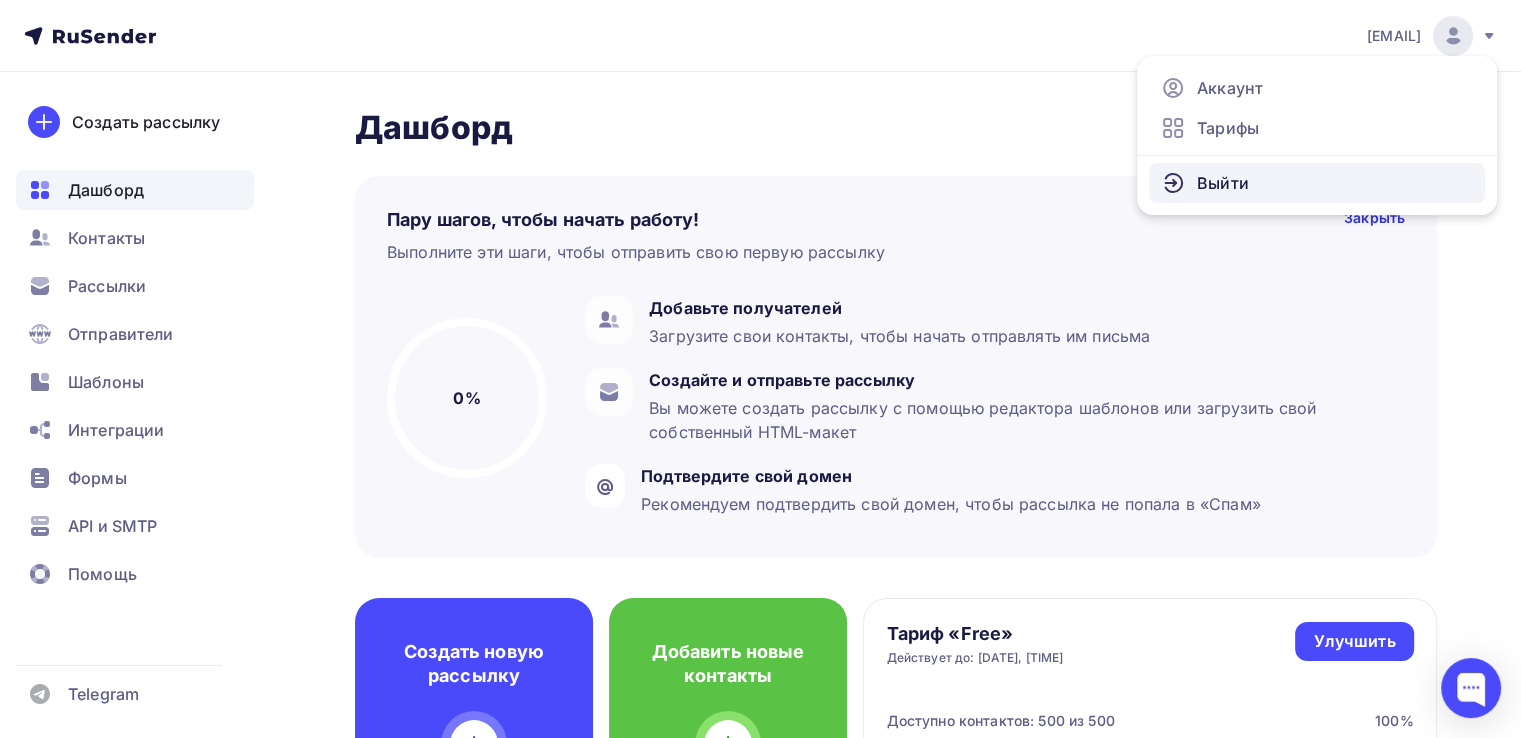 click on "Выйти" at bounding box center [1223, 183] 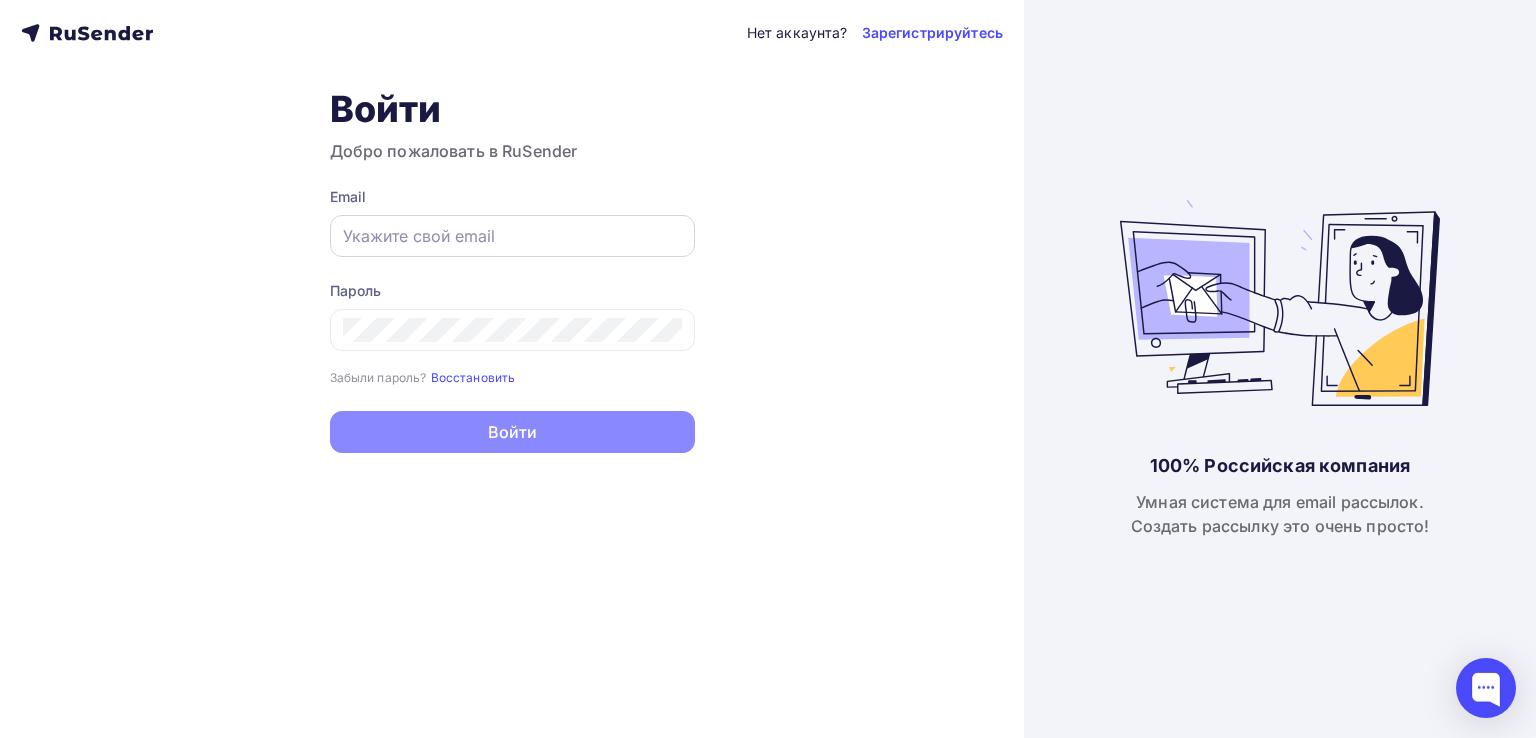 click at bounding box center [512, 236] 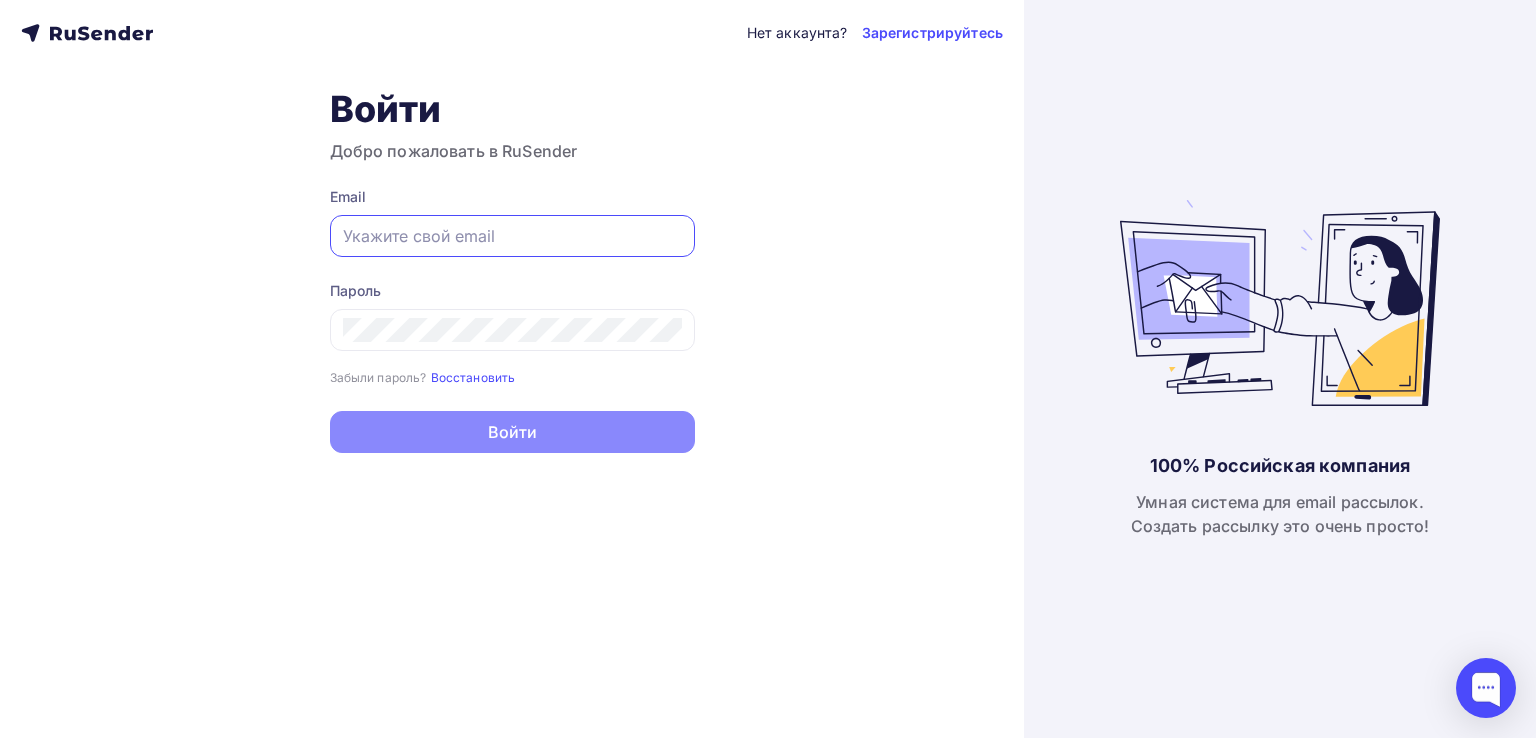 paste on "[EMAIL]" 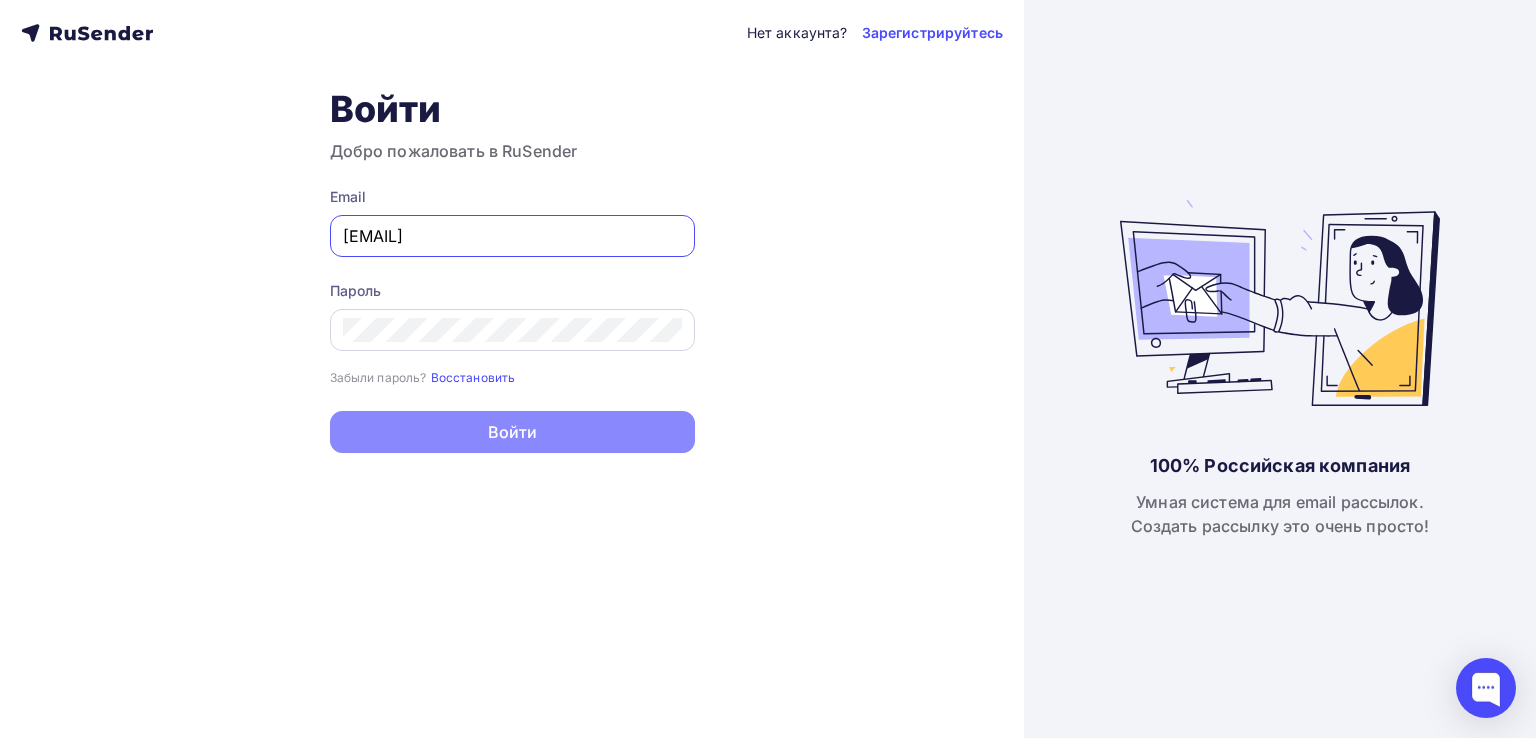 type on "[EMAIL]" 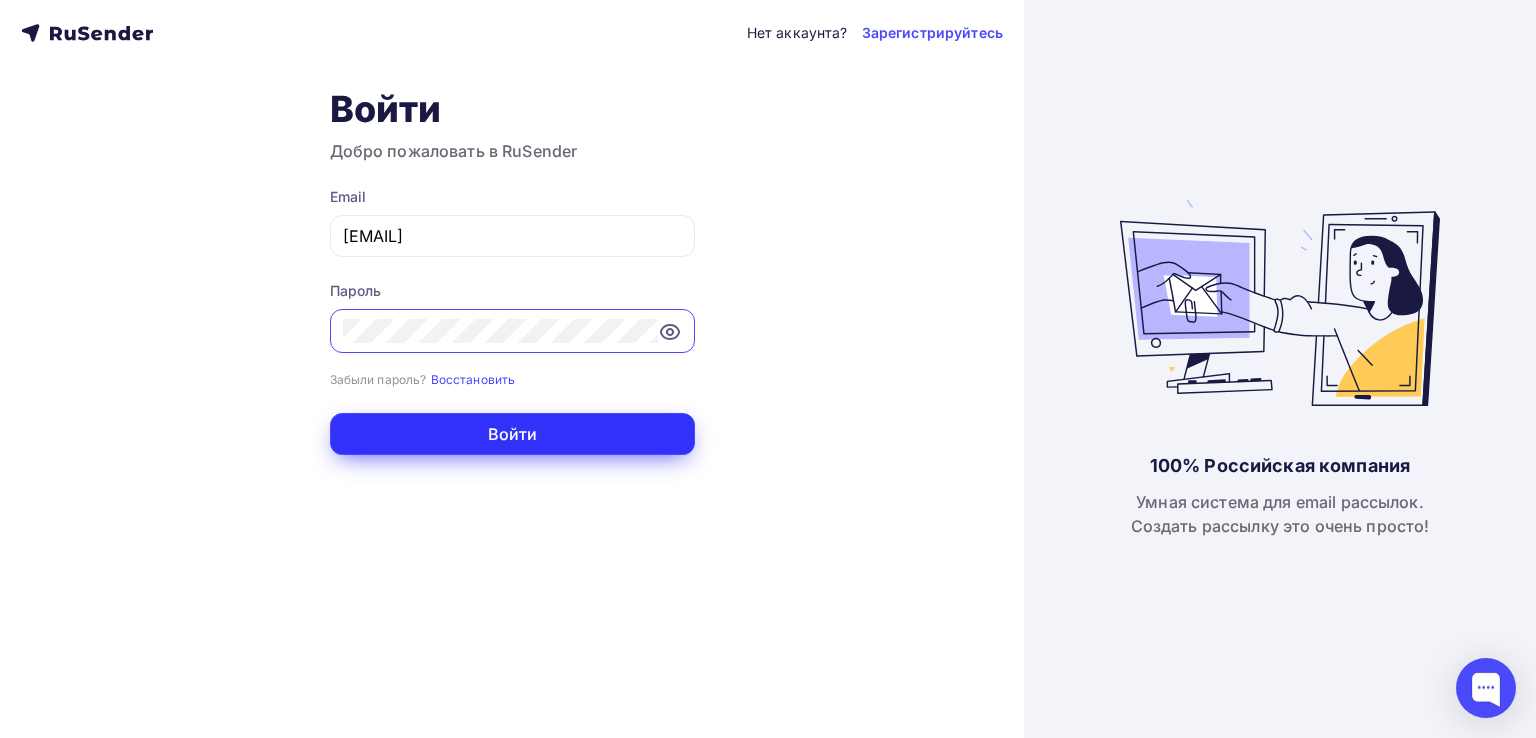click on "Войти" at bounding box center (512, 434) 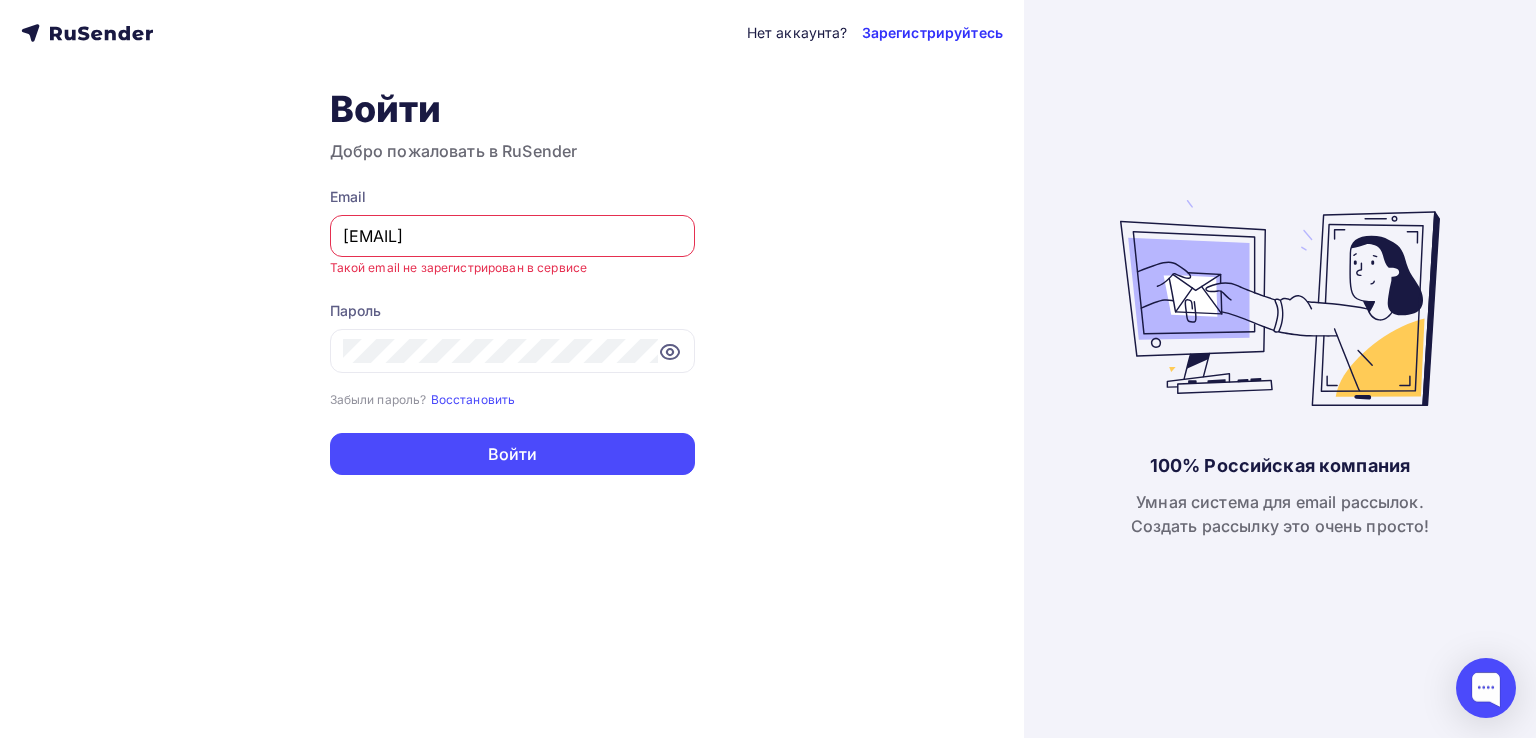 click on "Зарегистрируйтесь" at bounding box center [932, 33] 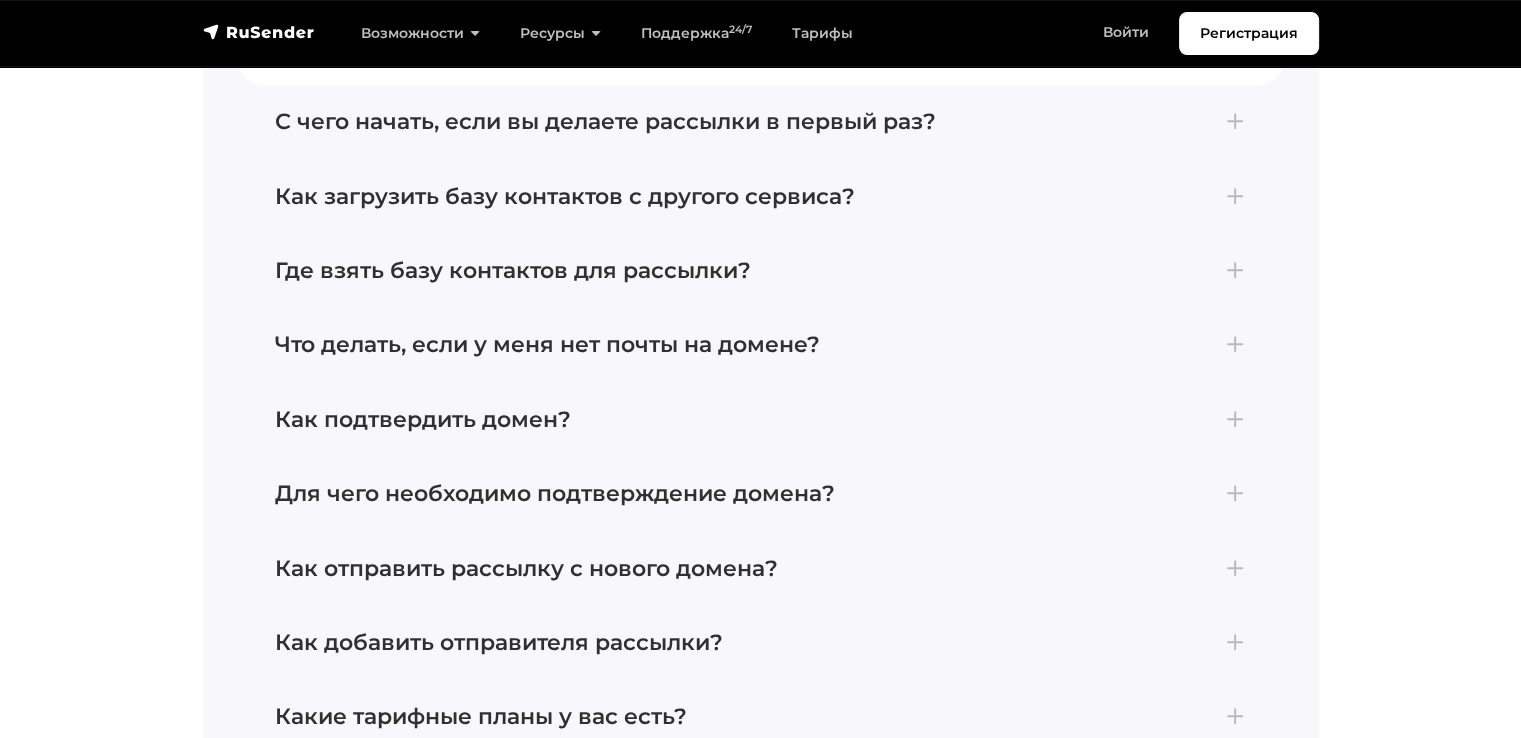 scroll, scrollTop: 8533, scrollLeft: 0, axis: vertical 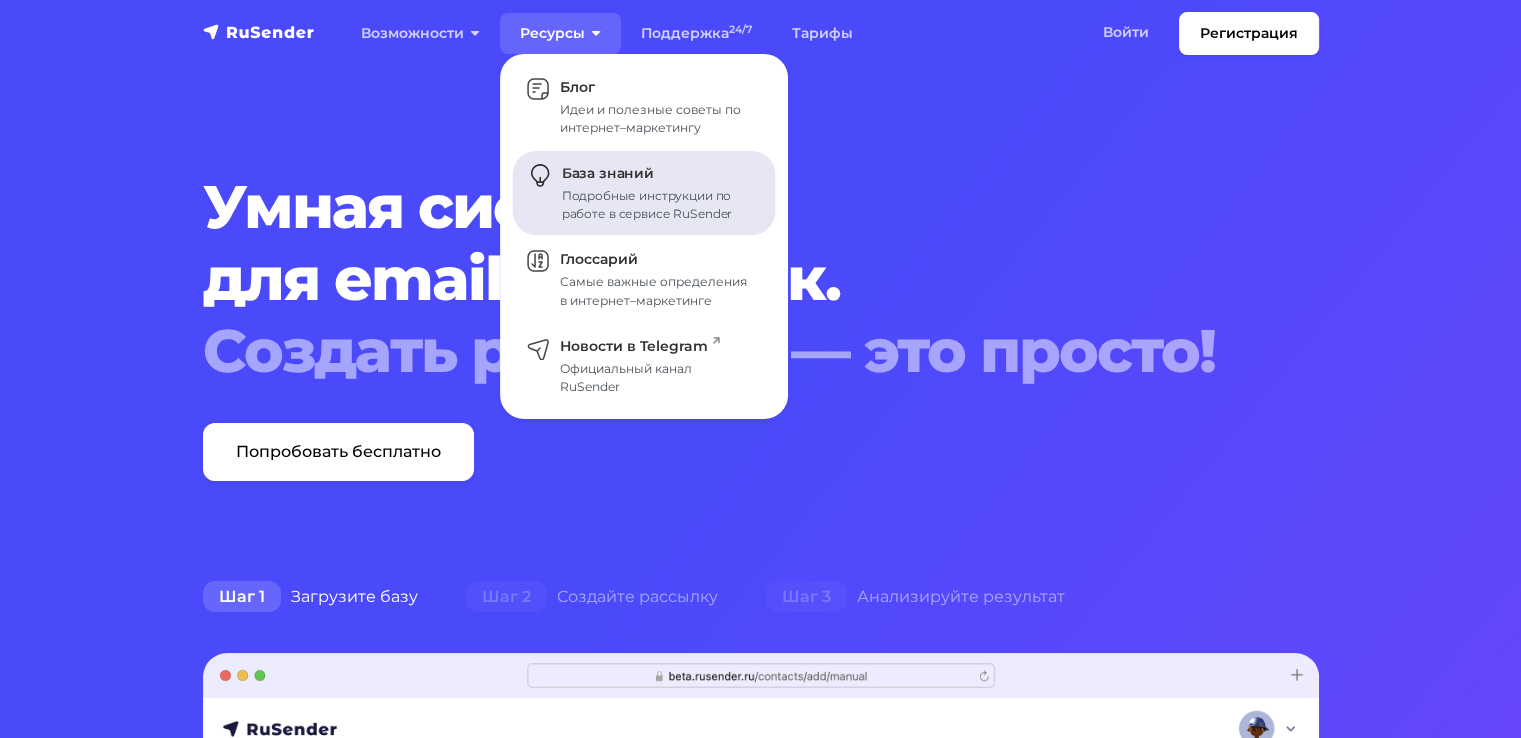 click on "Подробные инструкции по работе в сервисе RuSender" at bounding box center [657, 205] 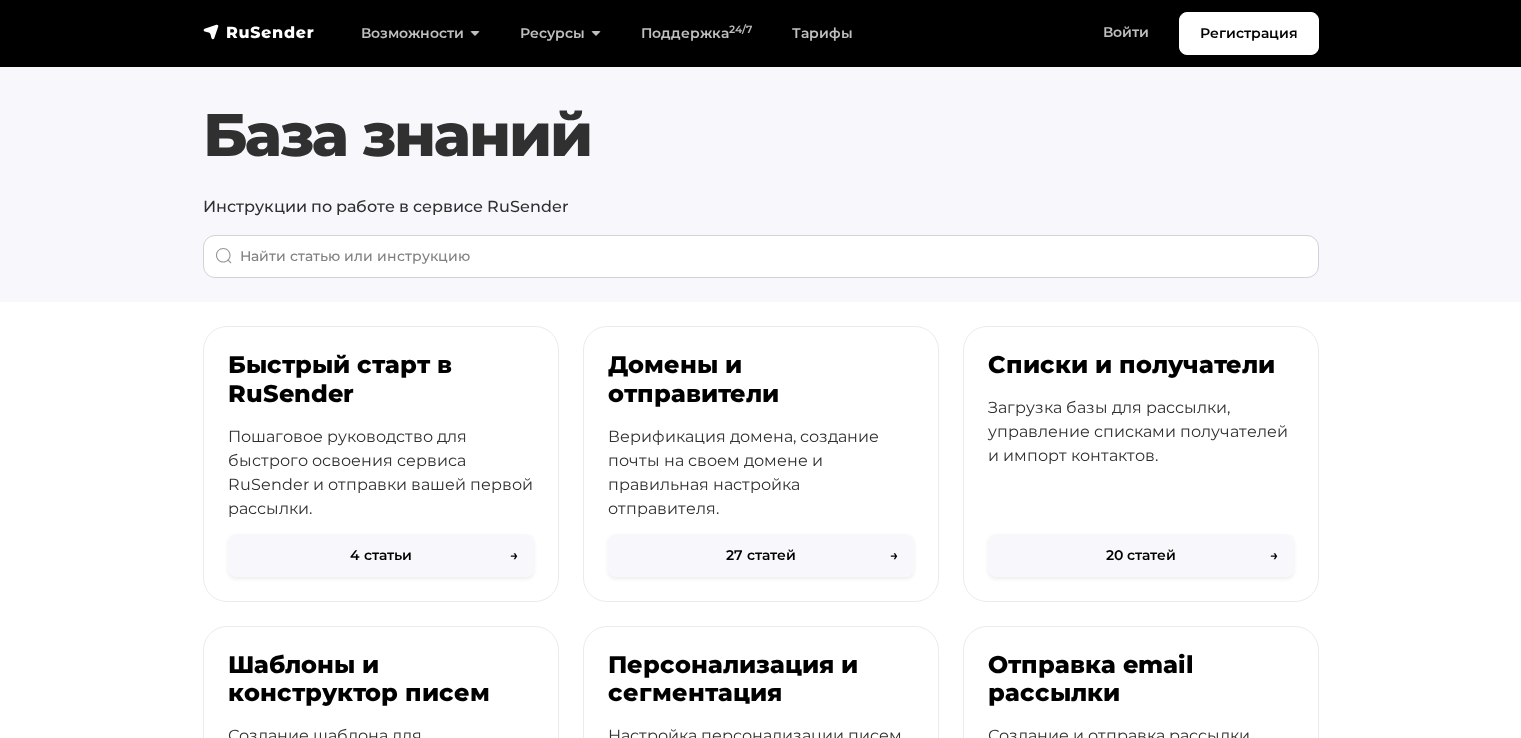scroll, scrollTop: 0, scrollLeft: 0, axis: both 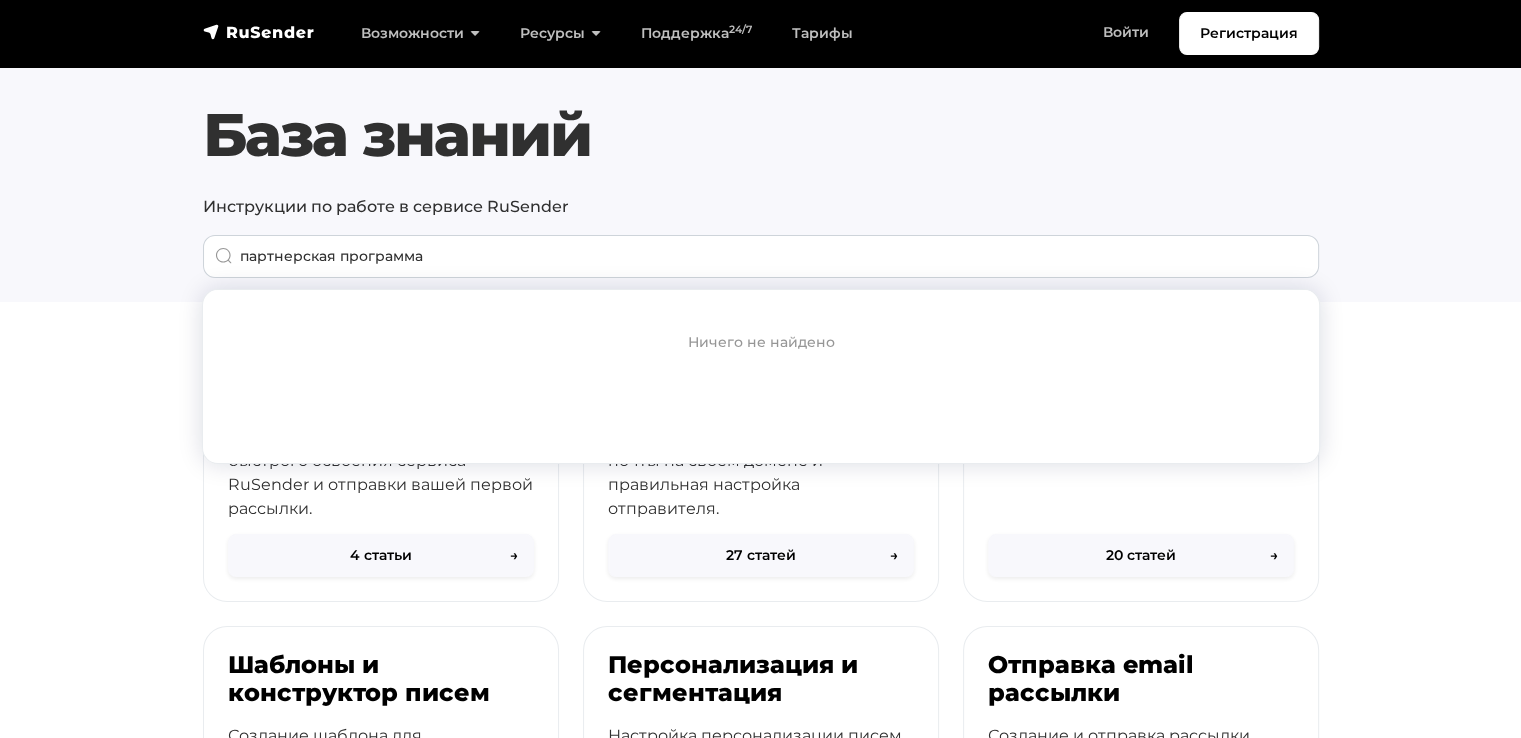 drag, startPoint x: 330, startPoint y: 259, endPoint x: 536, endPoint y: 269, distance: 206.24257 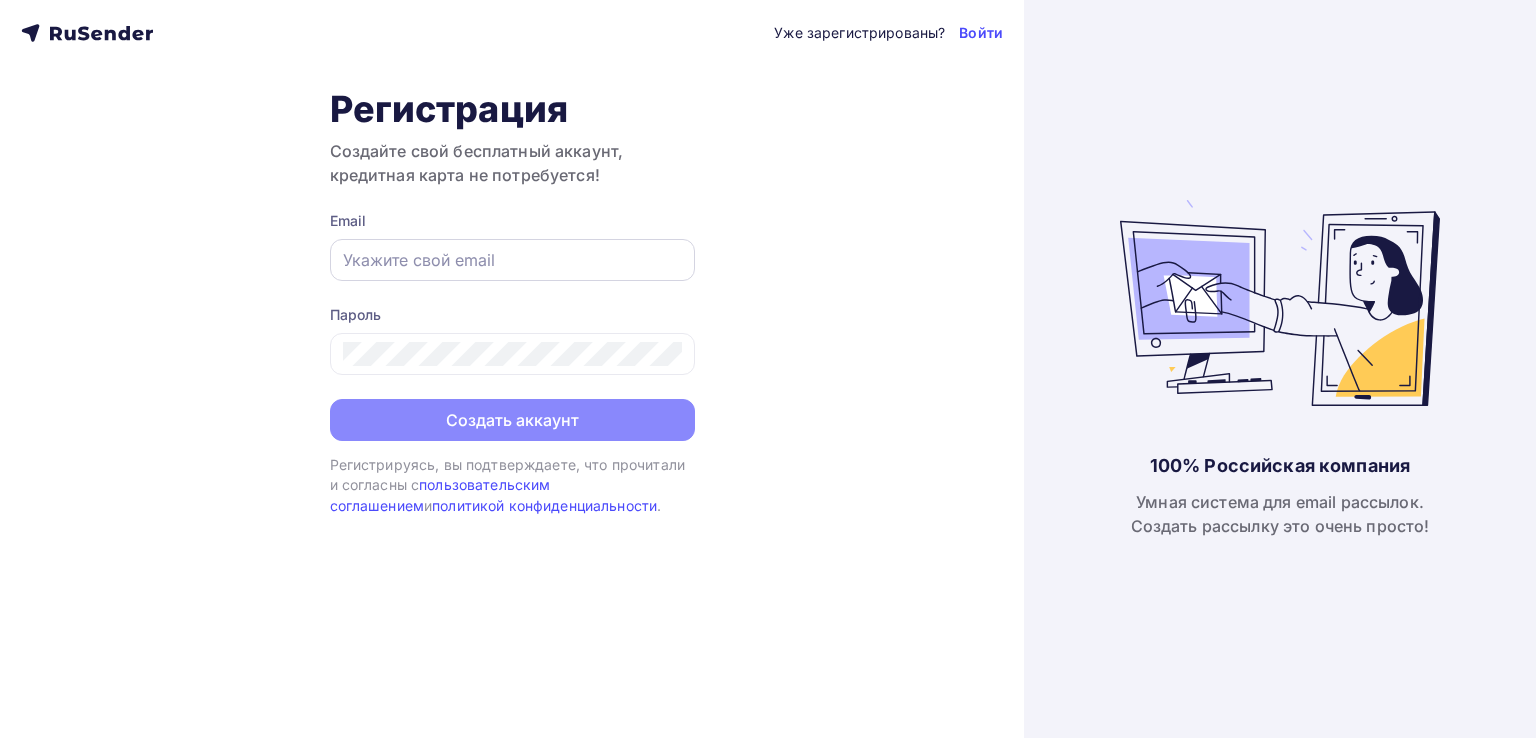 scroll, scrollTop: 0, scrollLeft: 0, axis: both 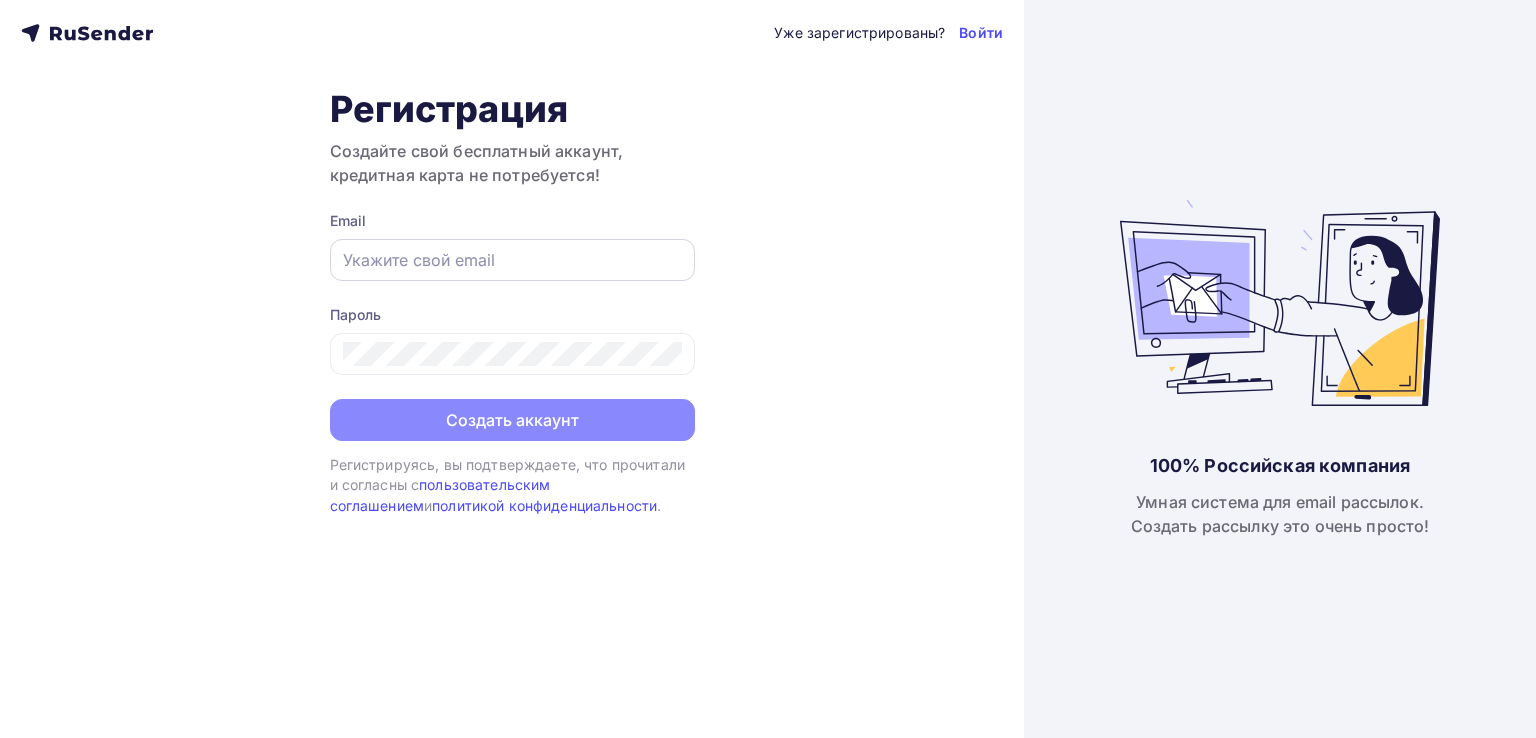 click at bounding box center [512, 260] 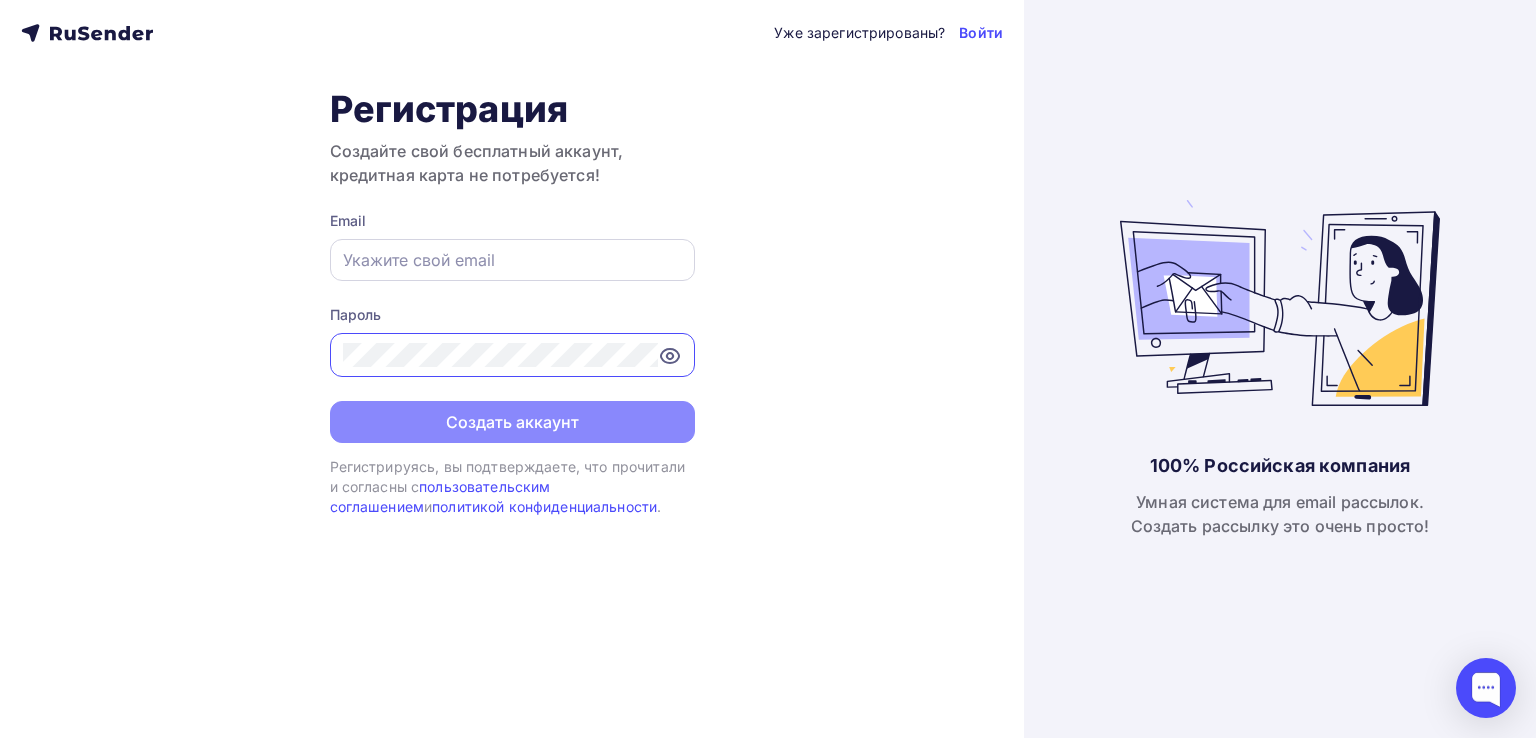 click at bounding box center [512, 260] 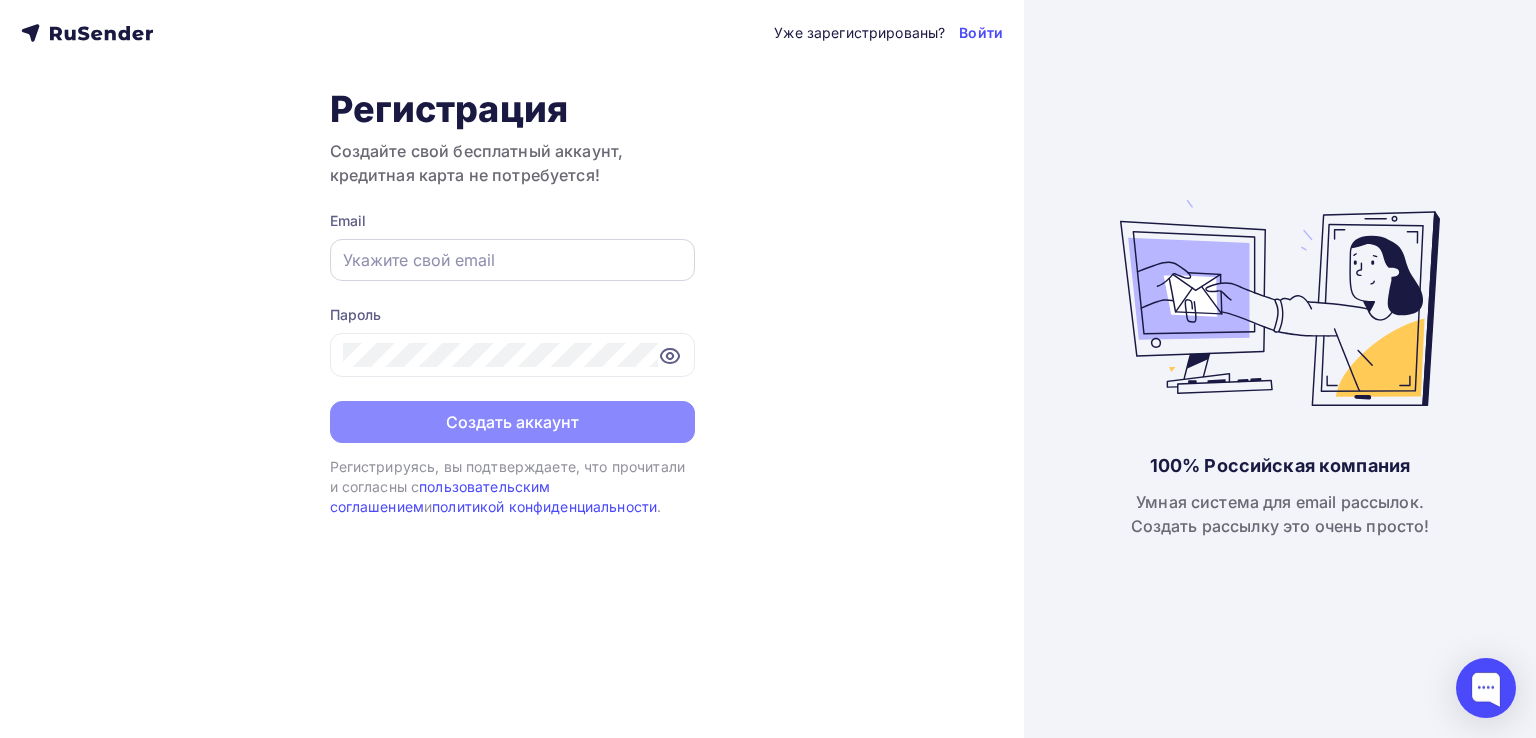click at bounding box center [512, 260] 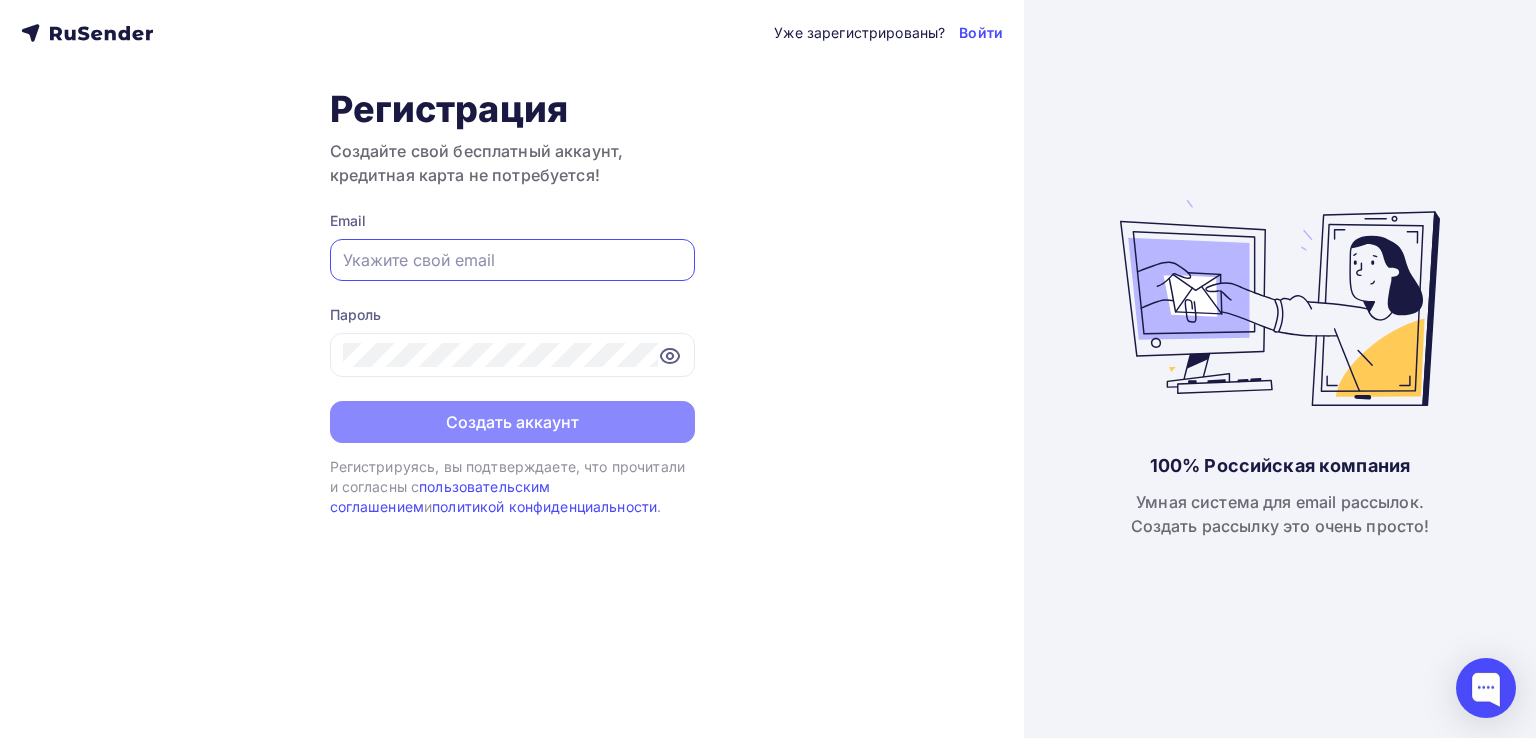 paste on "redholmru" 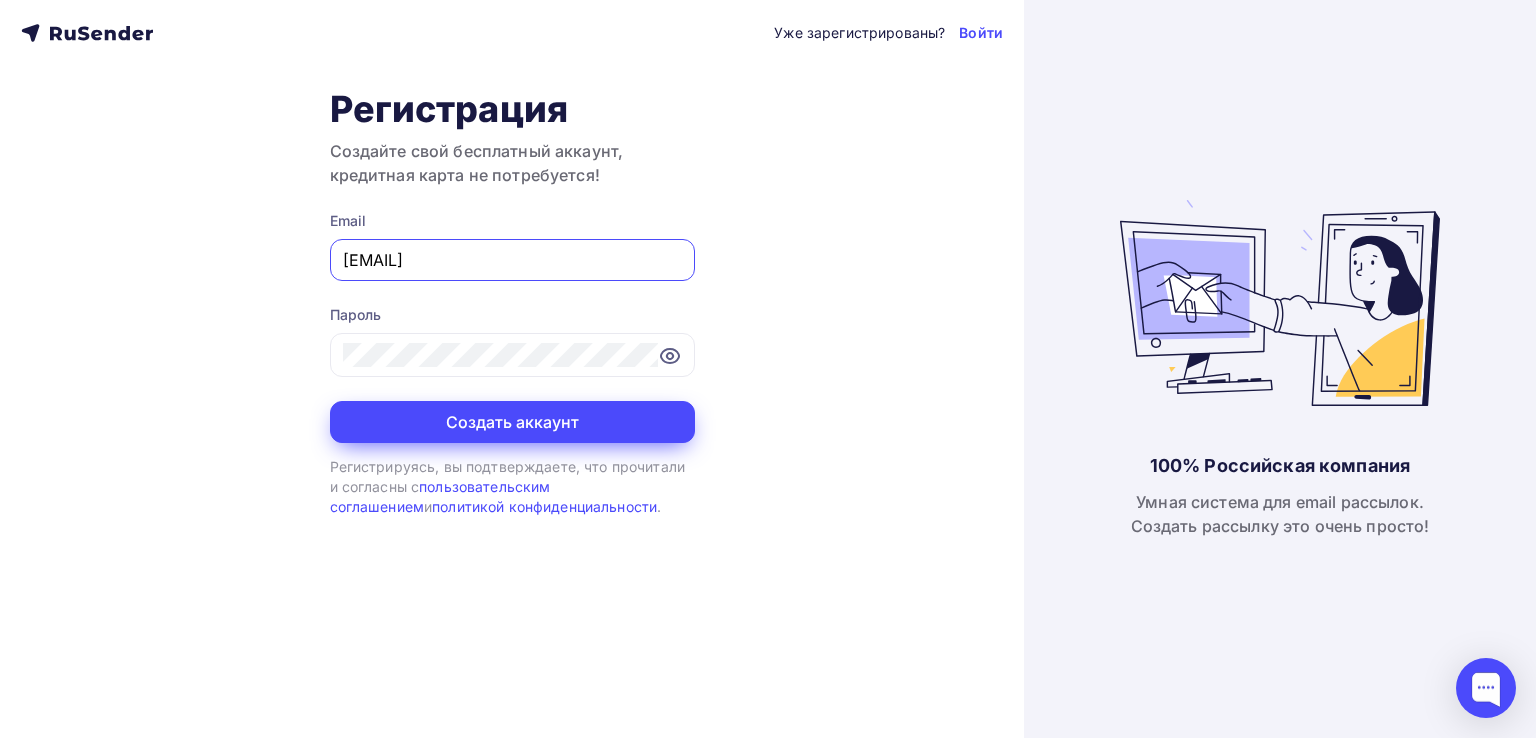 type on "[EMAIL]" 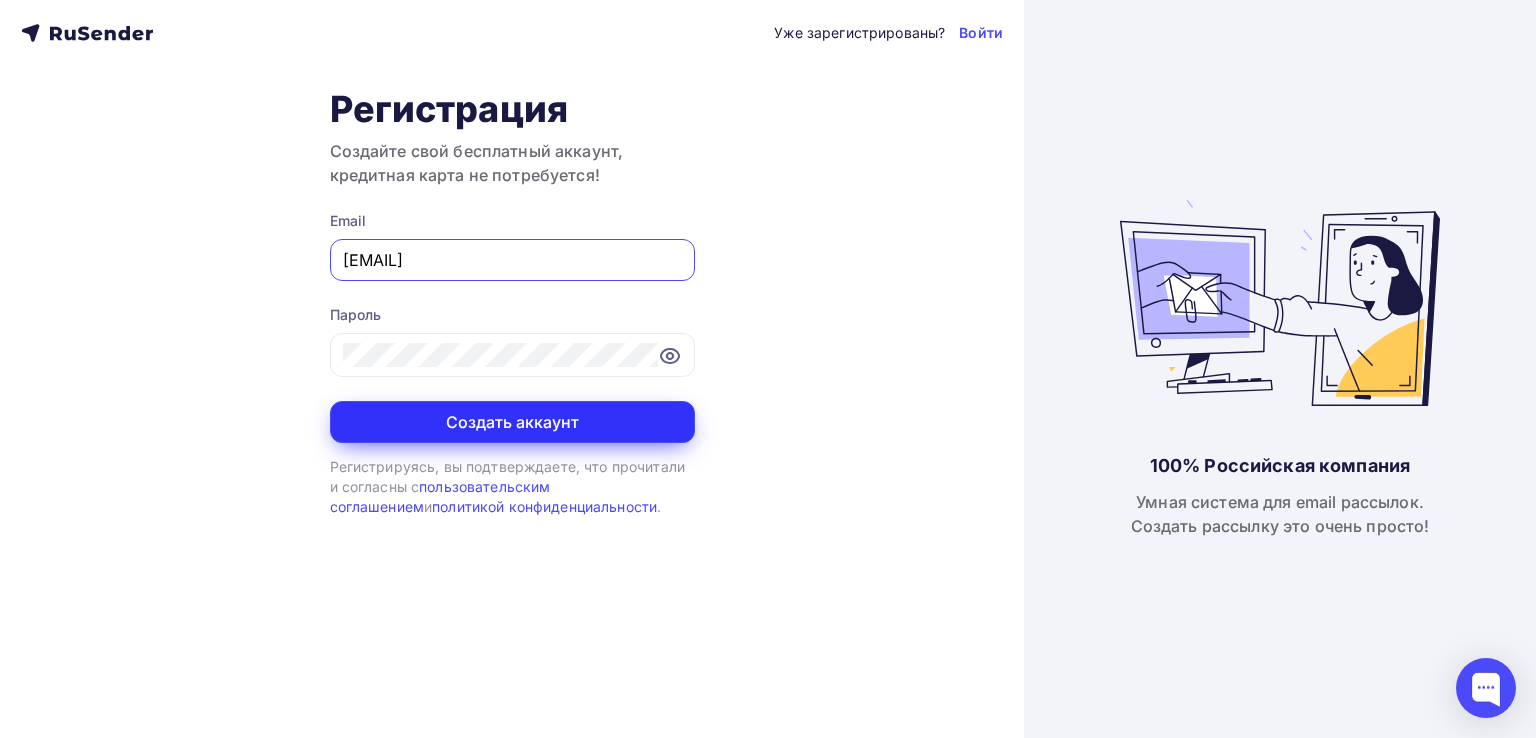 click on "Создать аккаунт" at bounding box center [512, 422] 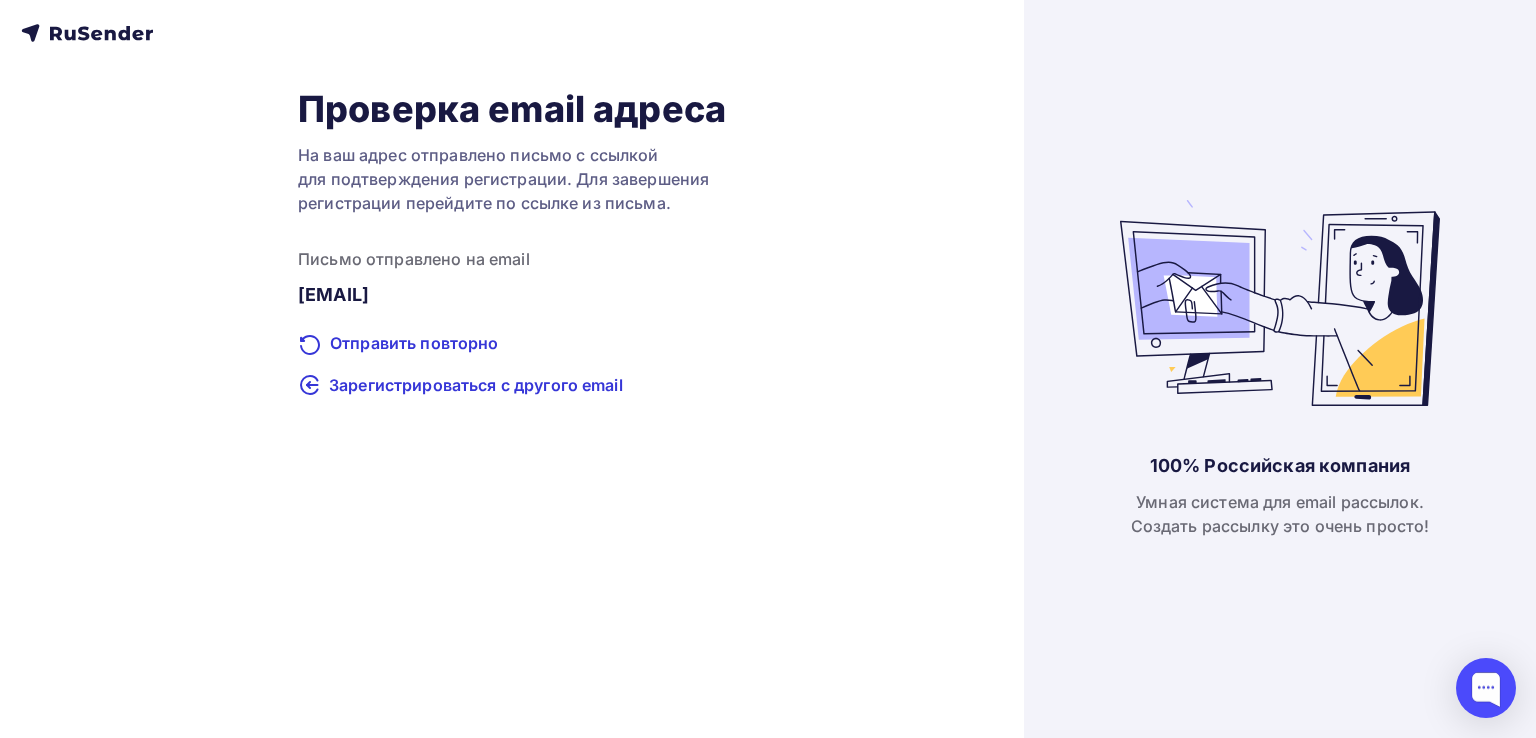 click 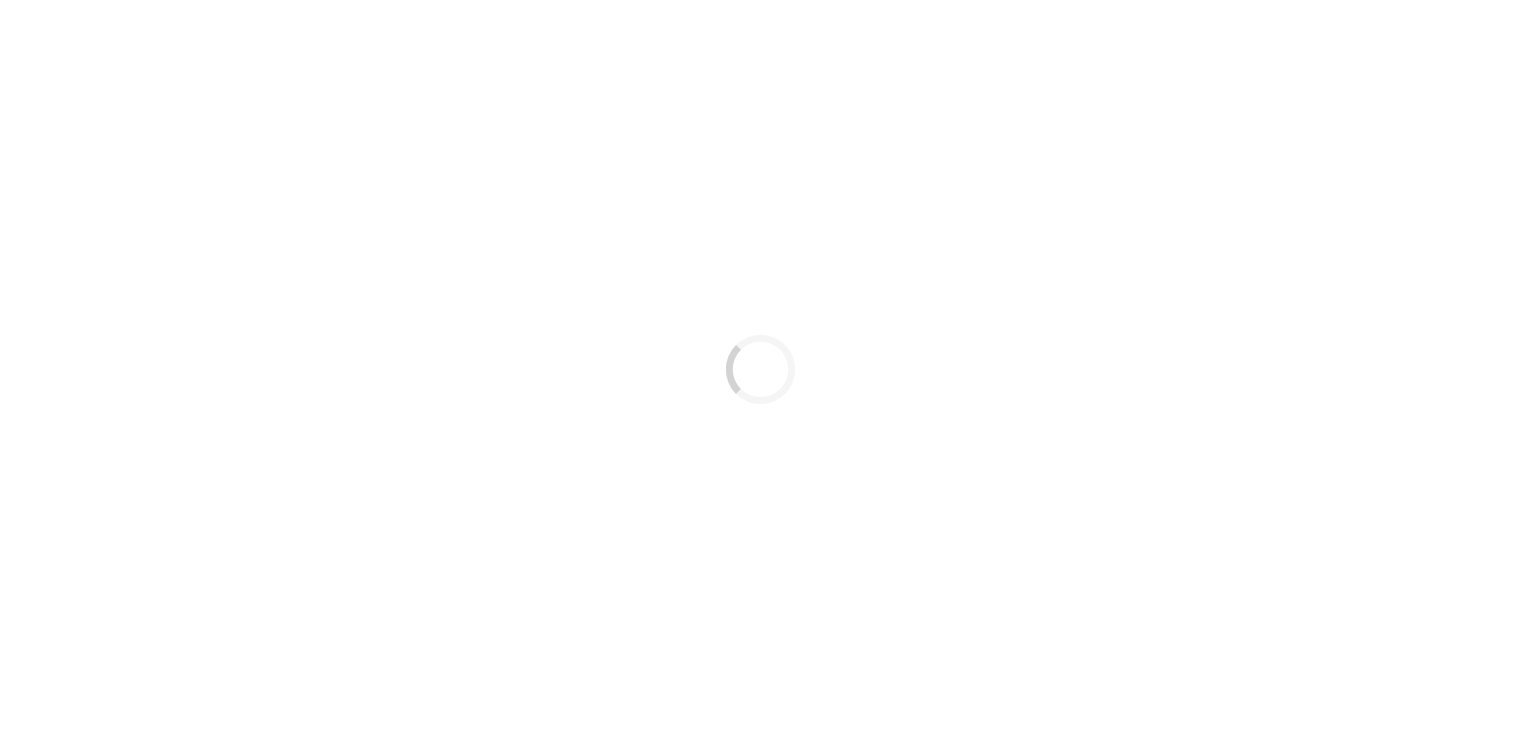 scroll, scrollTop: 0, scrollLeft: 0, axis: both 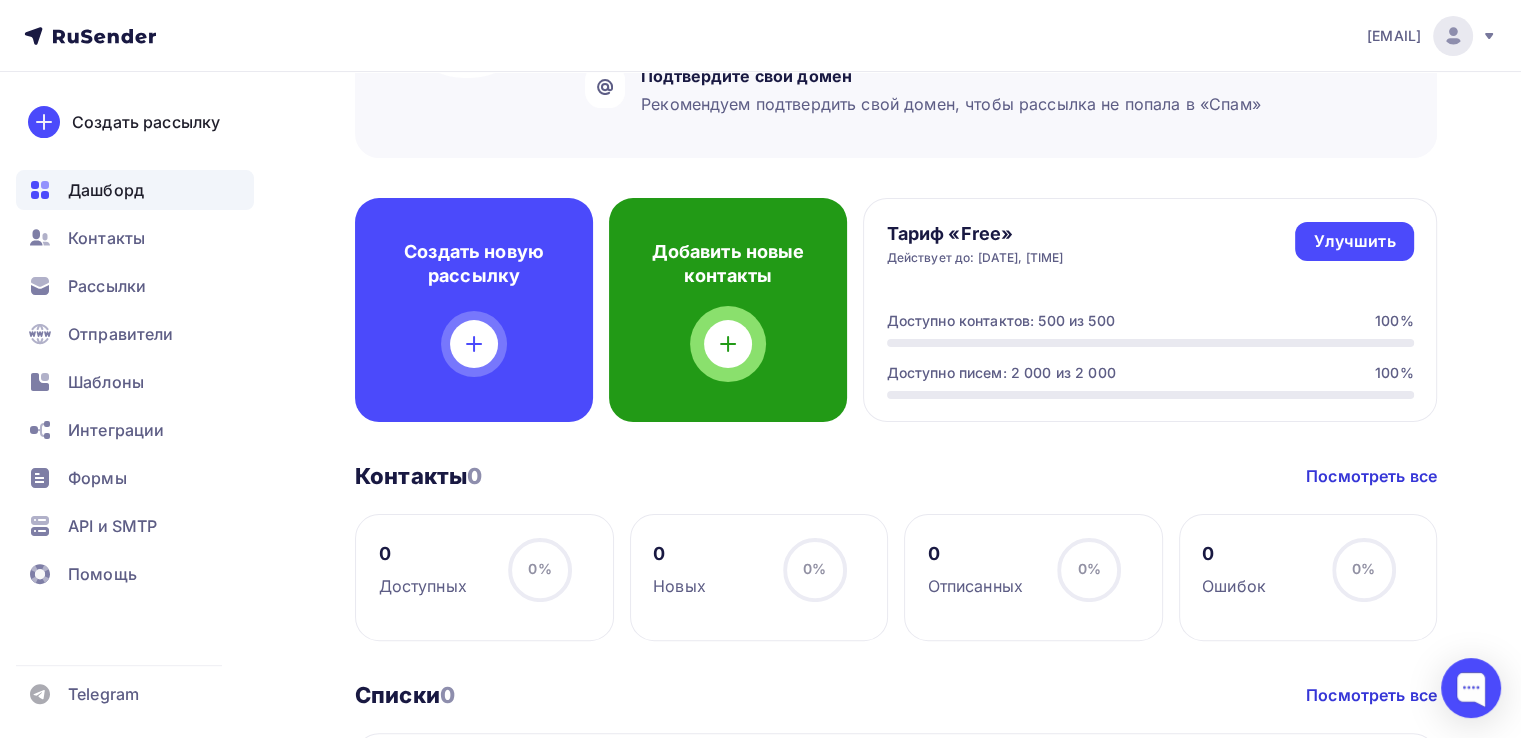 click on "Добавить новые контакты" at bounding box center (728, 264) 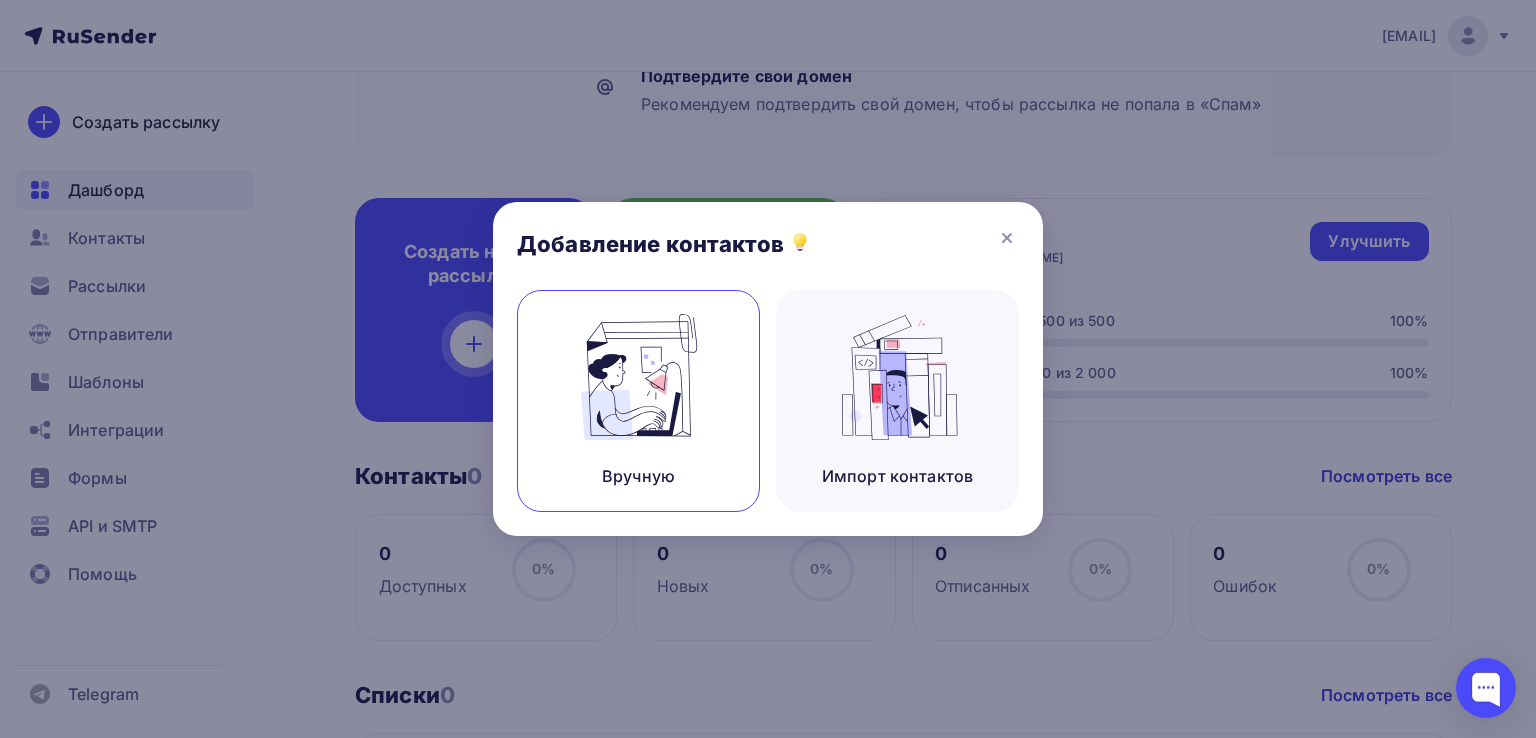 click at bounding box center (639, 377) 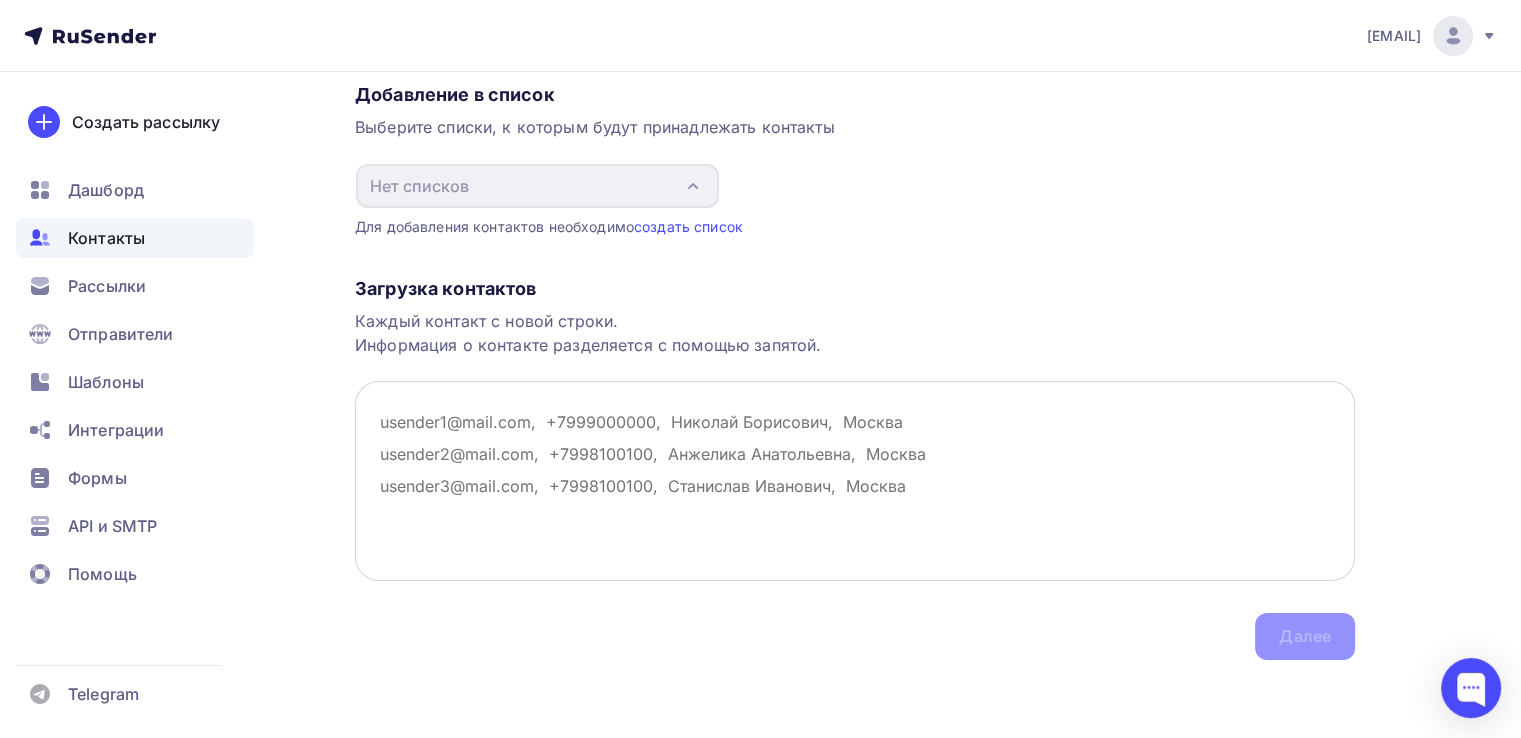 scroll, scrollTop: 169, scrollLeft: 0, axis: vertical 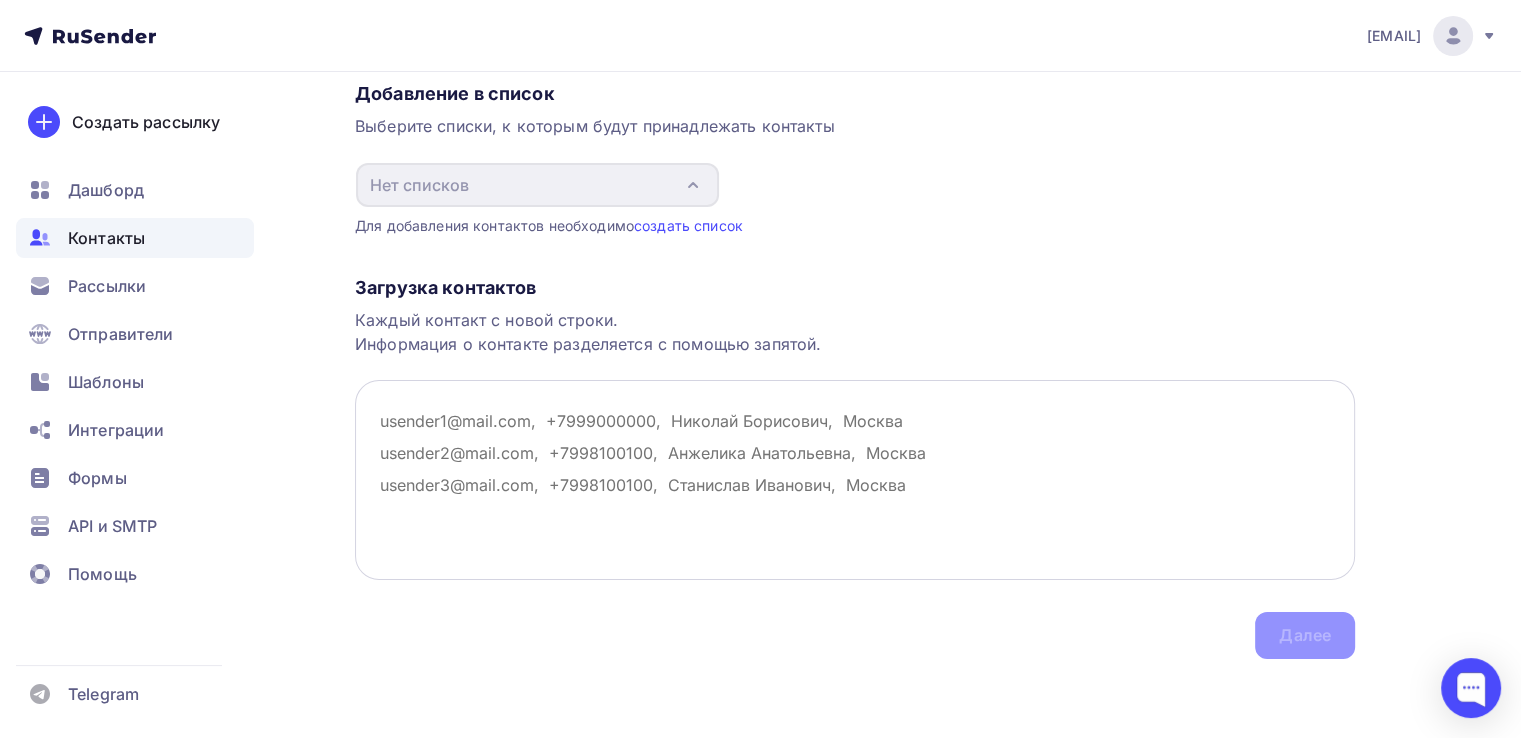 paste on "abrma.81@mail.ru
alex-nik-82@mail.ru
a2007alex@yandex.ru
shirshina.ksusha@yandex.ru
galina-kozlova-72@mail.ru
sharoshyhina@yar.tns-e.ru
olegdaniltzev@yandex.ru
tovcharova@ugtu.net
cnv72.72@mail.ru
9610213310@mail.ru
pmk2010po@yandex.ru
masmarisha@gmail.com
akula757@mail.ru
sergey130403@gmail.com
as_mat@mail.ru
a.monogarov@rembler.ru
yarsch083@yandex.ru
markoffalex@yandex.ru
olgafed1956@mail.ru
tn_house@mail.ru
yardou074@yandex.ru
yardou074@yandex.ru,ignat72@inbox.ru
varfo62@mail.ru
mfcr@mail.ru
elena.kostyukova67@gmail.com
sz76yar@gmail.com
prohorova16@gmail.com
sam_e76@mail.ru
v-furmanov@mail.ru
nata24-63@yandex.ru
alenka-i2013@yandex.ru
Lysen-oksana@mail.ru
dirigent.nb@mail.ru
marsel-marina@rambler.ru
r_rena.68@mail.ru
530159@inbox.ru
tatiana-koriabkina@yandex.ru
dlvysb@mail.ru
sneg079@yandex.ru
vashelga@rambler.ru
irina.burmistrova@sveza.com
kruglikova@yaroblgaz.ru
berezin.64@mail.ru
maks.abramof@gmail.com
info@uugr.kngf.ru
anutkapav@yandex.ru
kovaleva-sb@yaroblgaz.ru
indavto10@mail.ru
berezin.64@mail.r..." 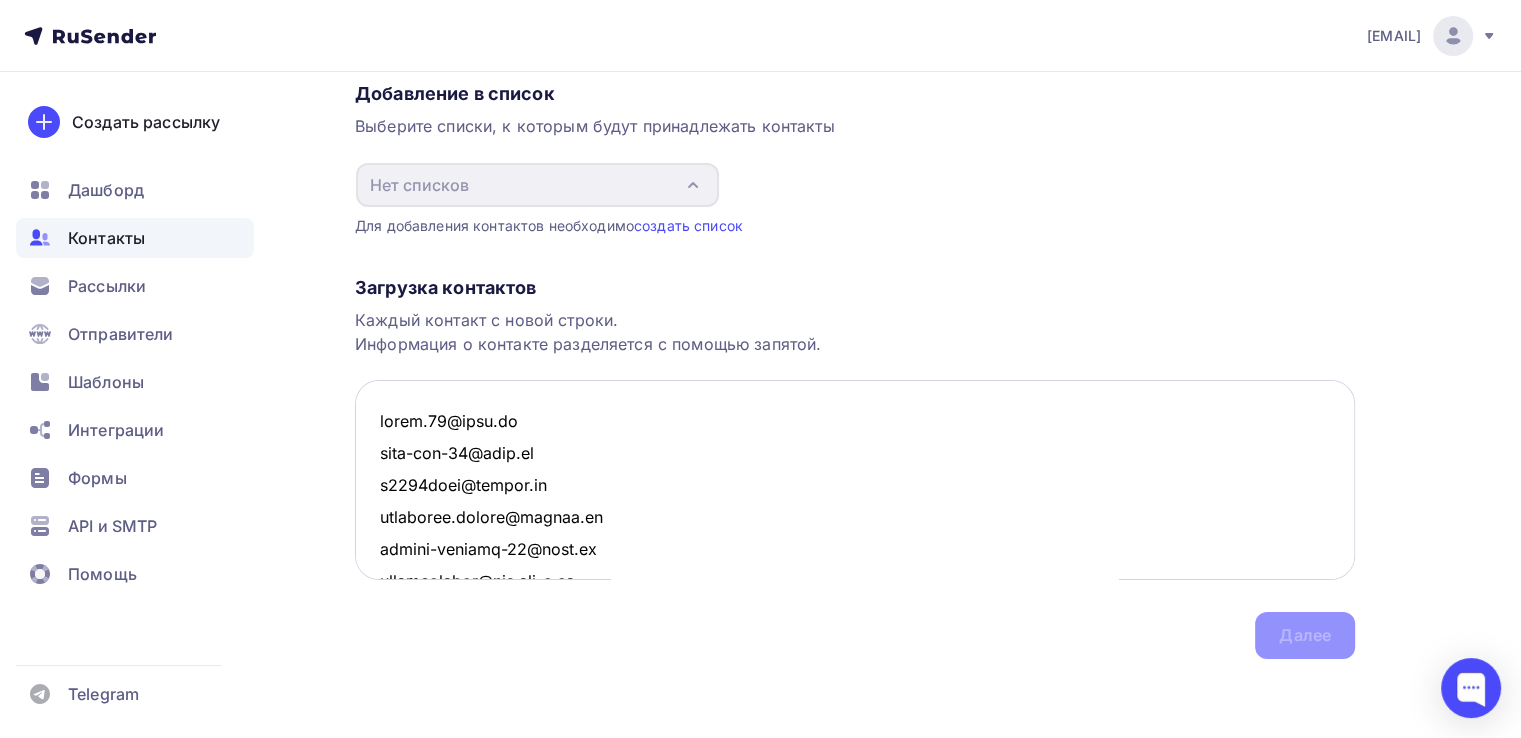 click at bounding box center (855, 480) 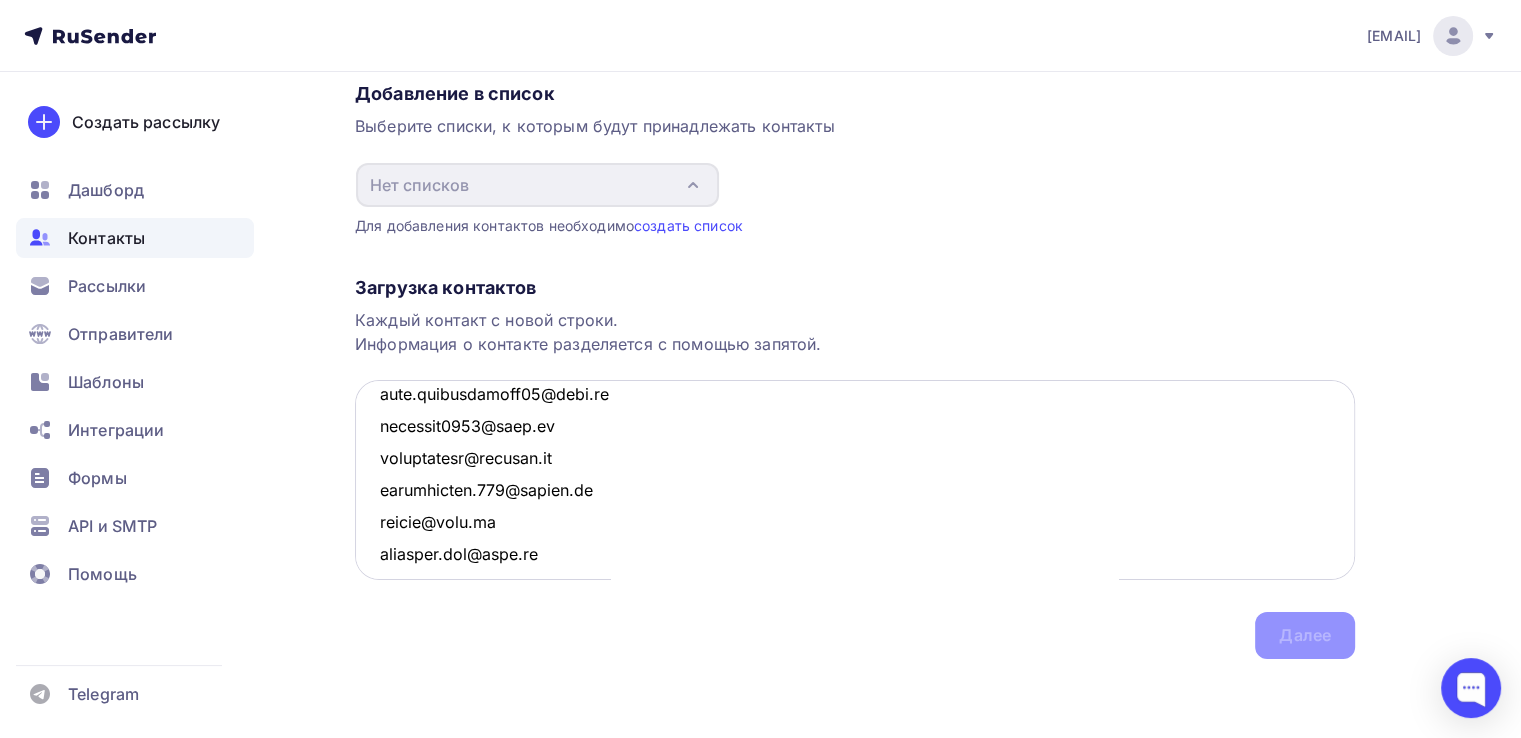 scroll, scrollTop: 502825, scrollLeft: 0, axis: vertical 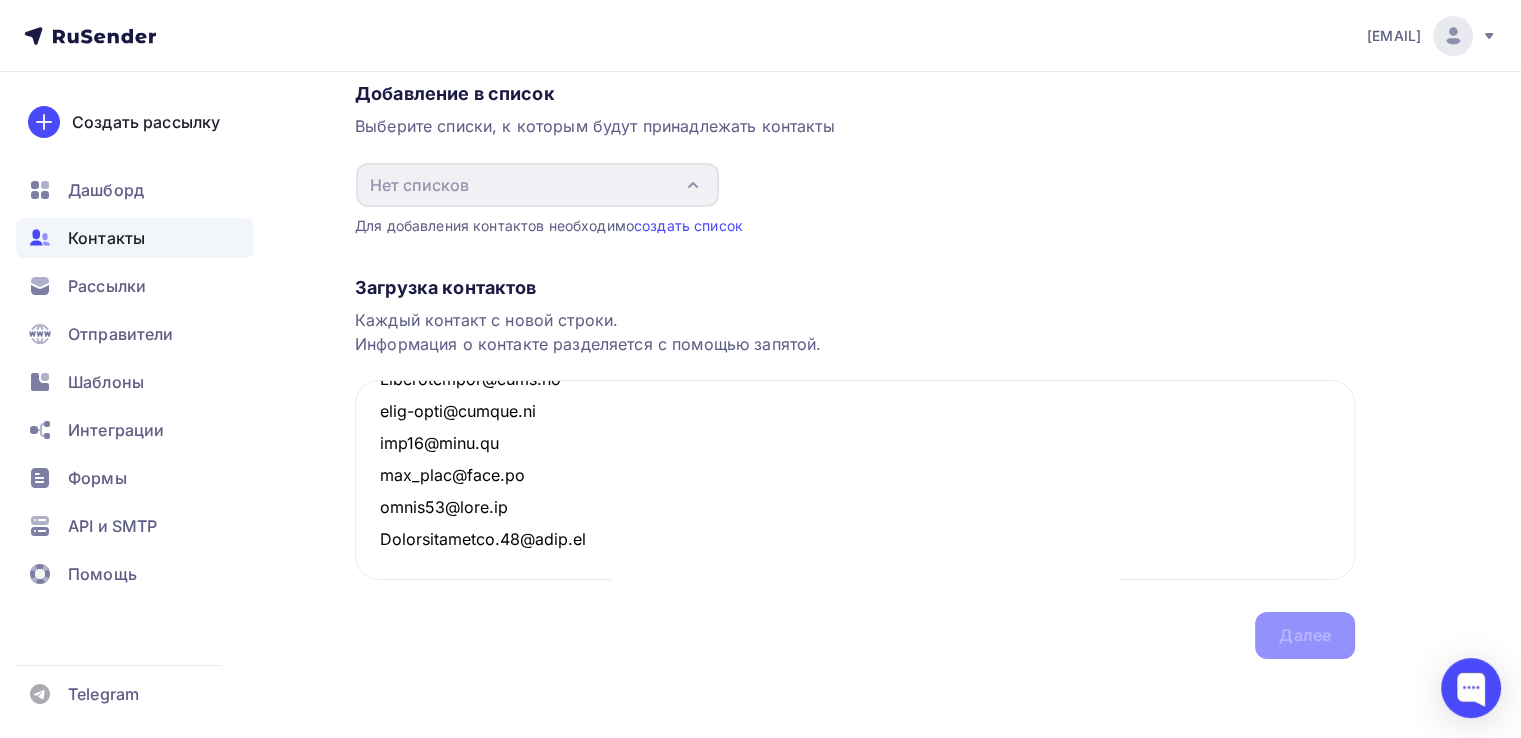 type on "abrma.81@mail.ru
alex-nik-82@mail.ru
a2007alex@yandex.ru
shirshina.ksusha@yandex.ru
galina-kozlova-72@mail.ru
sharoshyhina@yar.tns-e.ru
olegdaniltzev@yandex.ru
tovcharova@ugtu.net
cnv72.72@mail.ru
9610213310@mail.ru
pmk2010po@yandex.ru
masmarisha@gmail.com
akula757@mail.ru
sergey130403@gmail.com
as_mat@mail.ru
a.monogarov@rembler.ru
yarsch083@yandex.ru
markoffalex@yandex.ru
olgafed1956@mail.ru
tn_house@mail.ru
yardou074@yandex.ru
yardou074@yandex.ru,ignat72@inbox.ru
varfo62@mail.ru
mfcr@mail.ru
elena.kostyukova67@gmail.com
sz76yar@gmail.com
prohorova16@gmail.com
sam_e76@mail.ru
v-furmanov@mail.ru
nata24-63@yandex.ru
alenka-i2013@yandex.ru
Lysen-oksana@mail.ru
dirigent.nb@mail.ru
marsel-marina@rambler.ru
r_rena.68@mail.ru
530159@inbox.ru
tatiana-koriabkina@yandex.ru
dlvysb@mail.ru
sneg079@yandex.ru
vashelga@rambler.ru
irina.burmistrova@sveza.com
kruglikova@yaroblgaz.ru
berezin.64@mail.ru
maks.abramof@gmail.com
info@uugr.kngf.ru
anutkapav@yandex.ru
kovaleva-sb@yaroblgaz.ru
indavto10@mail.ru
berezin.64@mail.r..." 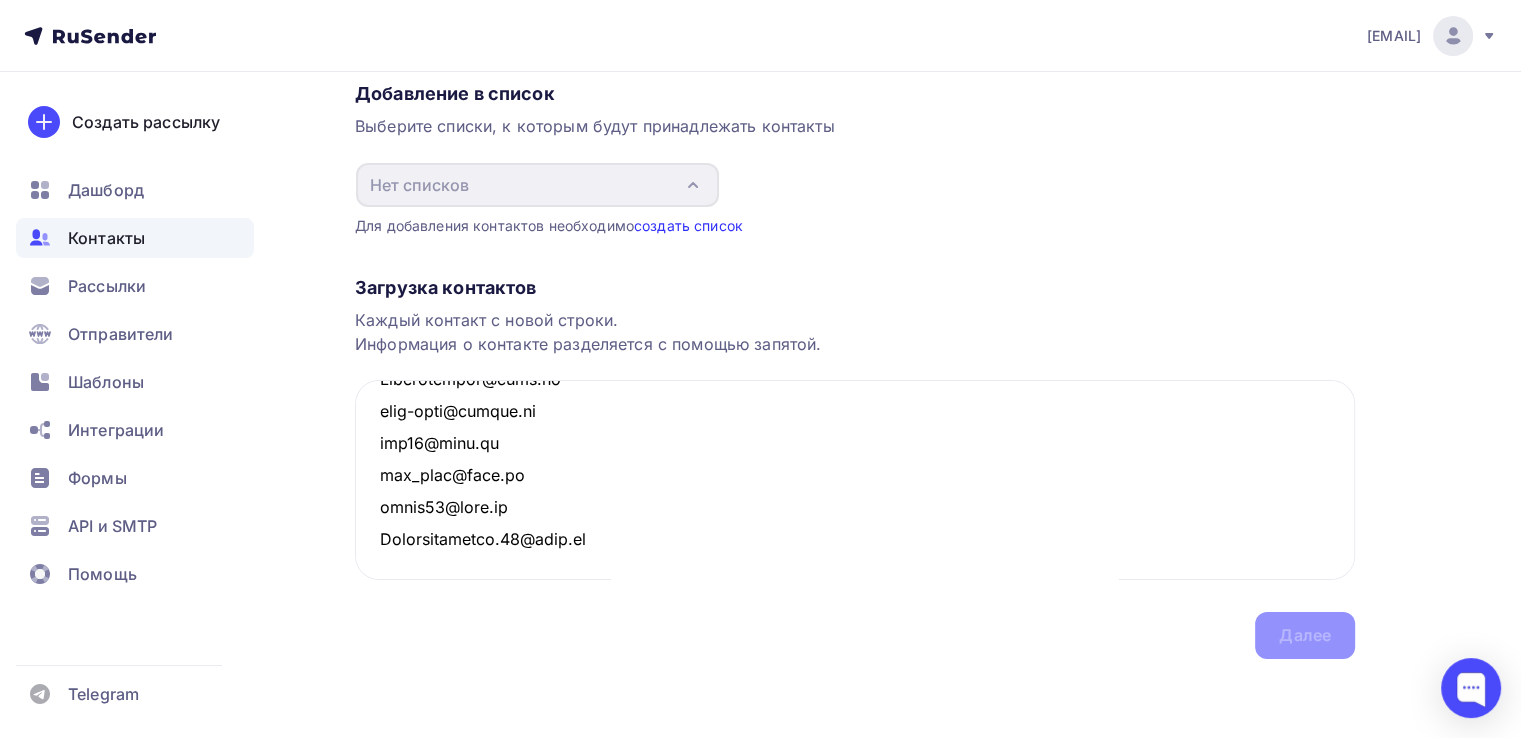 click on "создать список" at bounding box center [688, 225] 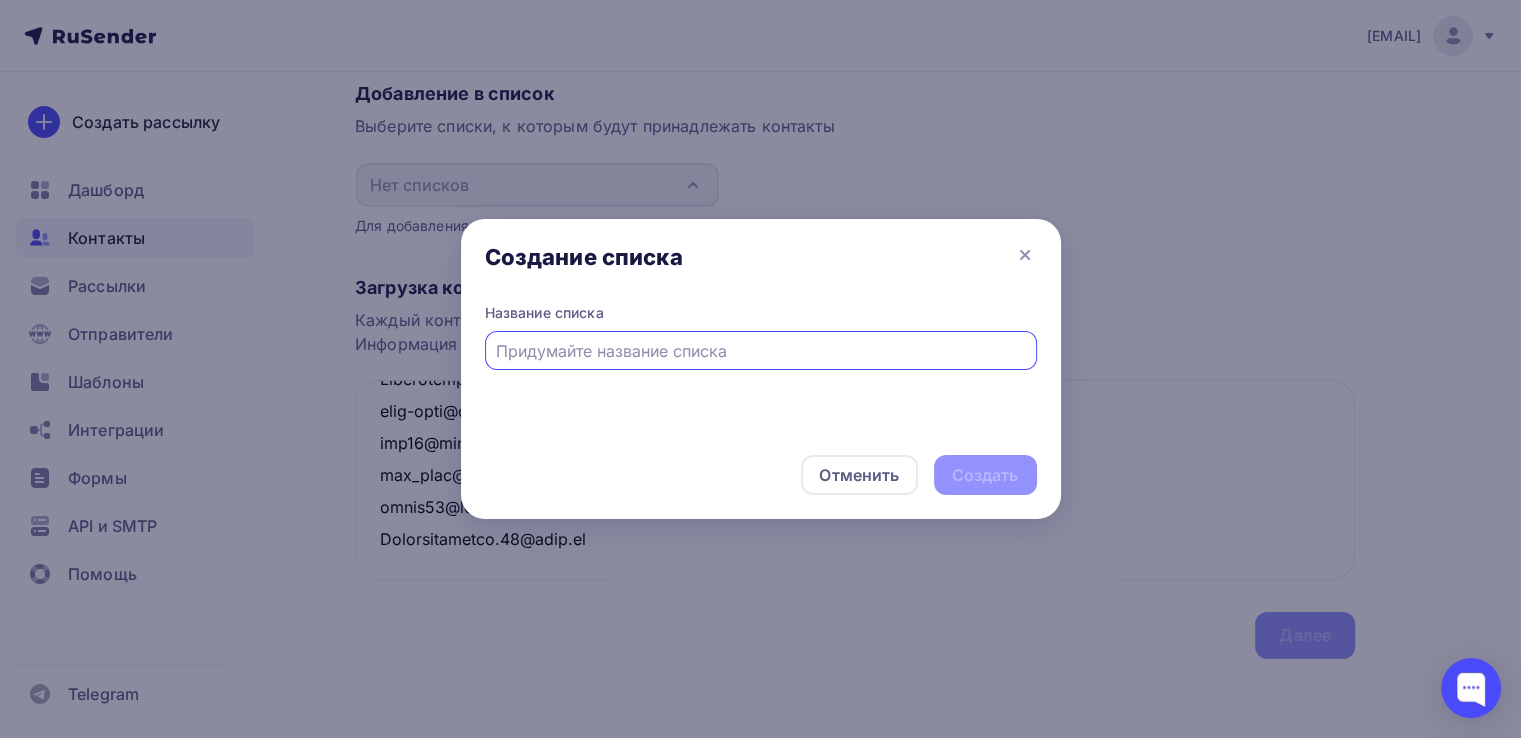 scroll, scrollTop: 0, scrollLeft: 0, axis: both 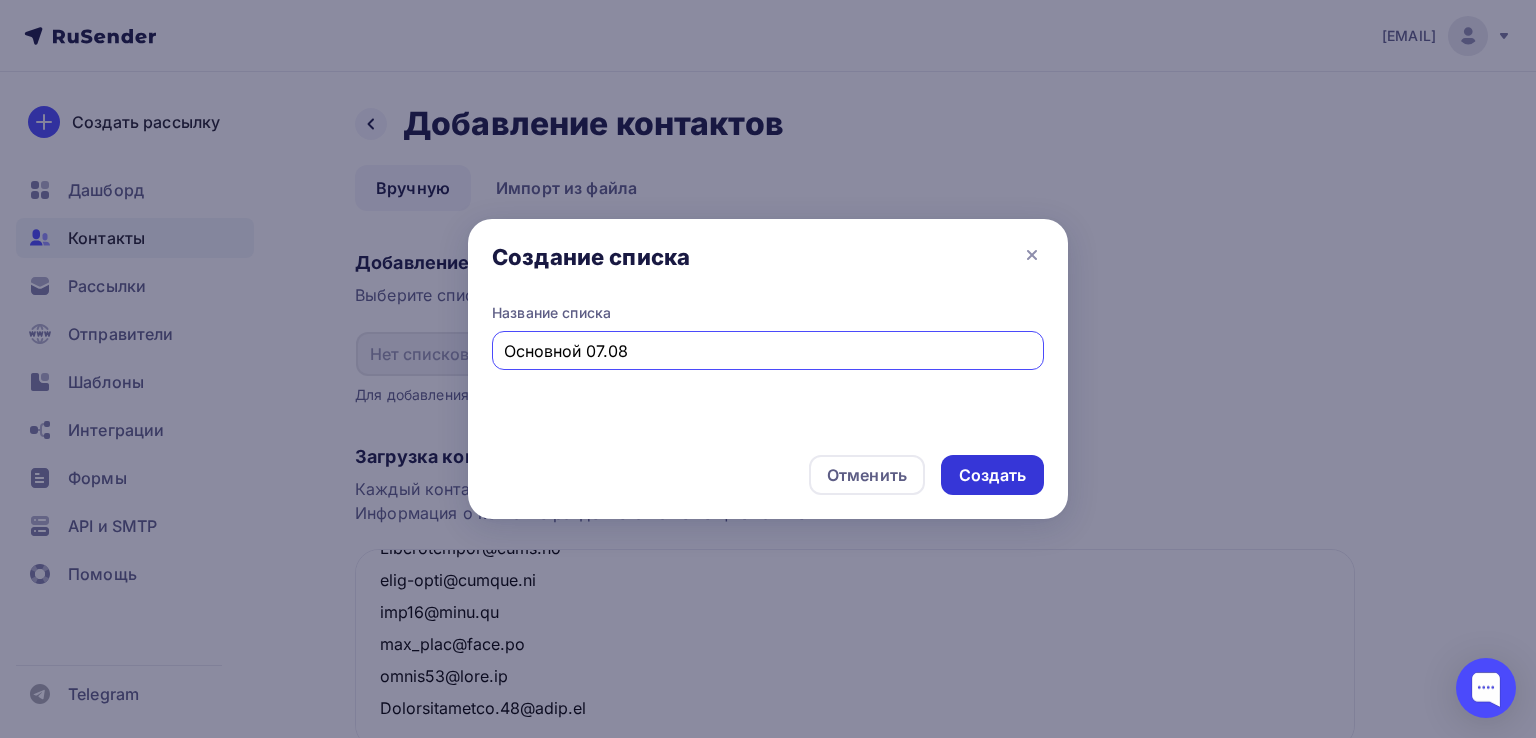 type on "Основной 07.08" 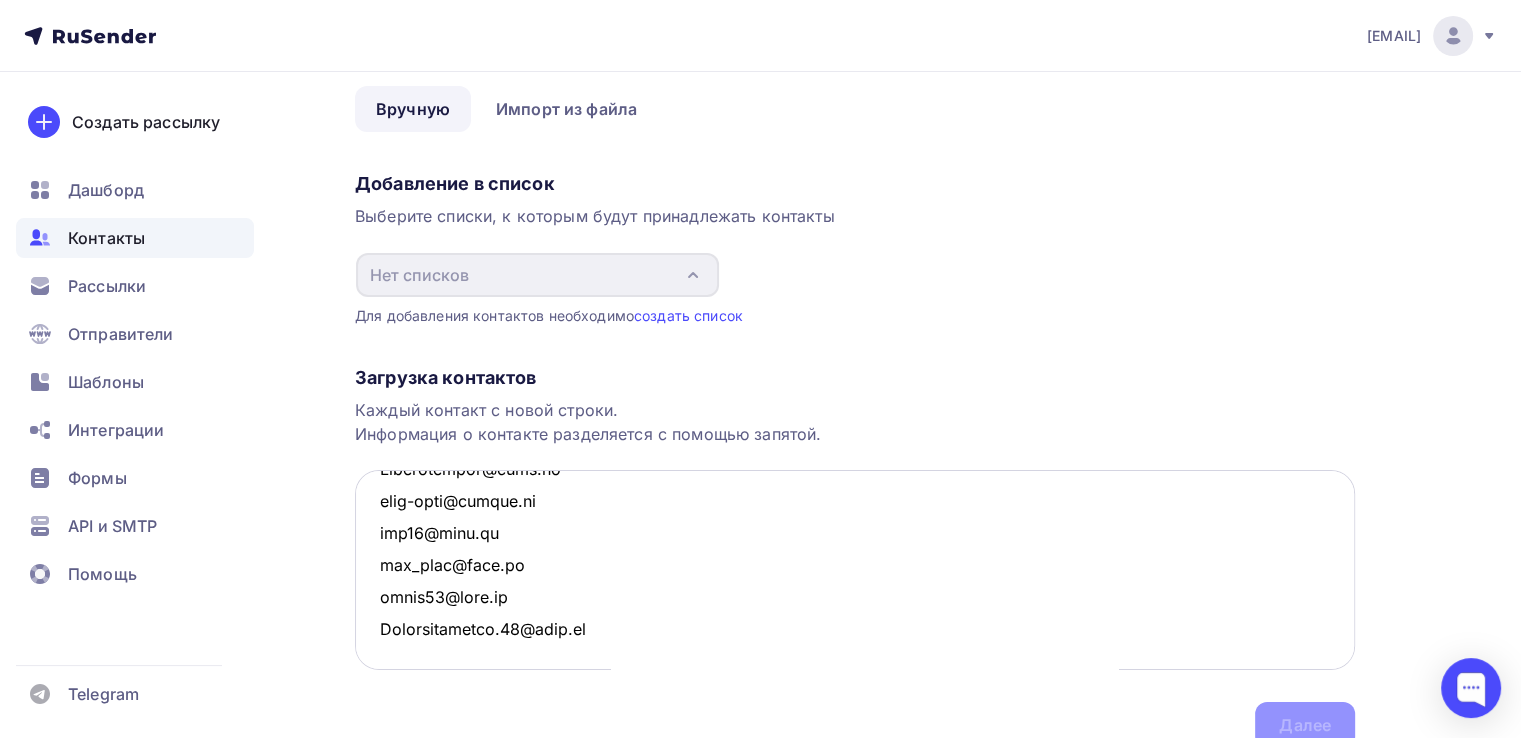 scroll, scrollTop: 169, scrollLeft: 0, axis: vertical 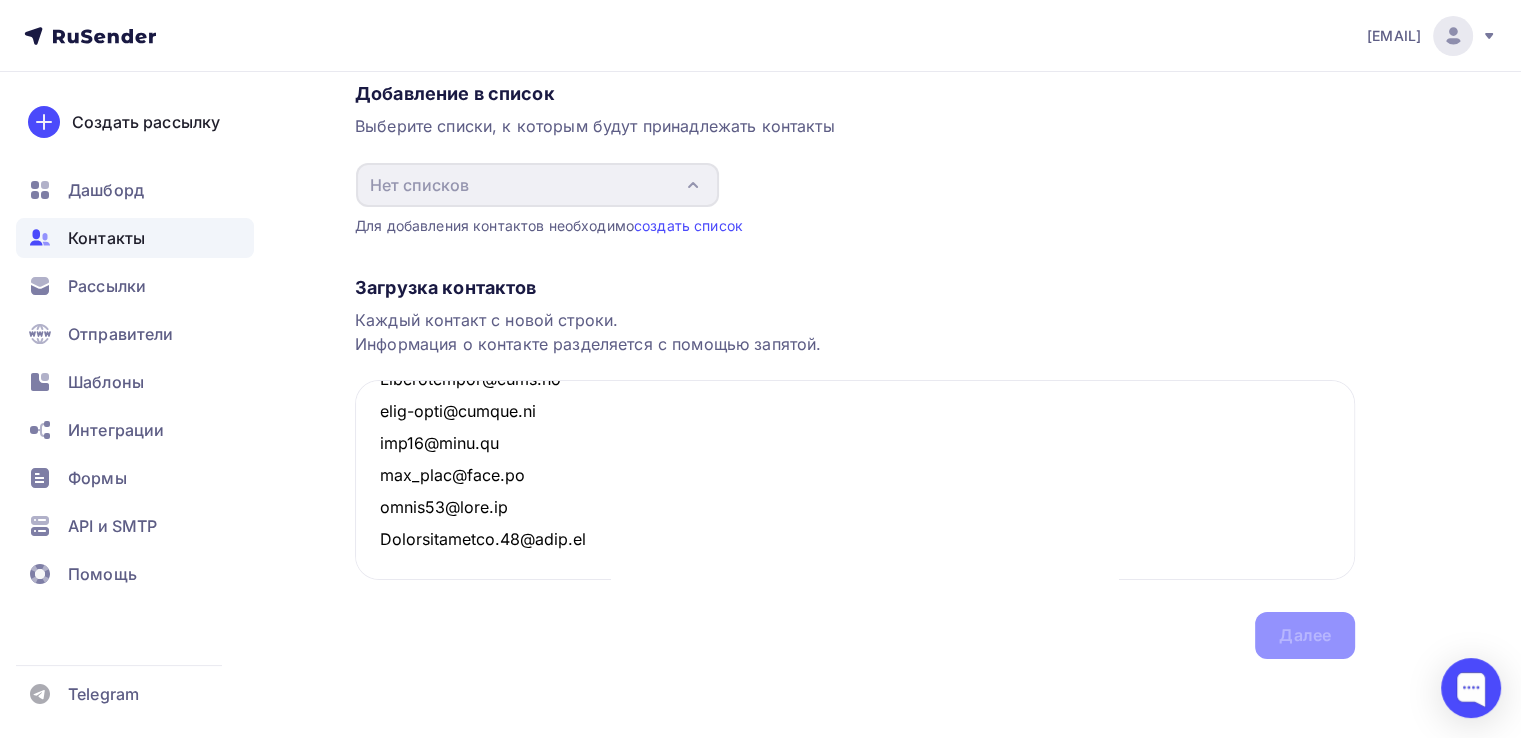 click on "Загрузка контактов   Каждый контакт с новой строки. Информация о контакте разделяется с помощью запятой.        Далее" at bounding box center [855, 447] 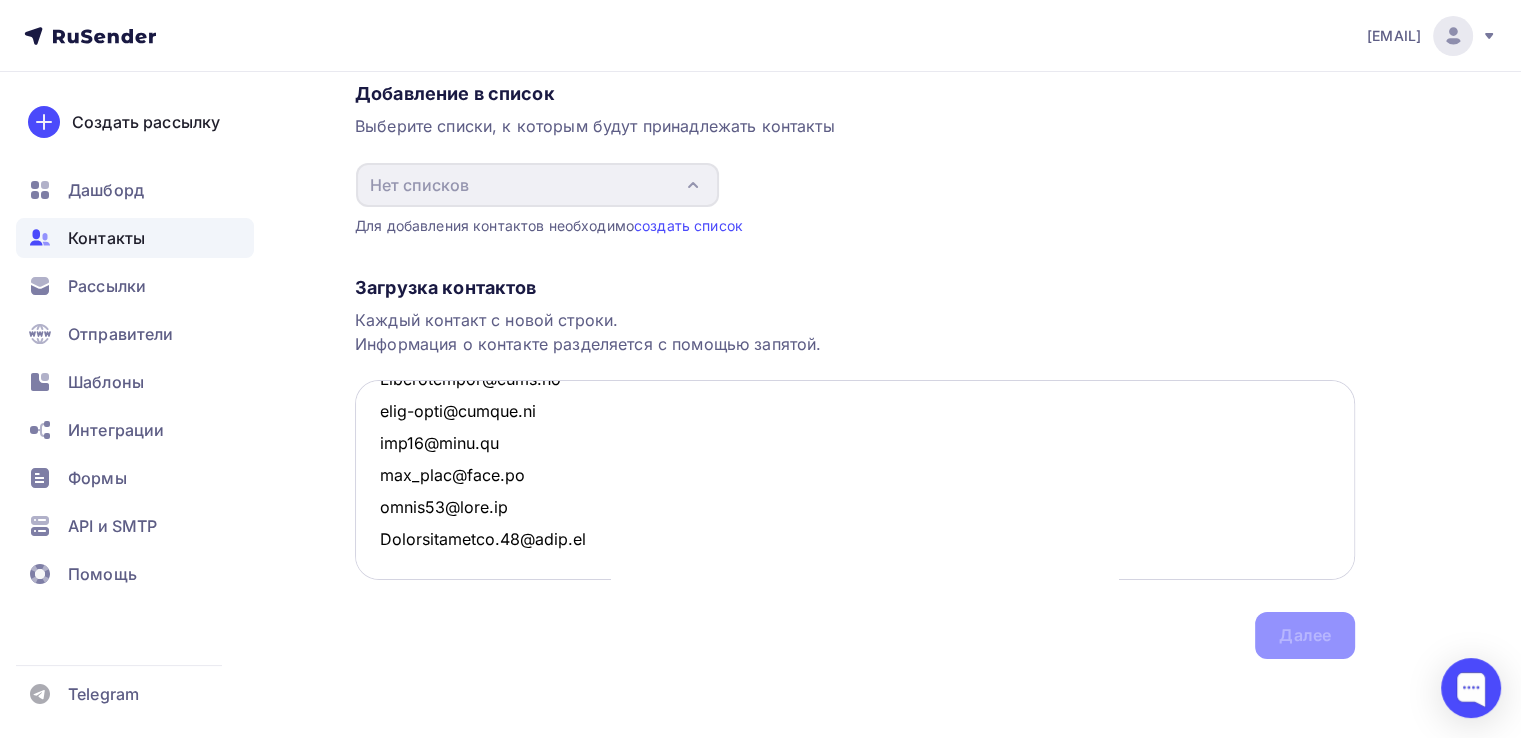 click at bounding box center (855, 480) 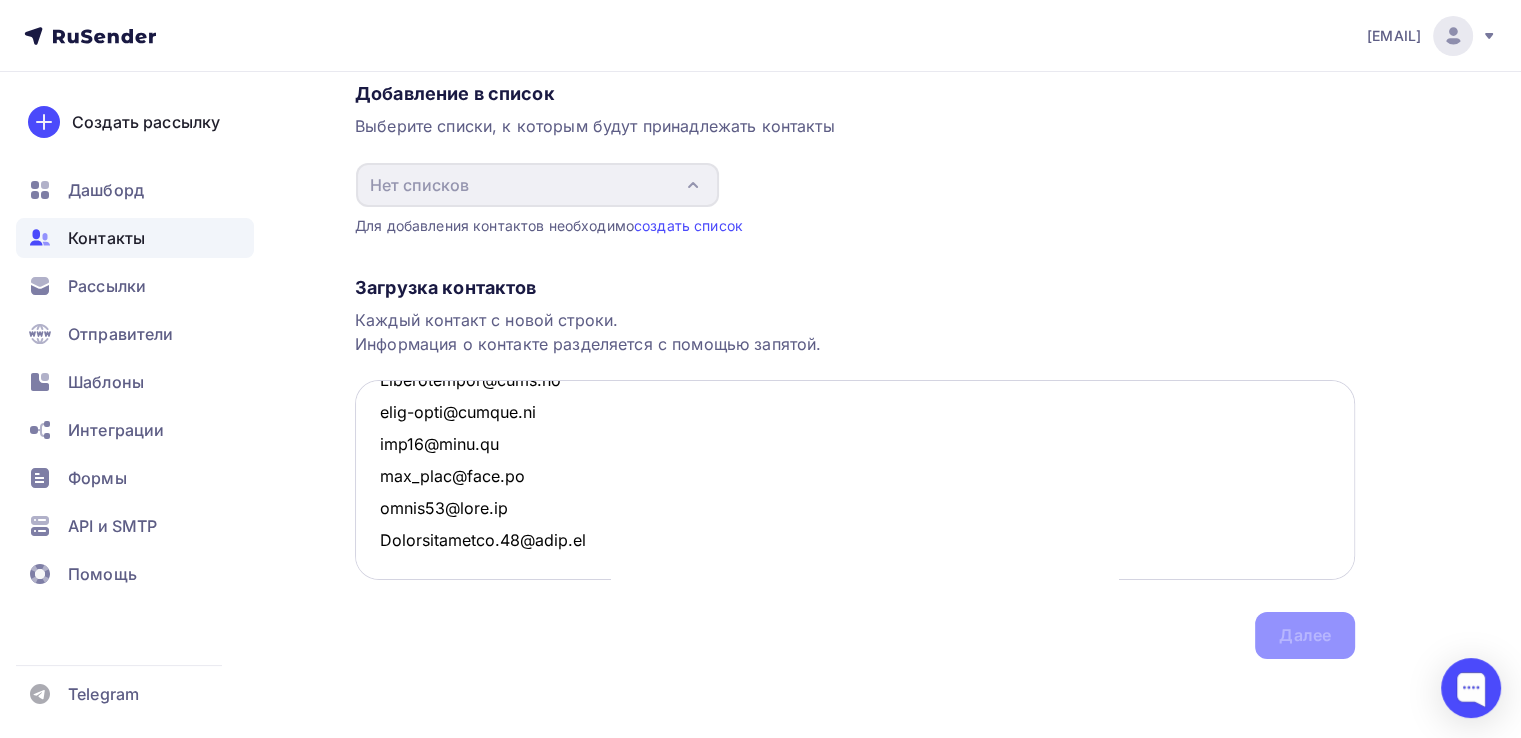 scroll, scrollTop: 141, scrollLeft: 0, axis: vertical 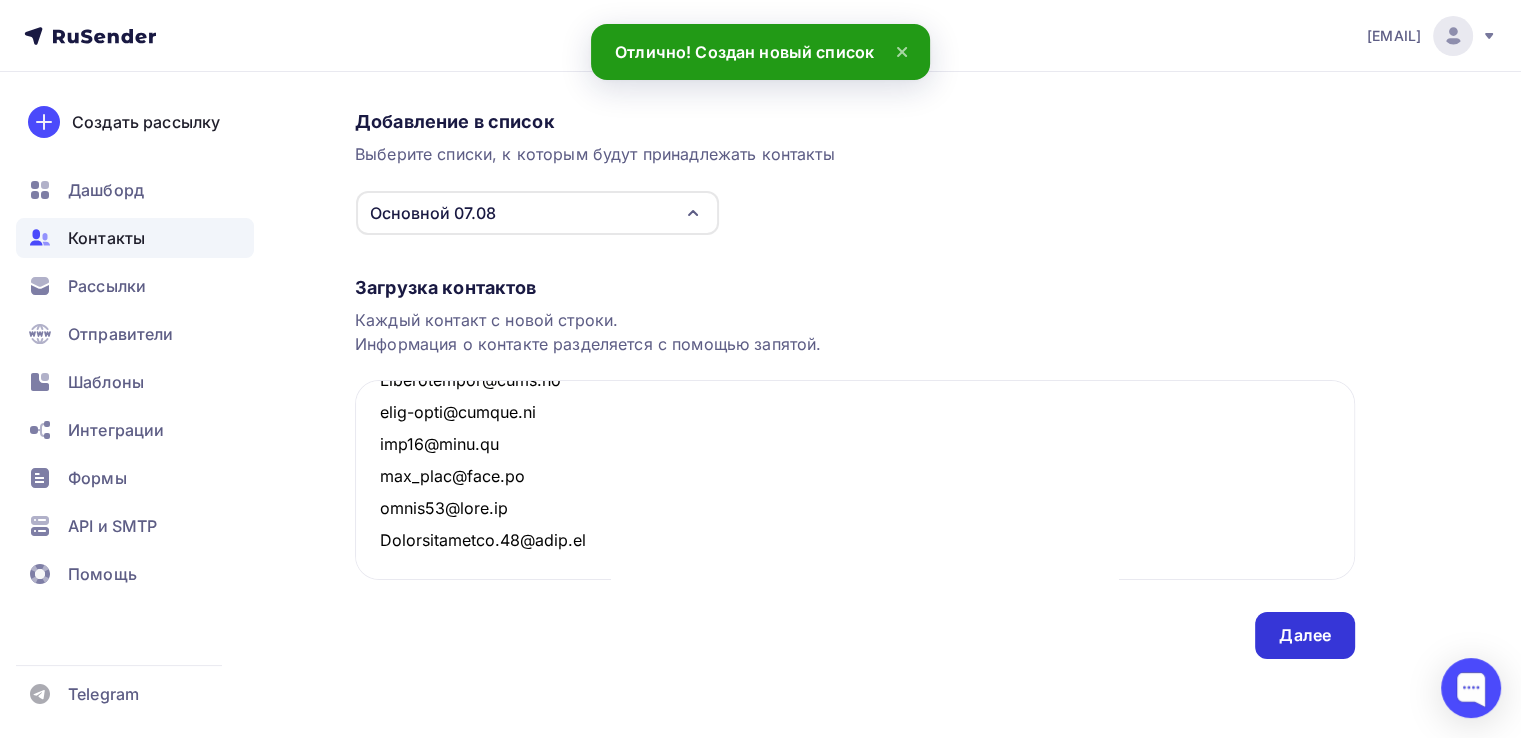 type on "abrma.81@mail.ru
alex-nik-82@mail.ru
a2007alex@yandex.ru
shirshina.ksusha@yandex.ru
galina-kozlova-72@mail.ru
sharoshyhina@yar.tns-e.ru
olegdaniltzev@yandex.ru
tovcharova@ugtu.net
cnv72.72@mail.ru
9610213310@mail.ru
pmk2010po@yandex.ru
masmarisha@gmail.com
akula757@mail.ru
sergey130403@gmail.com
as_mat@mail.ru
a.monogarov@rembler.ru
yarsch083@yandex.ru
markoffalex@yandex.ru
olgafed1956@mail.ru
tn_house@mail.ru
yardou074@yandex.ru
yardou074@yandex.ru,ignat72@inbox.ru
varfo62@mail.ru
mfcr@mail.ru
elena.kostyukova67@gmail.com
sz76yar@gmail.com
prohorova16@gmail.com
sam_e76@mail.ru
v-furmanov@mail.ru
nata24-63@yandex.ru
alenka-i2013@yandex.ru
Lysen-oksana@mail.ru
dirigent.nb@mail.ru
marsel-marina@rambler.ru
r_rena.68@mail.ru
530159@inbox.ru
tatiana-koriabkina@yandex.ru
dlvysb@mail.ru
sneg079@yandex.ru
vashelga@rambler.ru
irina.burmistrova@sveza.com
kruglikova@yaroblgaz.ru
berezin.64@mail.ru
maks.abramof@gmail.com
info@uugr.kngf.ru
anutkapav@yandex.ru
kovaleva-sb@yaroblgaz.ru
indavto10@mail.ru
berezin.64@mail.r..." 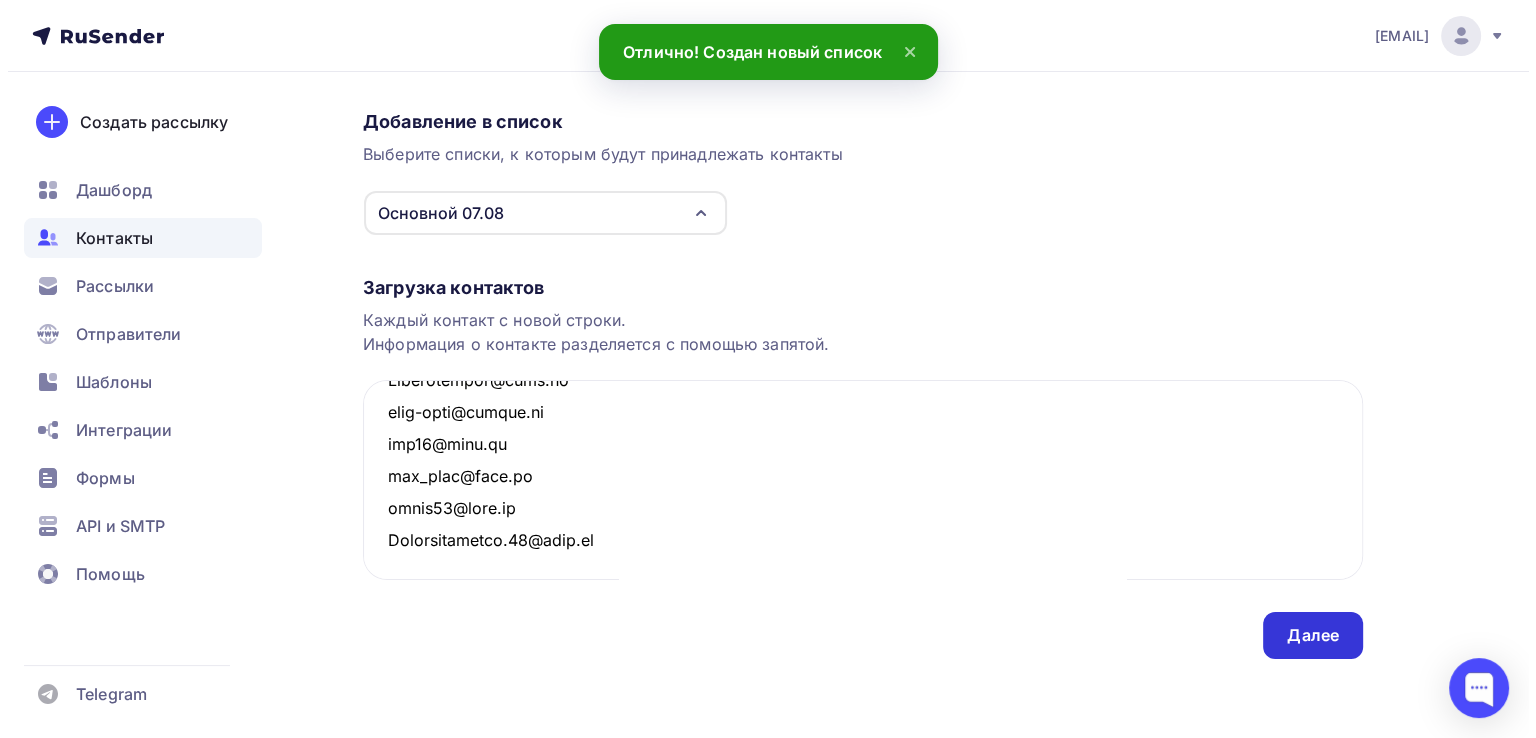 scroll, scrollTop: 0, scrollLeft: 0, axis: both 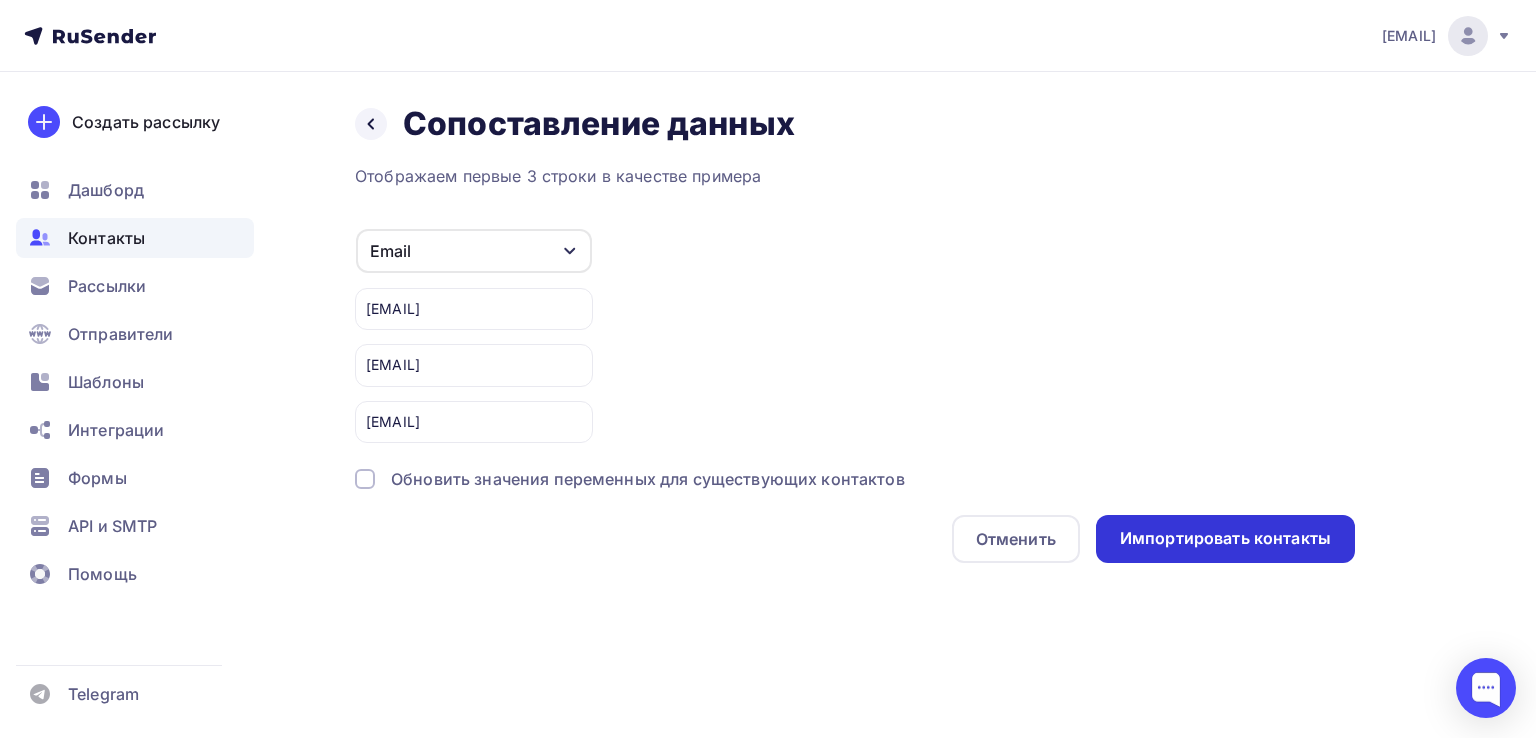 click on "Импортировать контакты" at bounding box center [1225, 538] 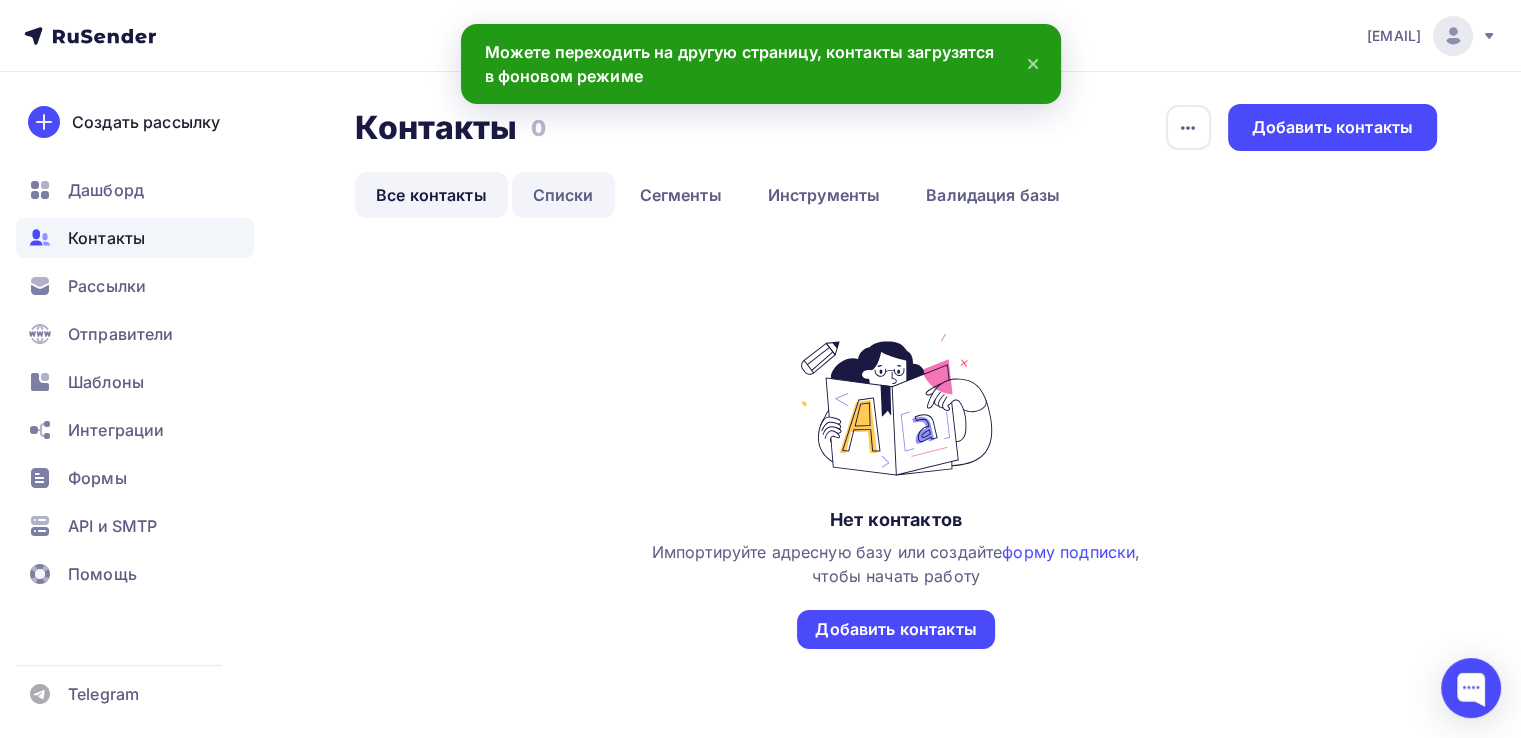 click on "Списки" at bounding box center [563, 195] 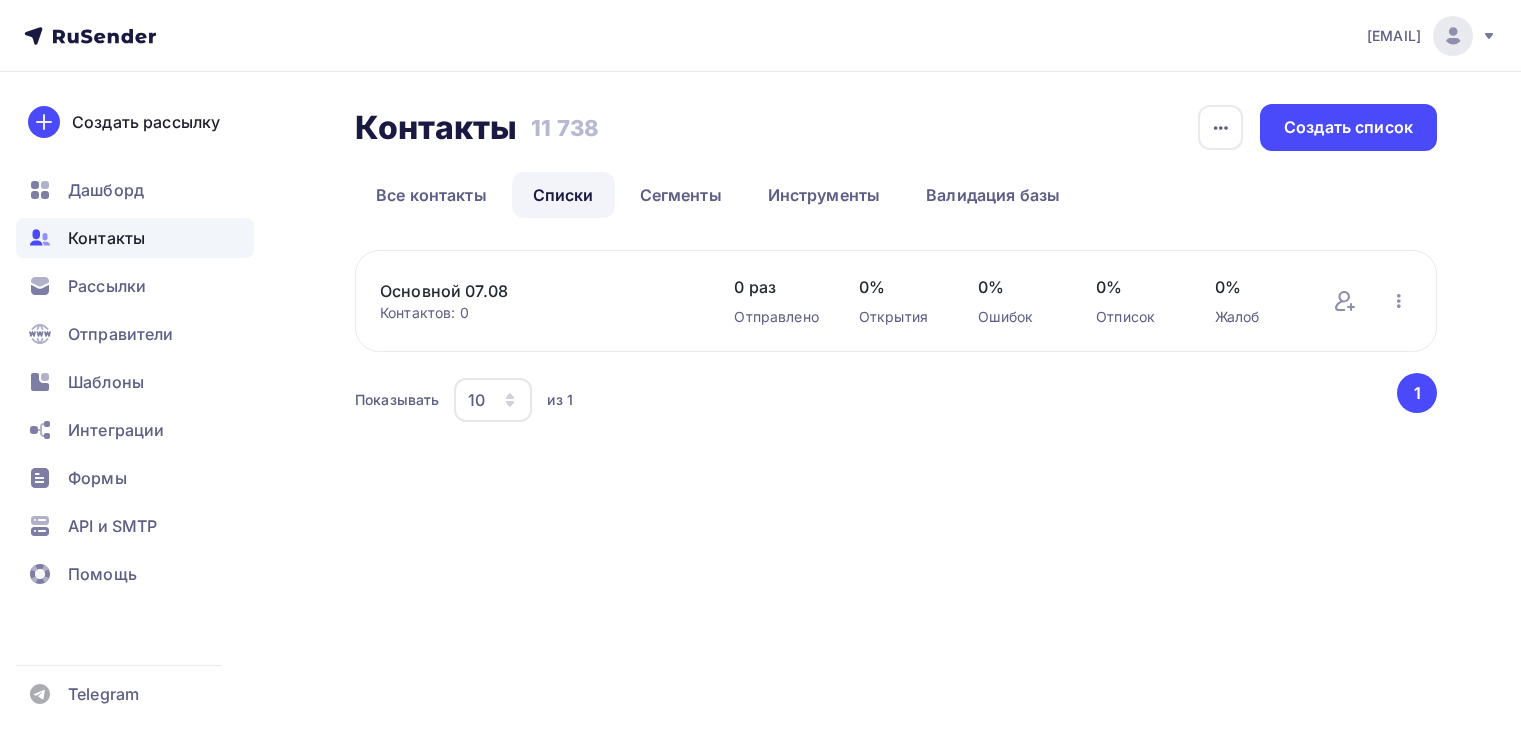 scroll, scrollTop: 0, scrollLeft: 0, axis: both 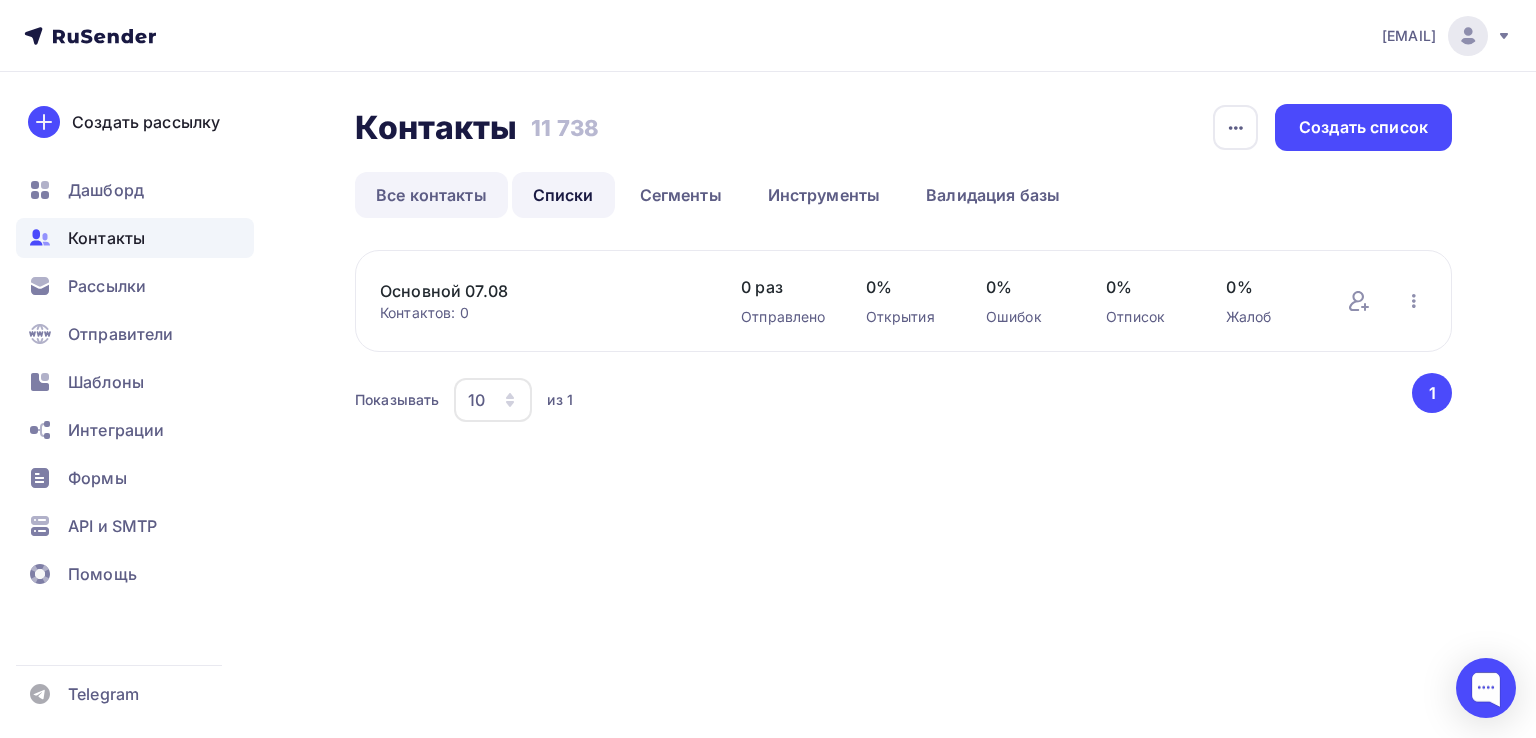click on "Все контакты" at bounding box center (431, 195) 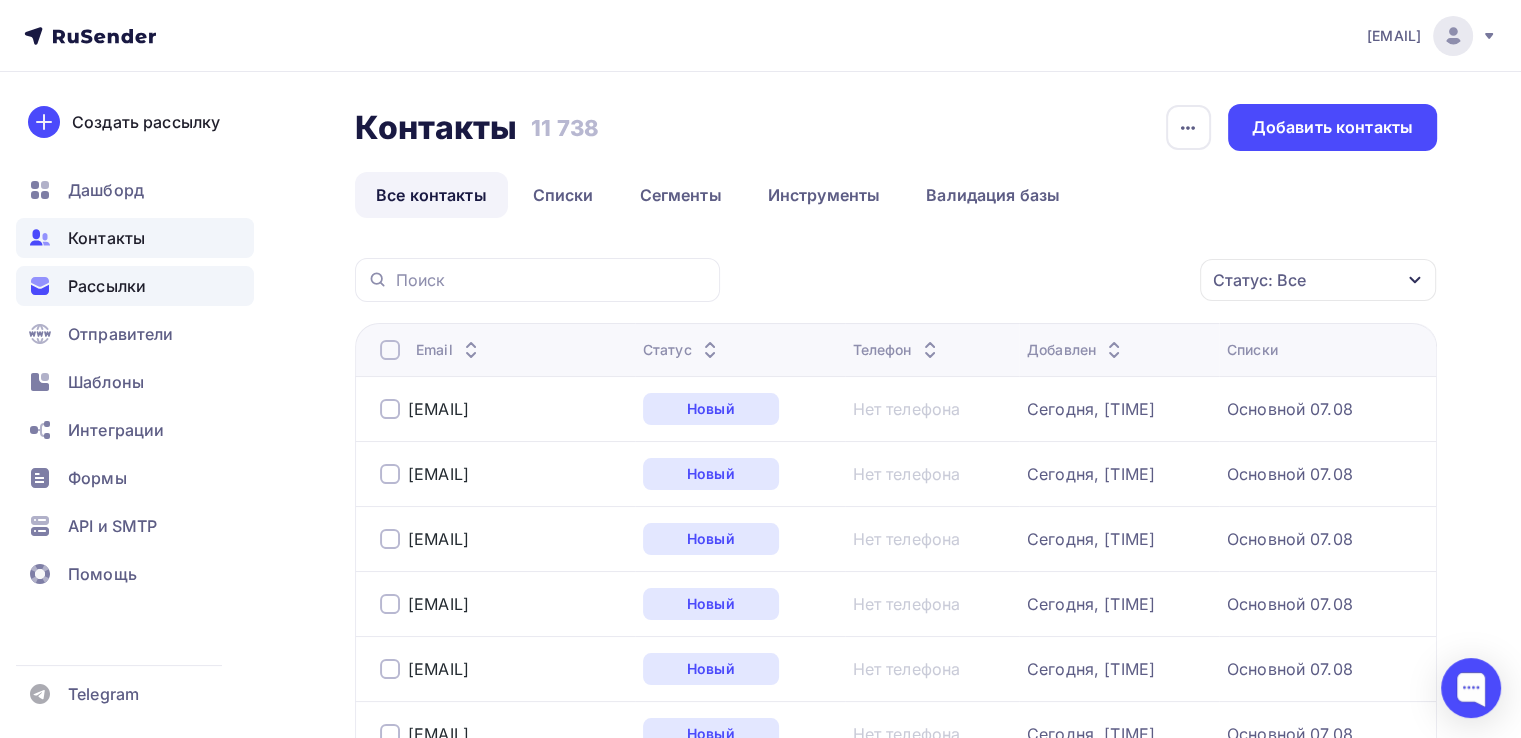 click on "Рассылки" at bounding box center [107, 286] 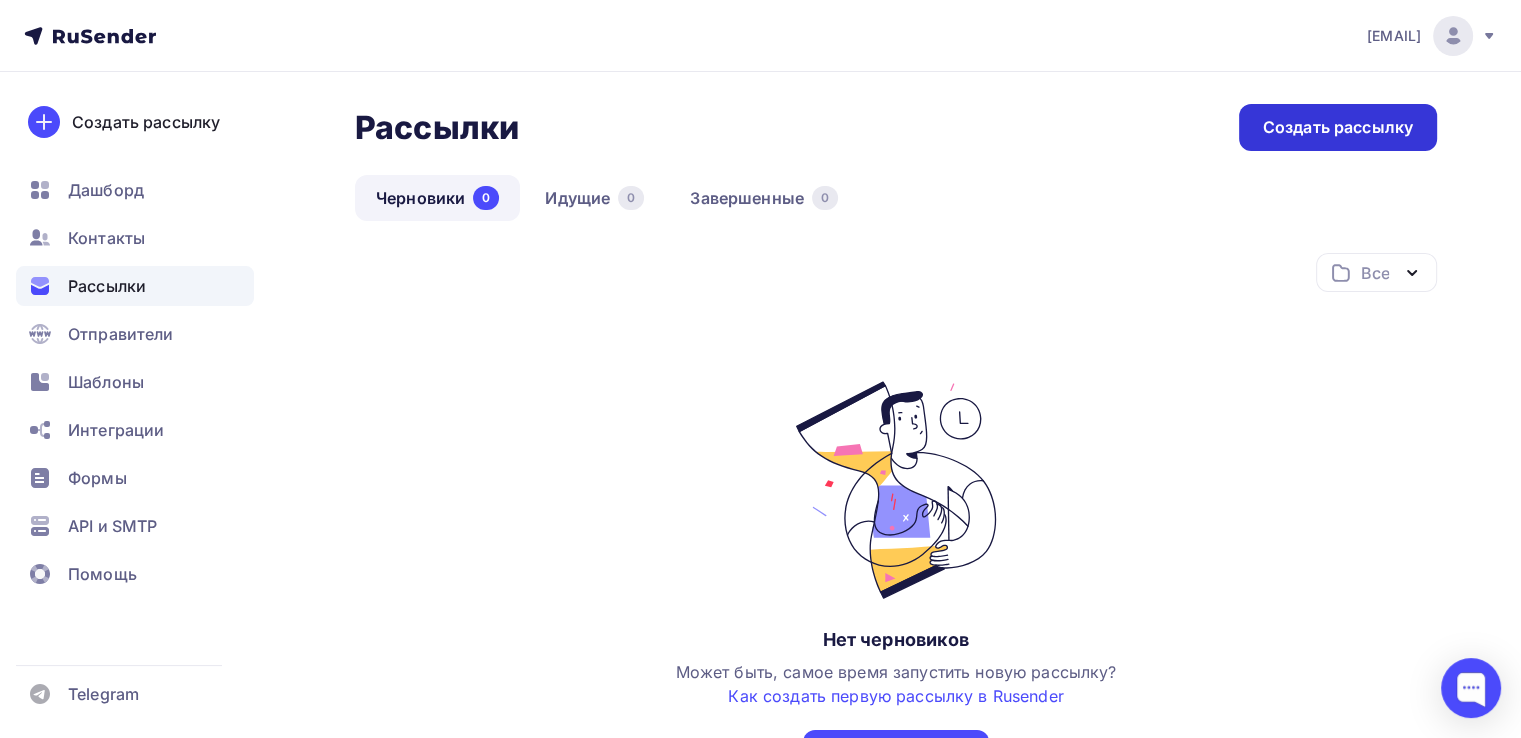click on "Создать рассылку" at bounding box center (1338, 127) 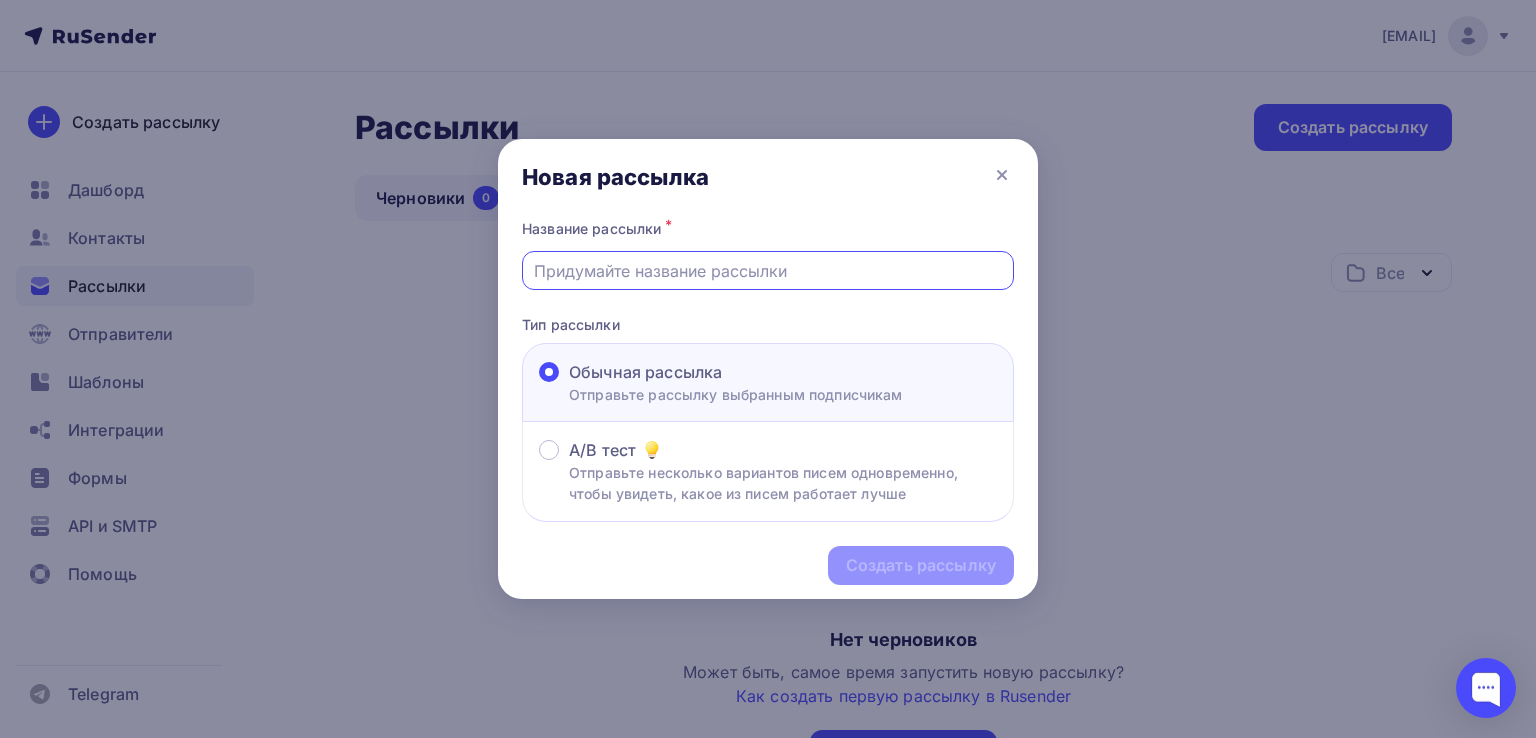 click at bounding box center (768, 271) 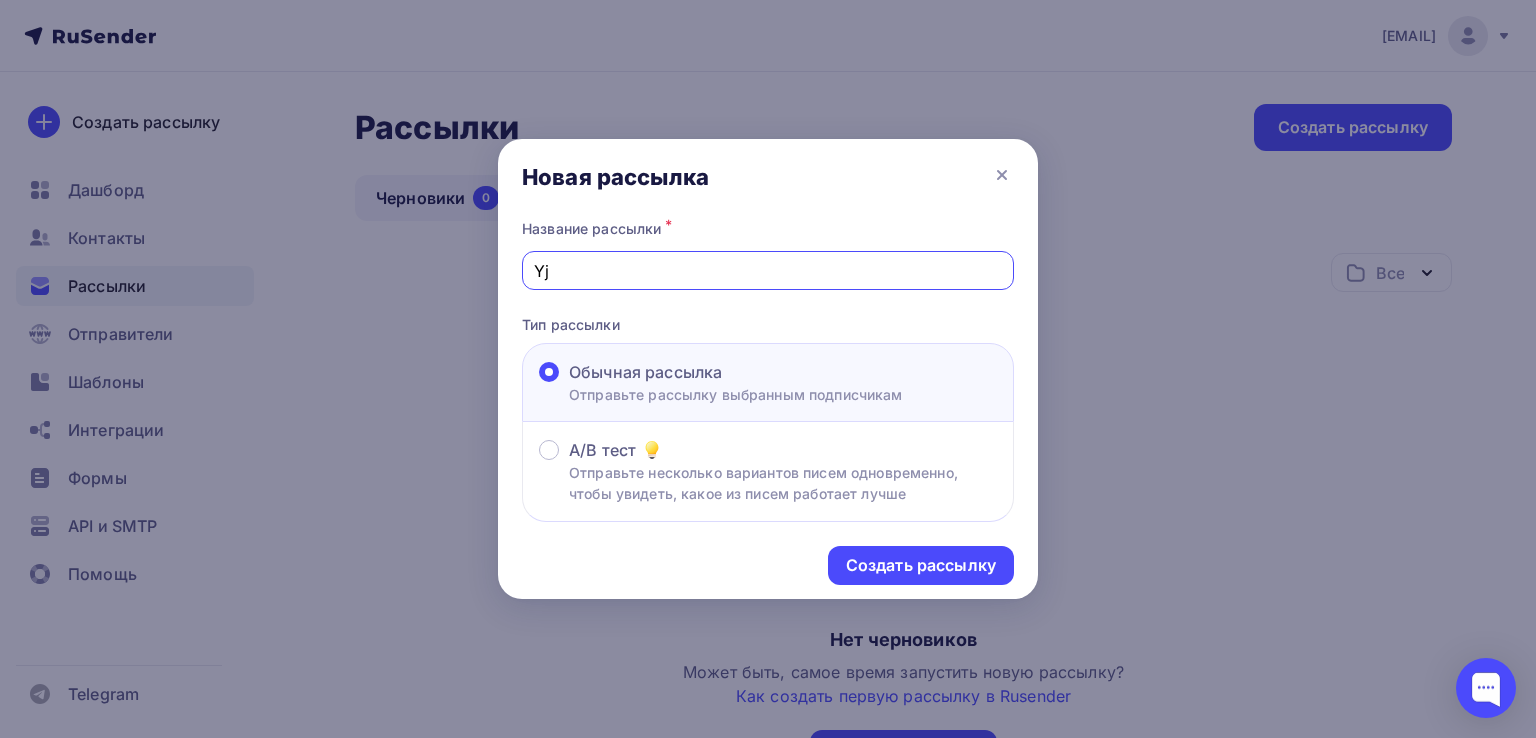 type on "Y" 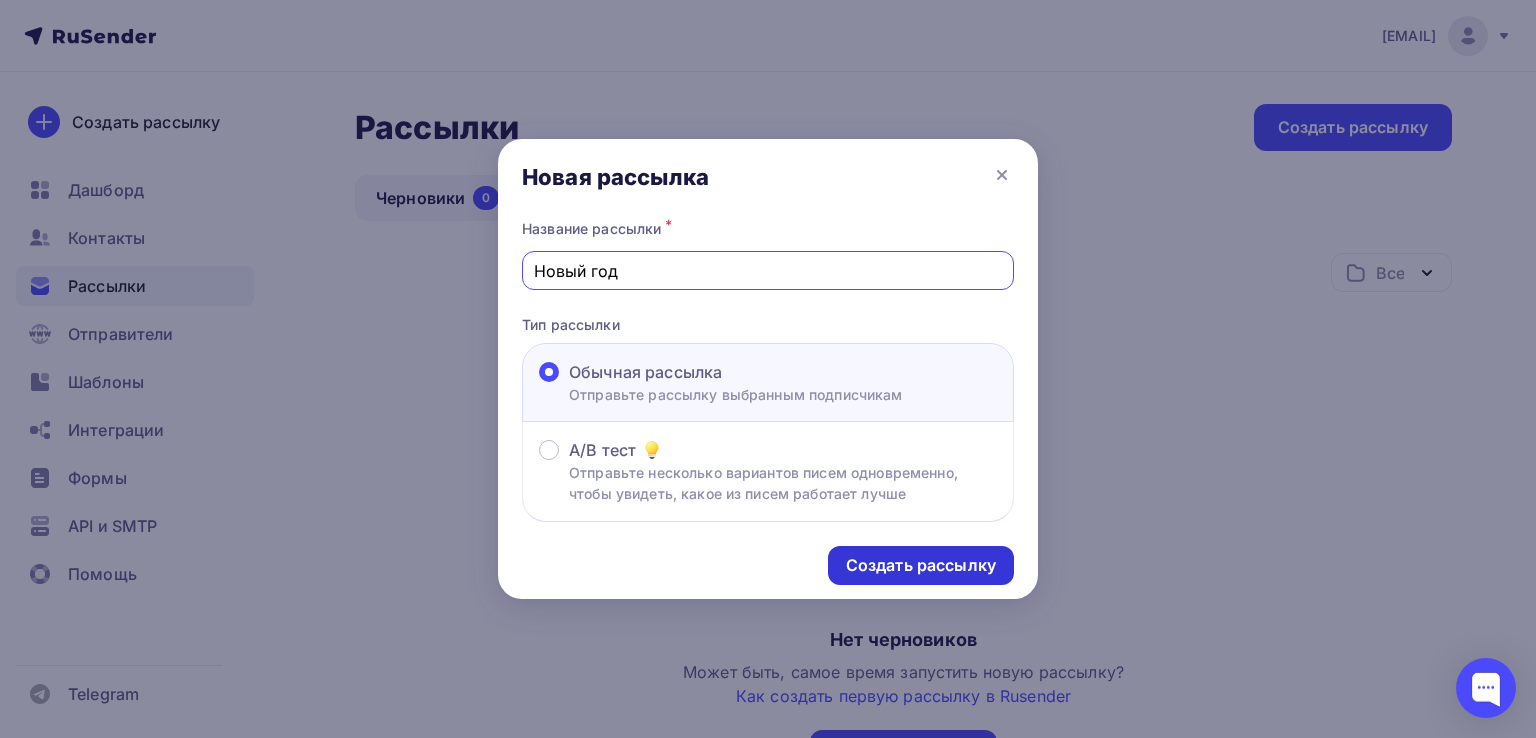 type on "Новый год" 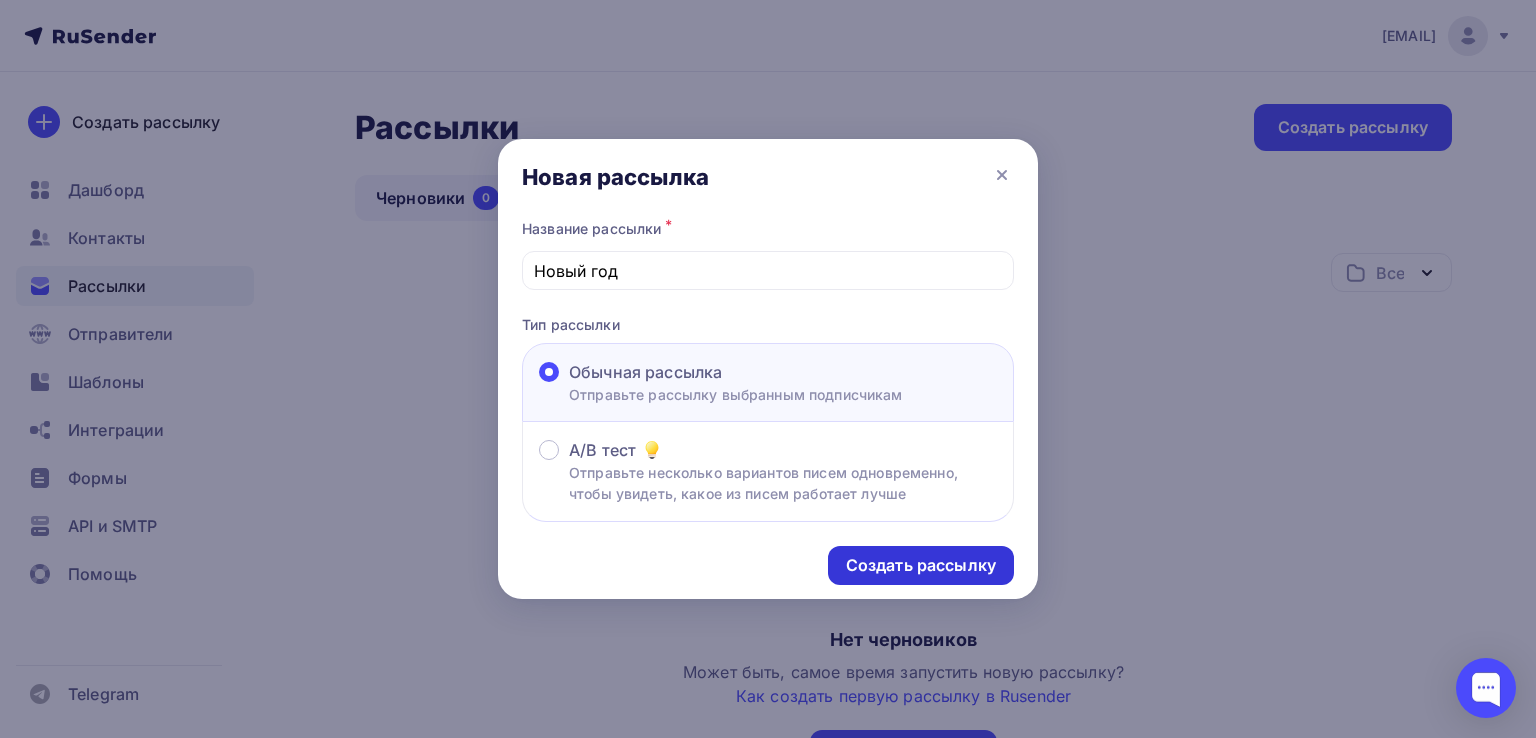 click on "Создать рассылку" at bounding box center [921, 565] 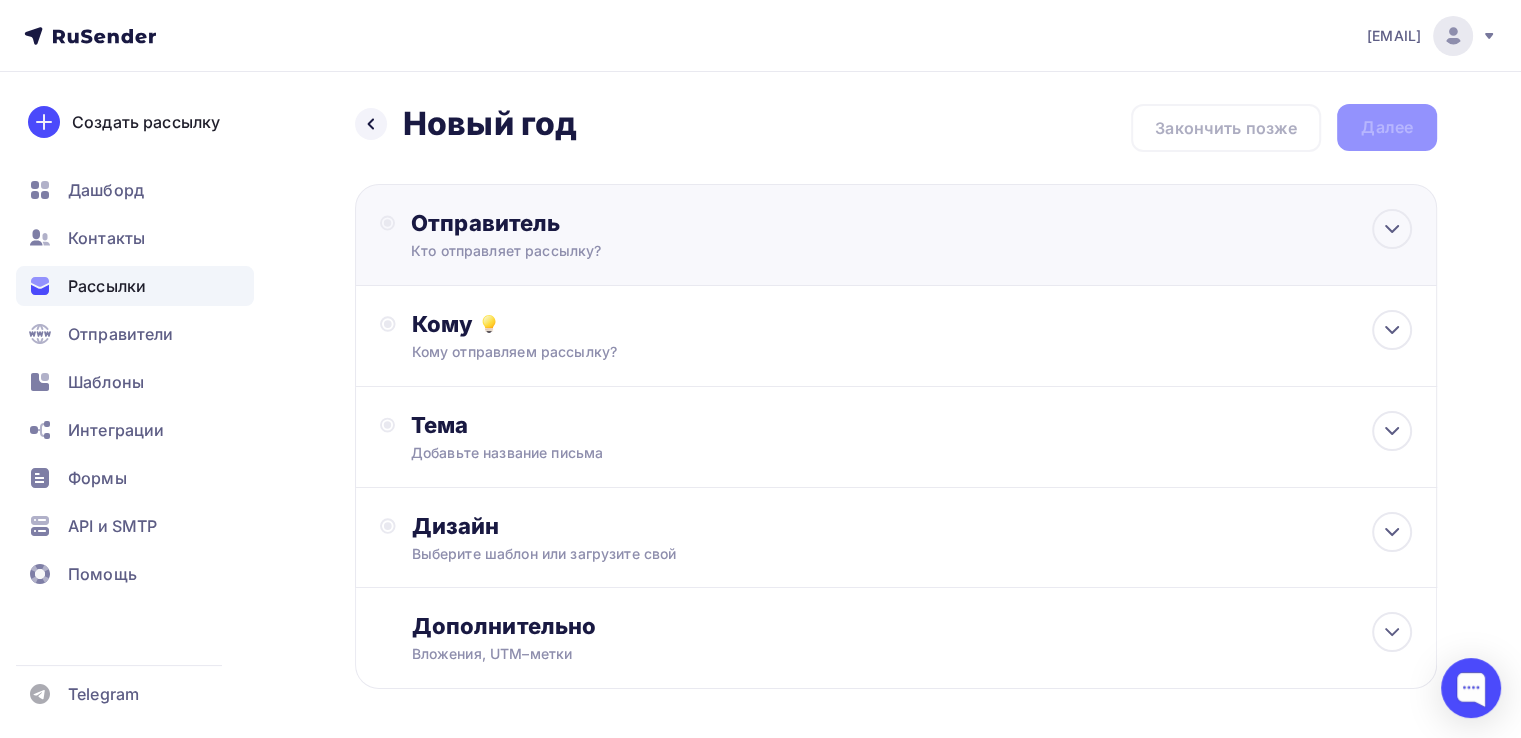 click on "Отправитель" at bounding box center (627, 223) 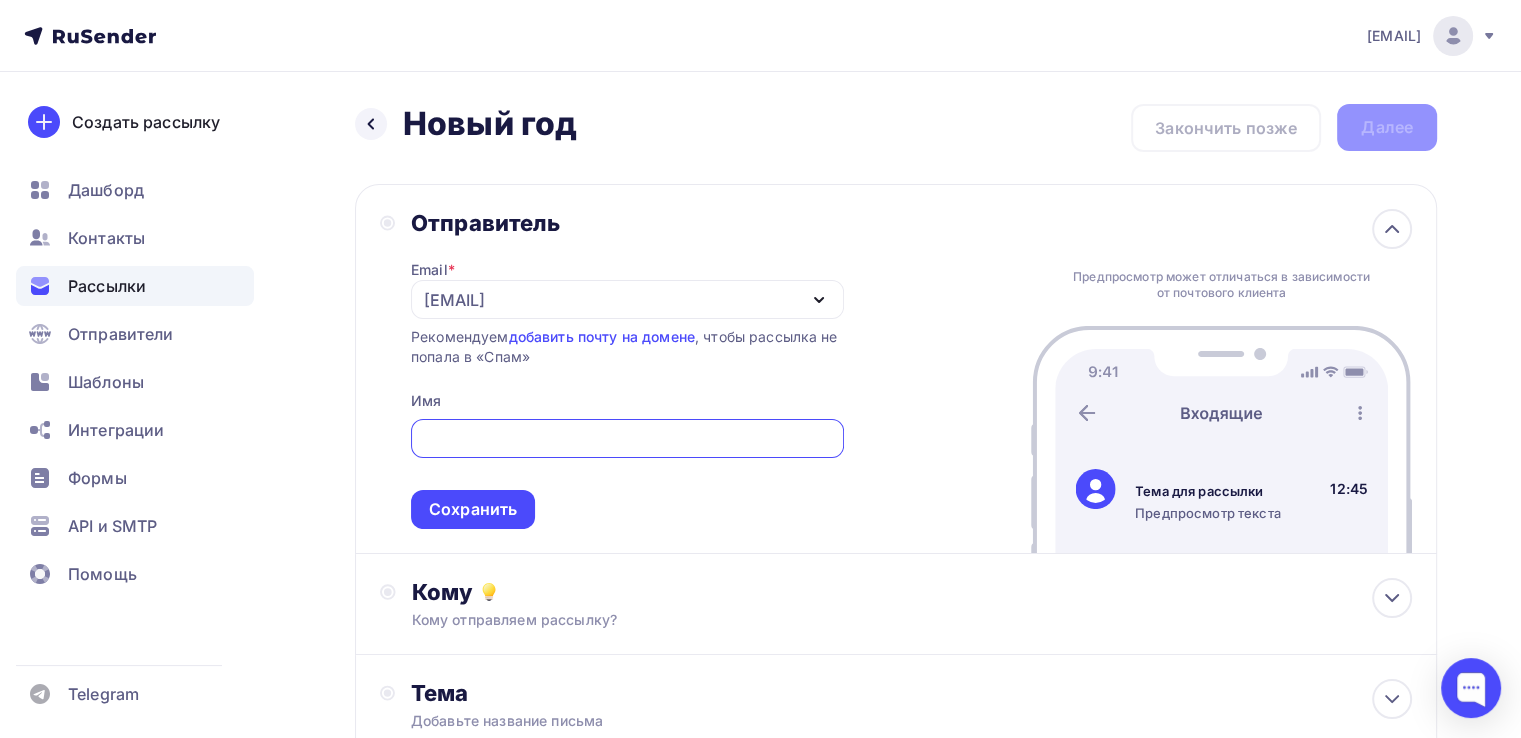 scroll, scrollTop: 0, scrollLeft: 0, axis: both 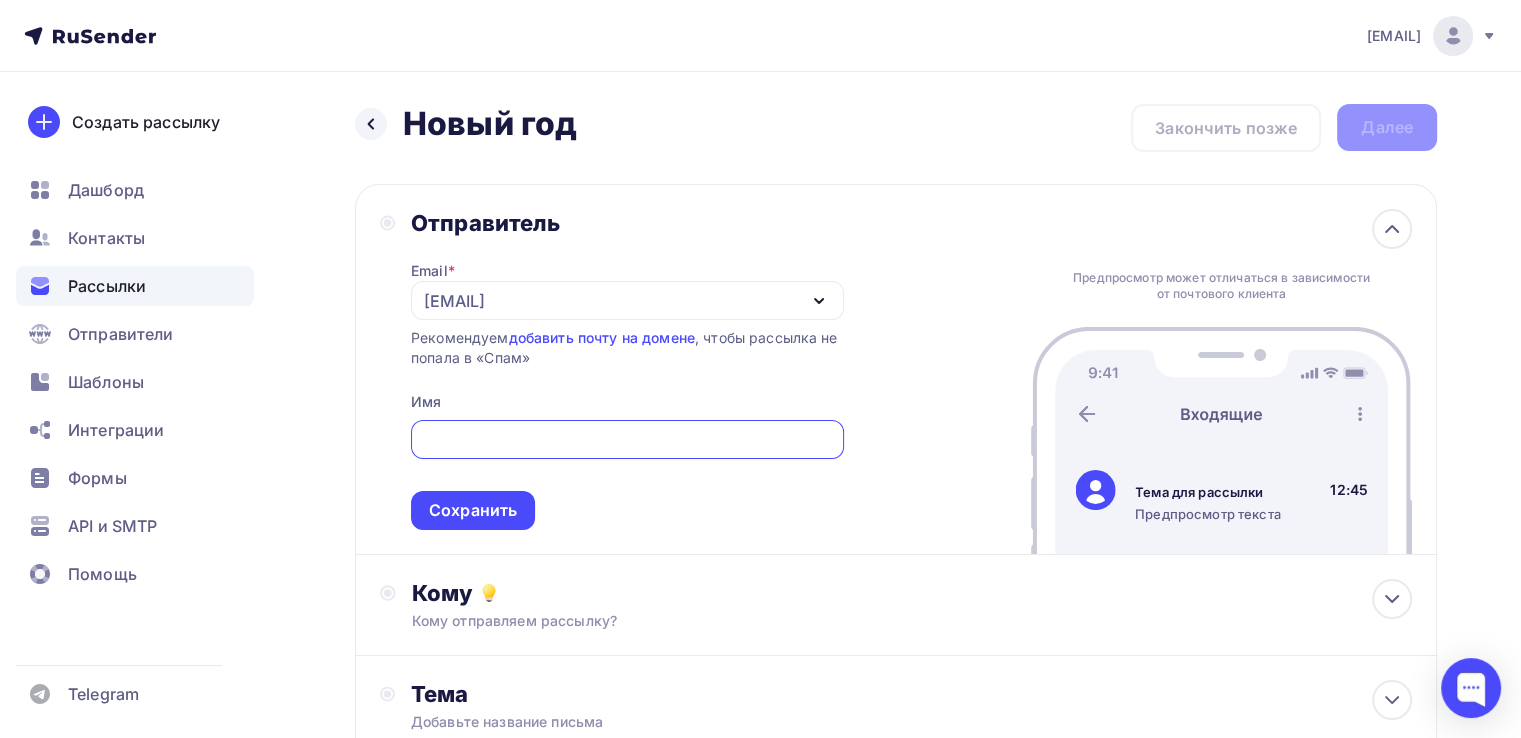 click on "redholmru@yandex.ru" at bounding box center (627, 300) 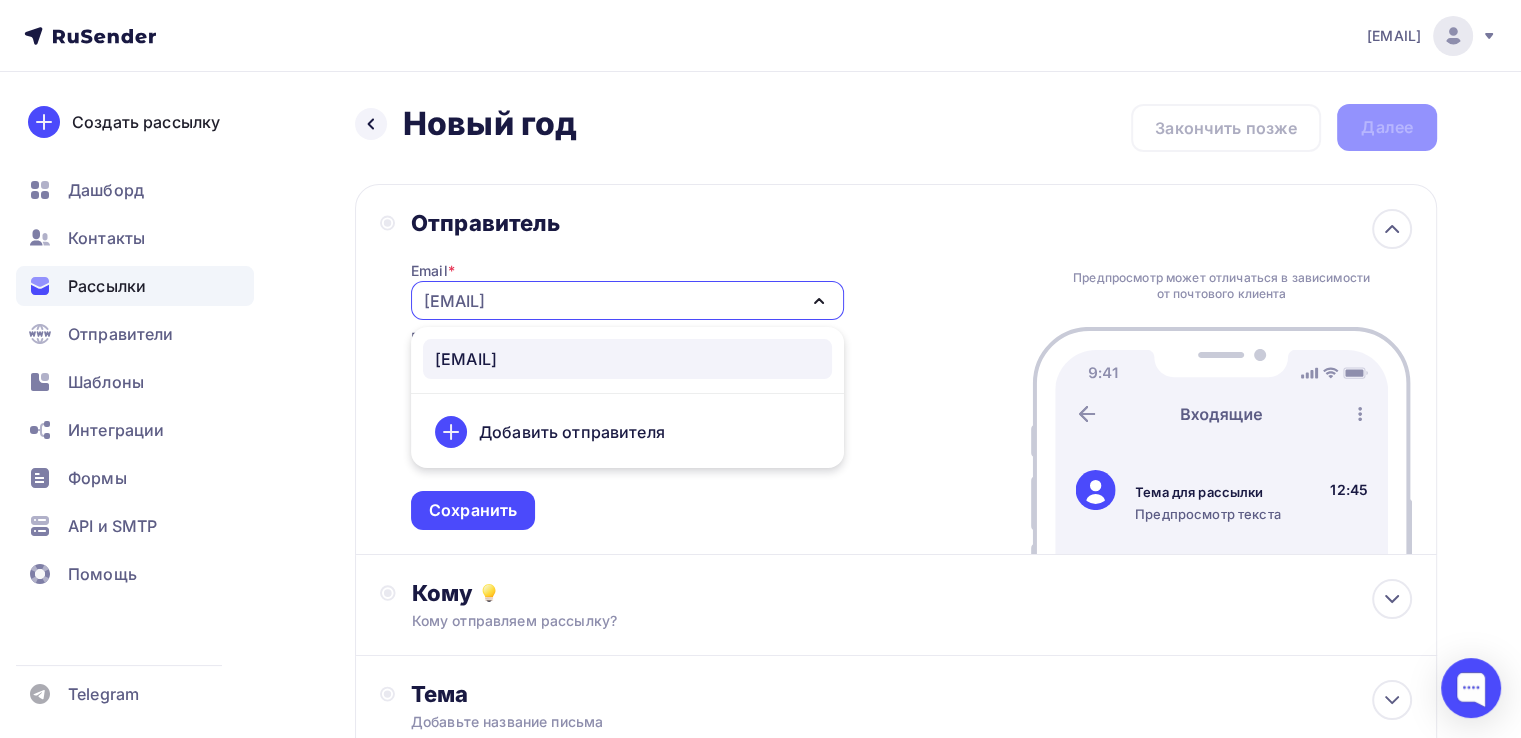 click on "redholmru@yandex.ru" at bounding box center (627, 300) 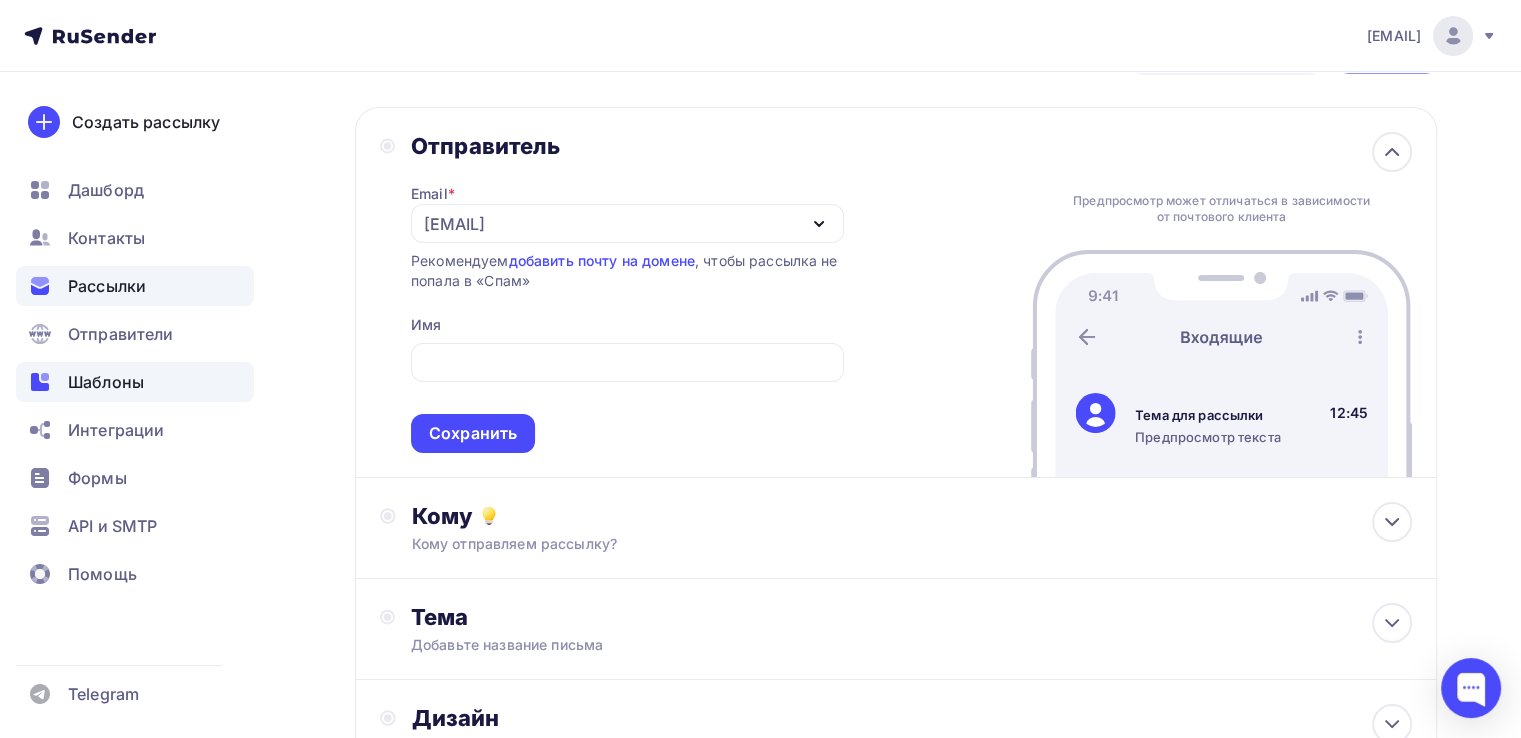 scroll, scrollTop: 0, scrollLeft: 0, axis: both 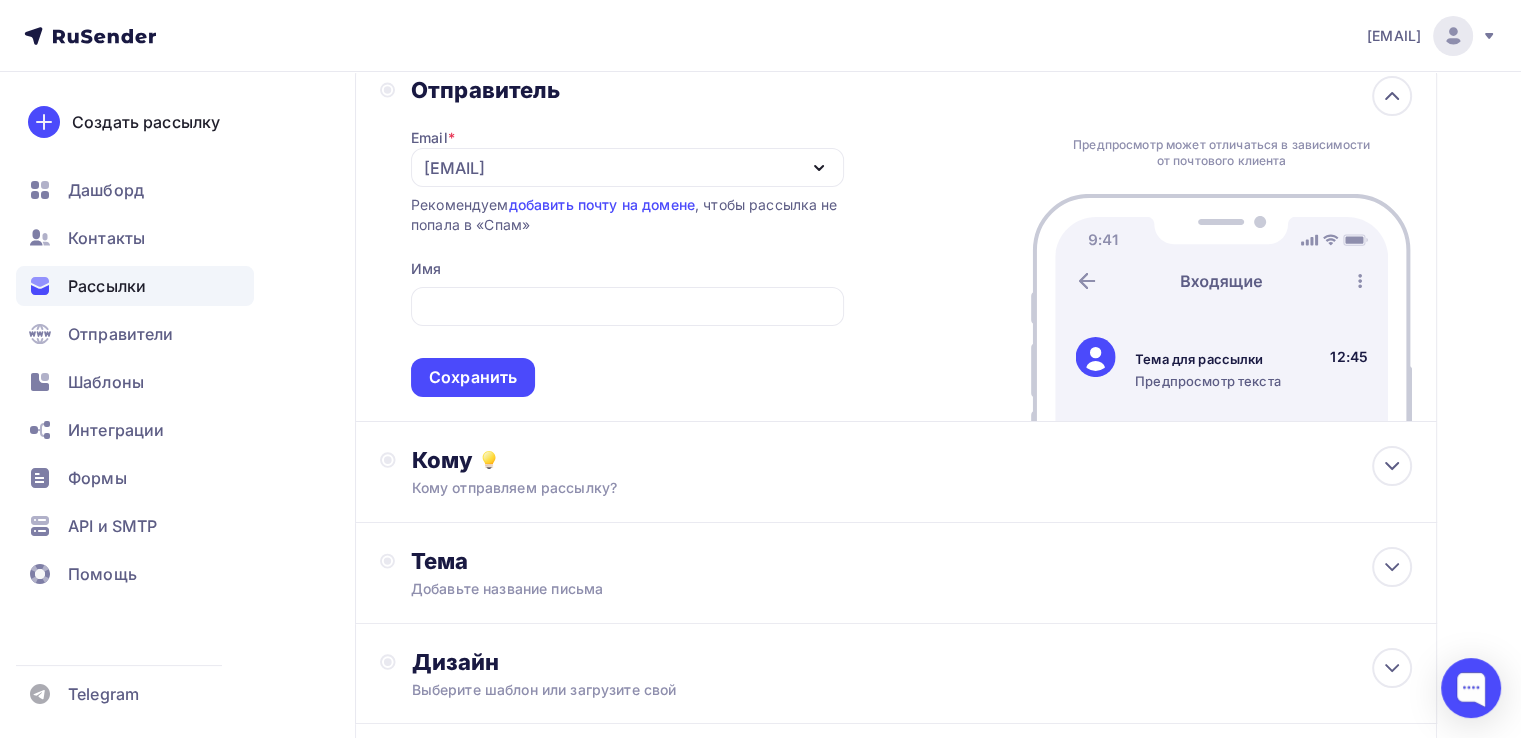 click on "redholmru@yandex.ru" at bounding box center [627, 167] 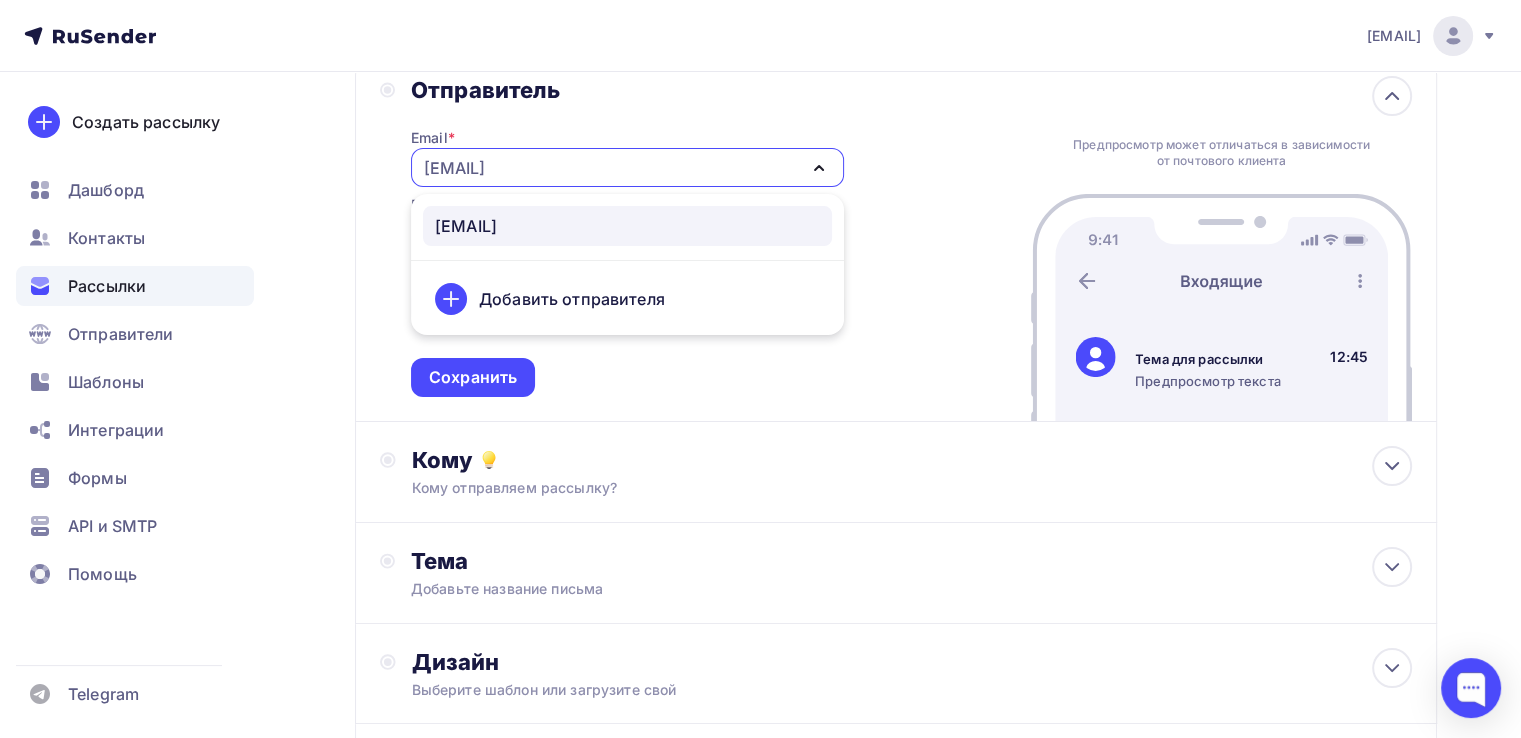 click on "Добавить отправителя" at bounding box center (572, 299) 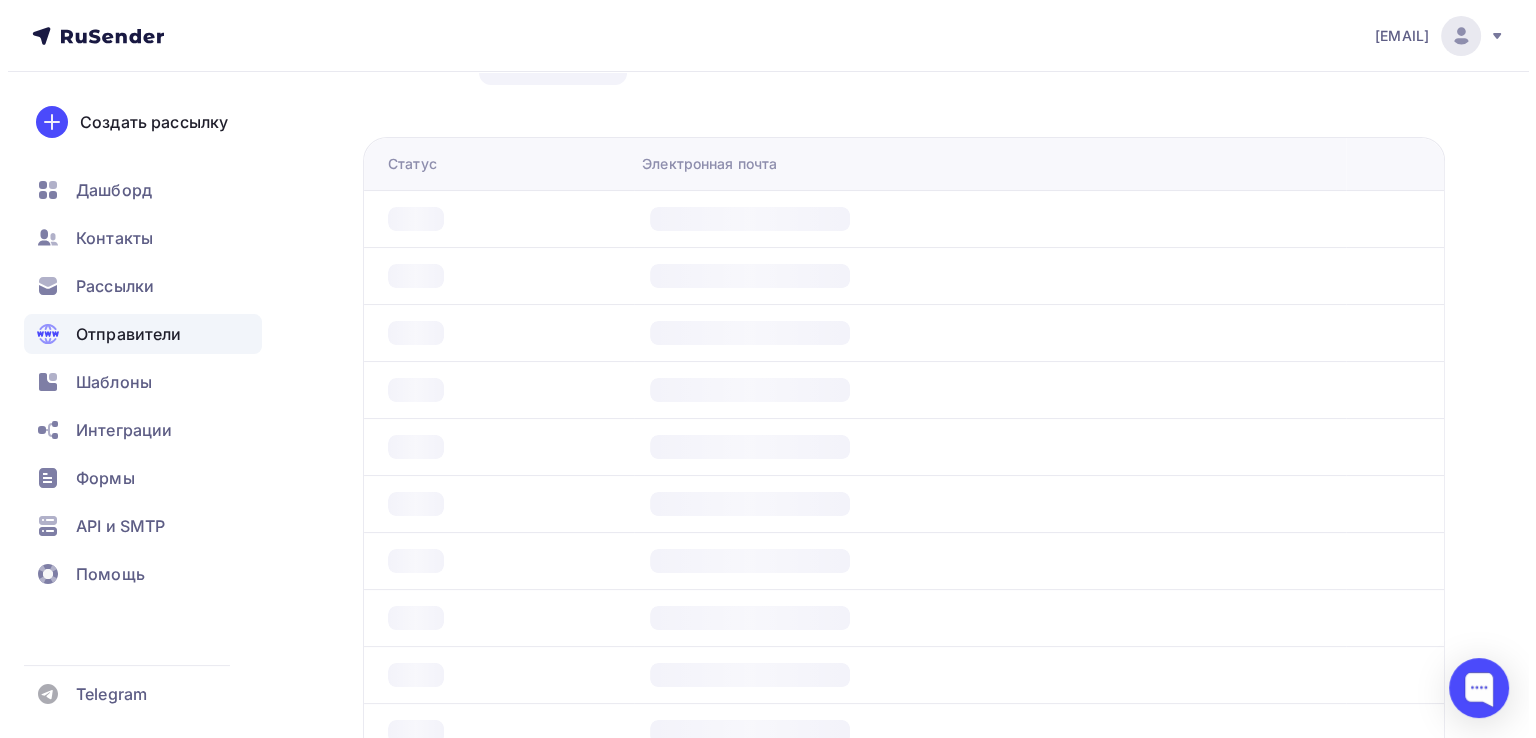 scroll, scrollTop: 0, scrollLeft: 0, axis: both 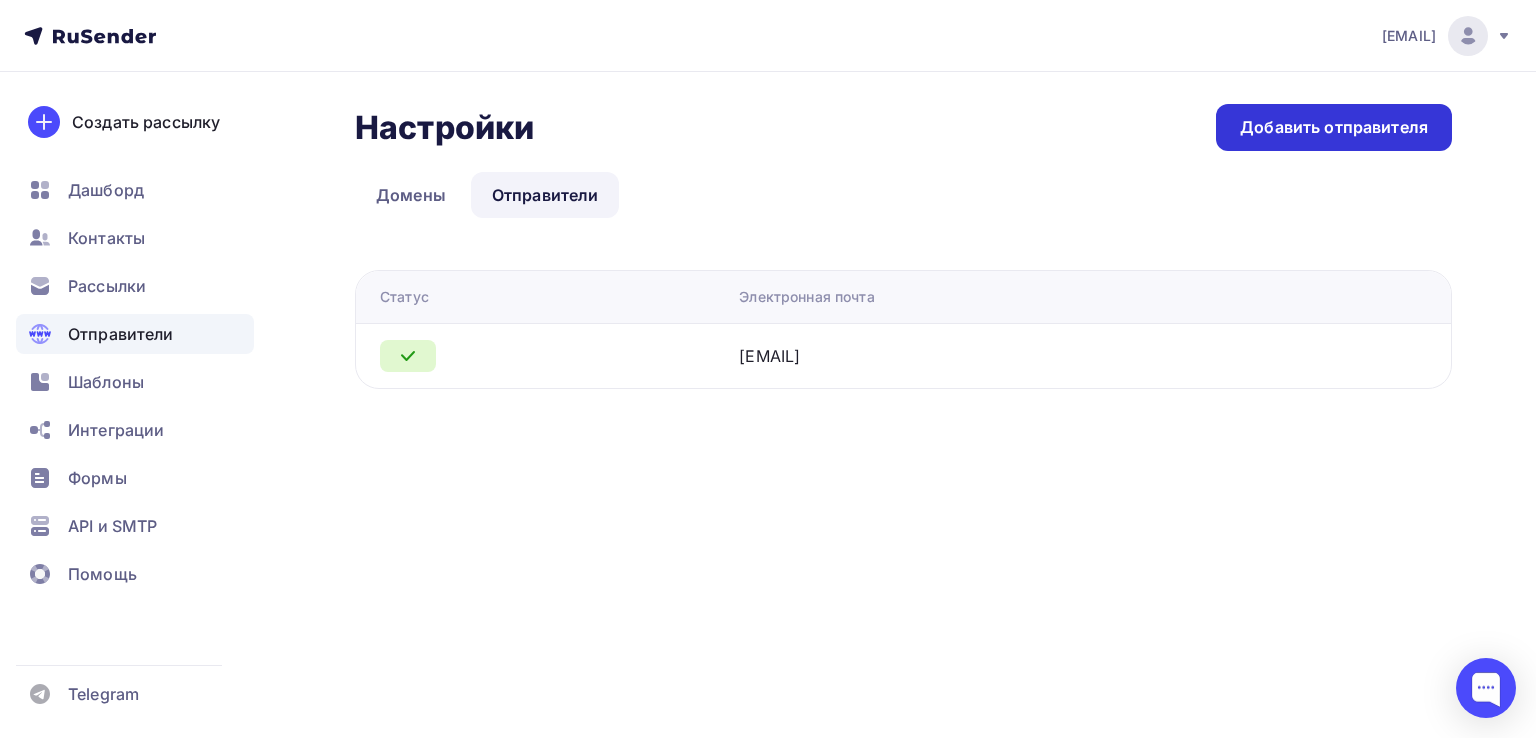 click on "Добавить отправителя" at bounding box center [1334, 127] 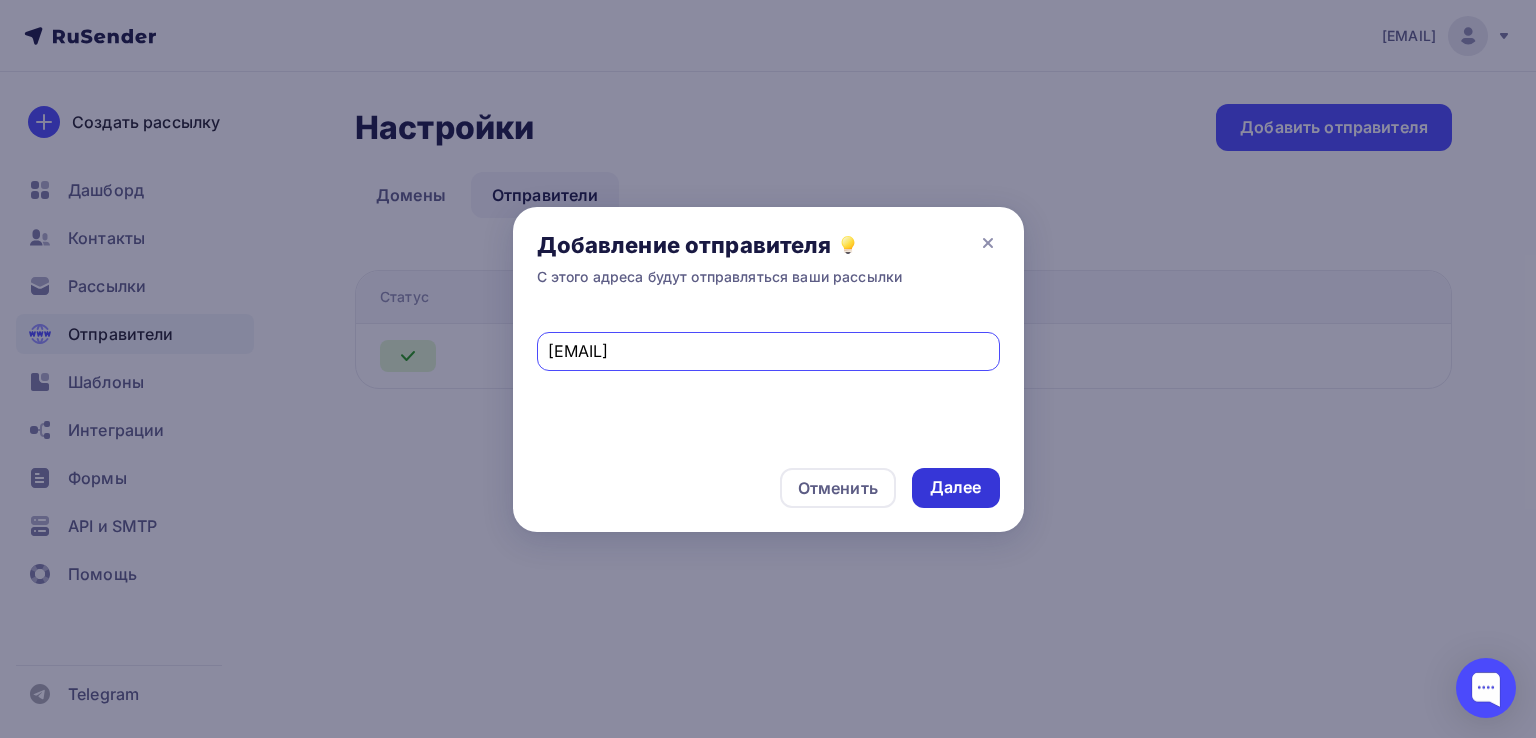 type on "sale@redholm.ru" 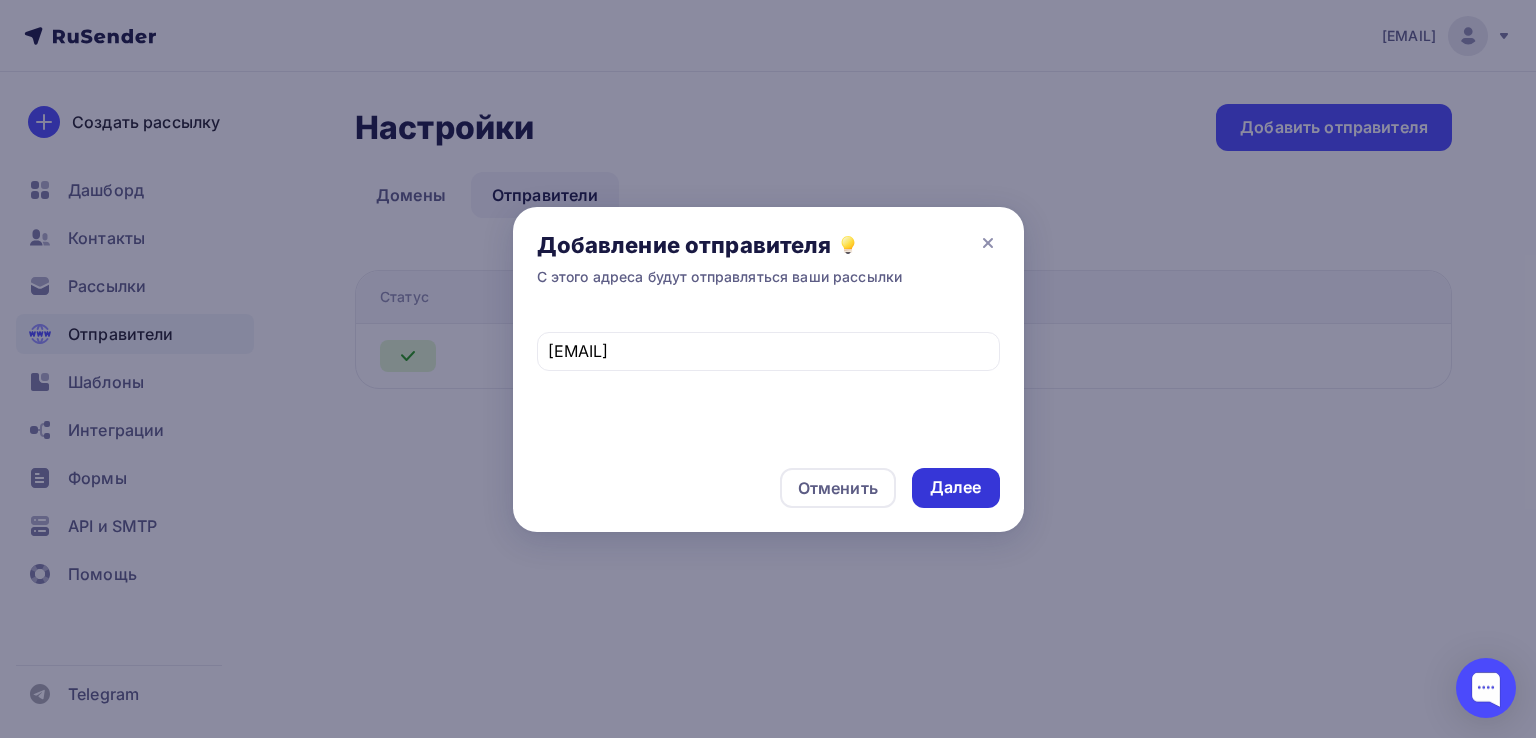 click on "Далее" at bounding box center [956, 487] 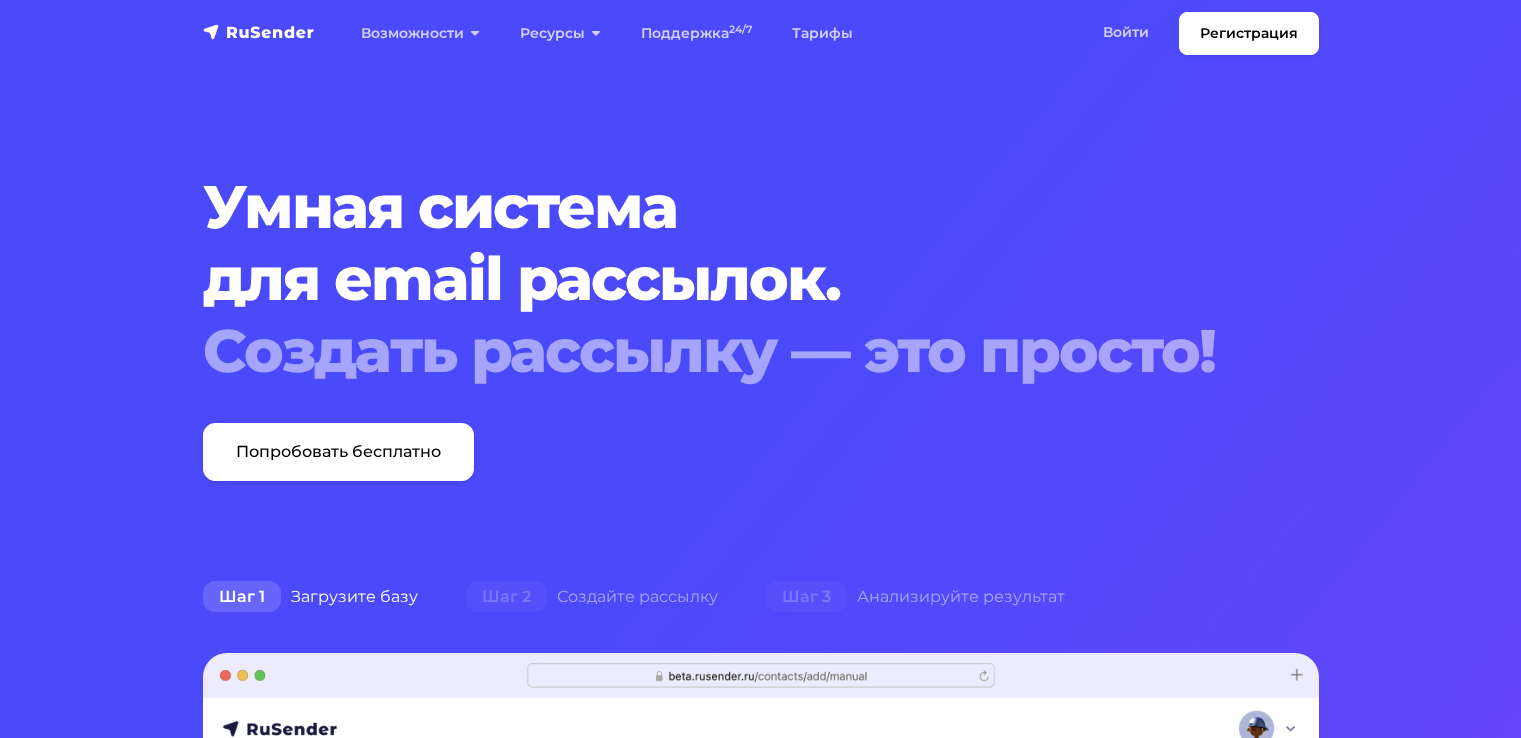 scroll, scrollTop: 0, scrollLeft: 0, axis: both 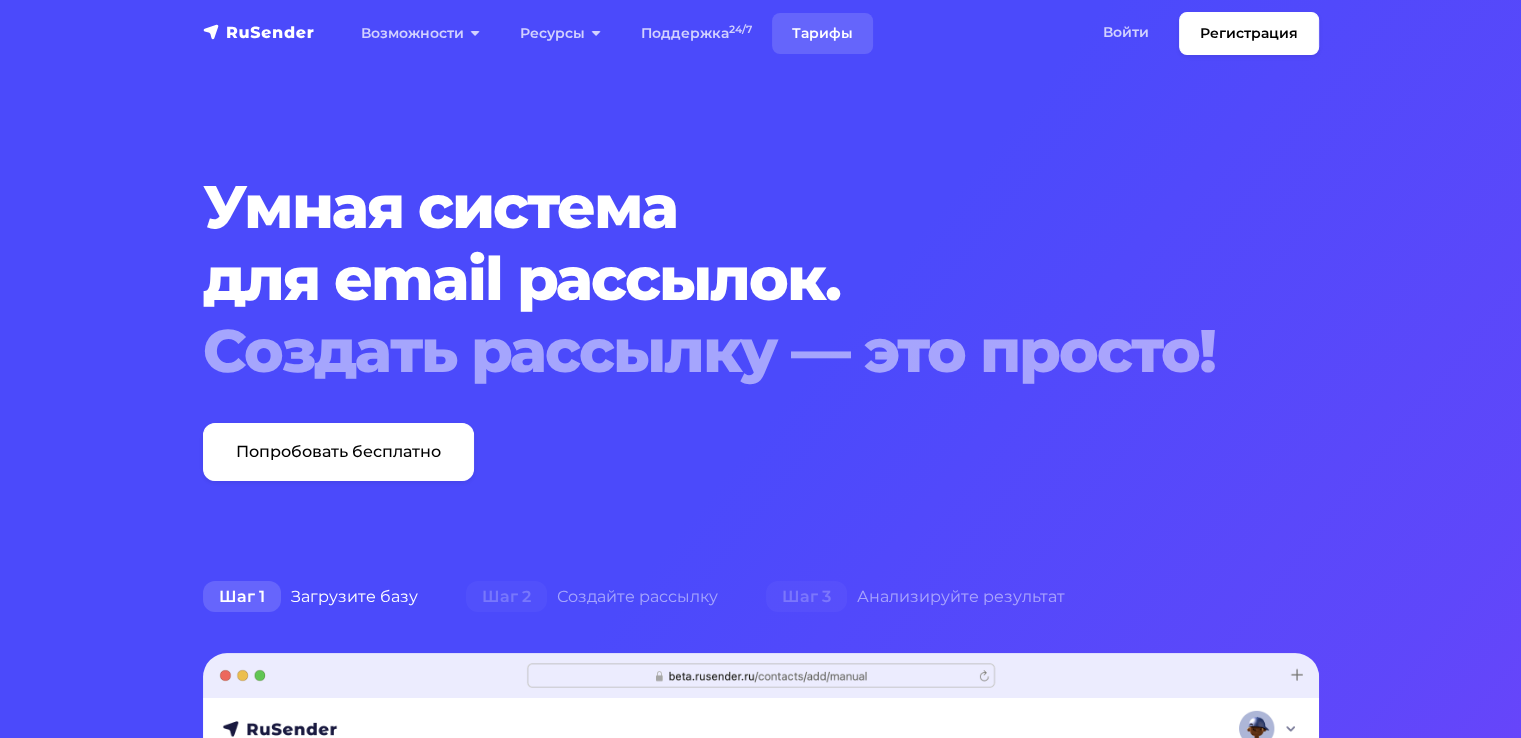 click on "Тарифы" at bounding box center (822, 33) 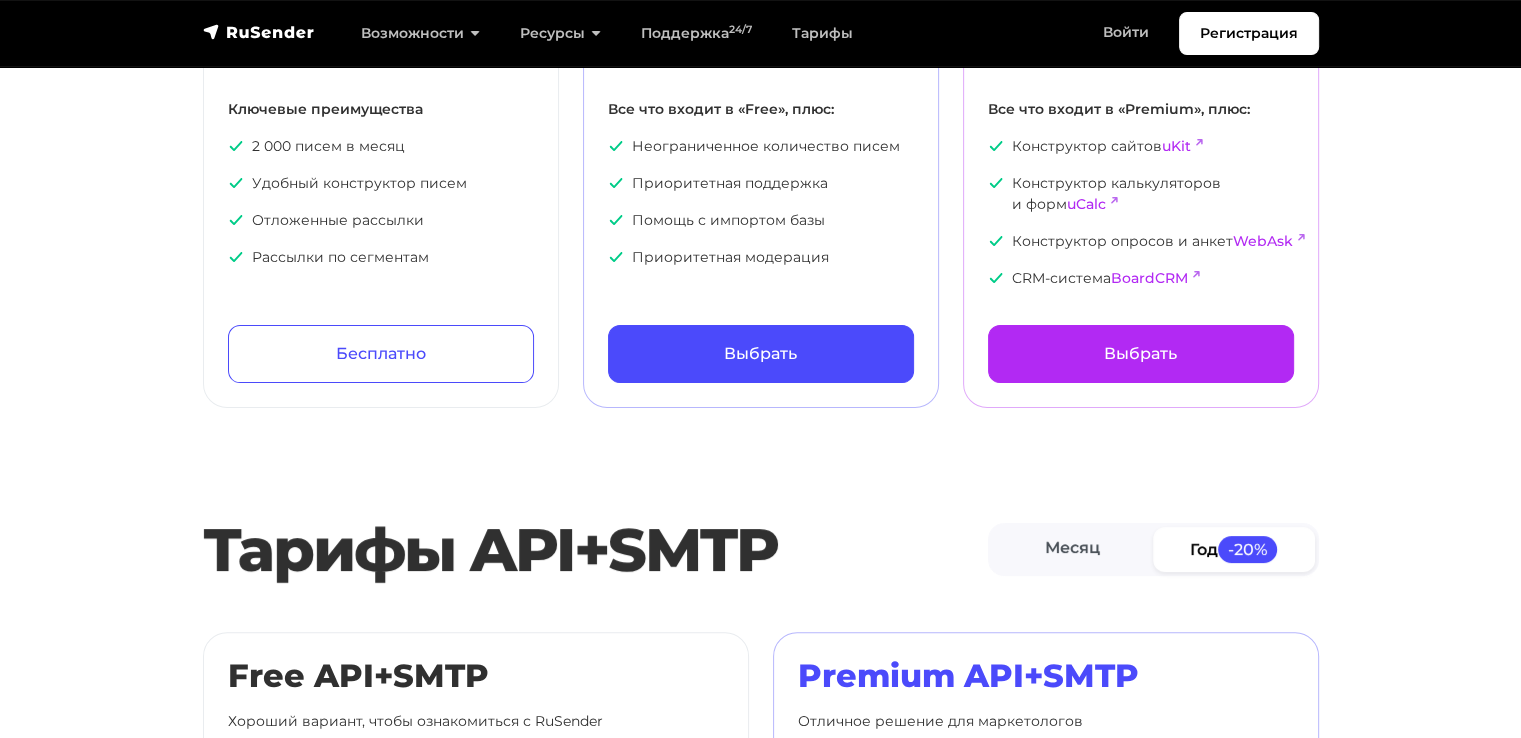 scroll, scrollTop: 133, scrollLeft: 0, axis: vertical 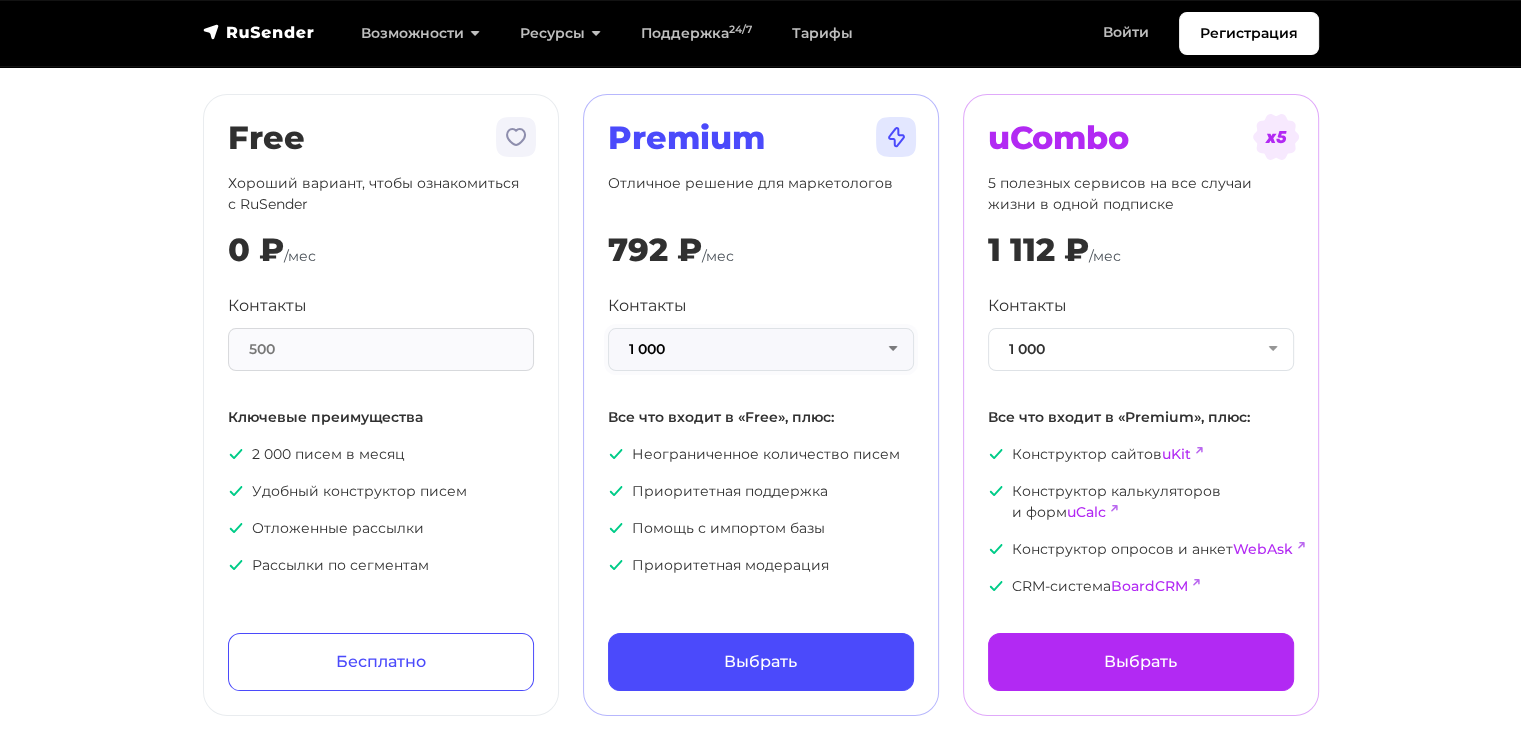 click on "1 000" at bounding box center [761, 349] 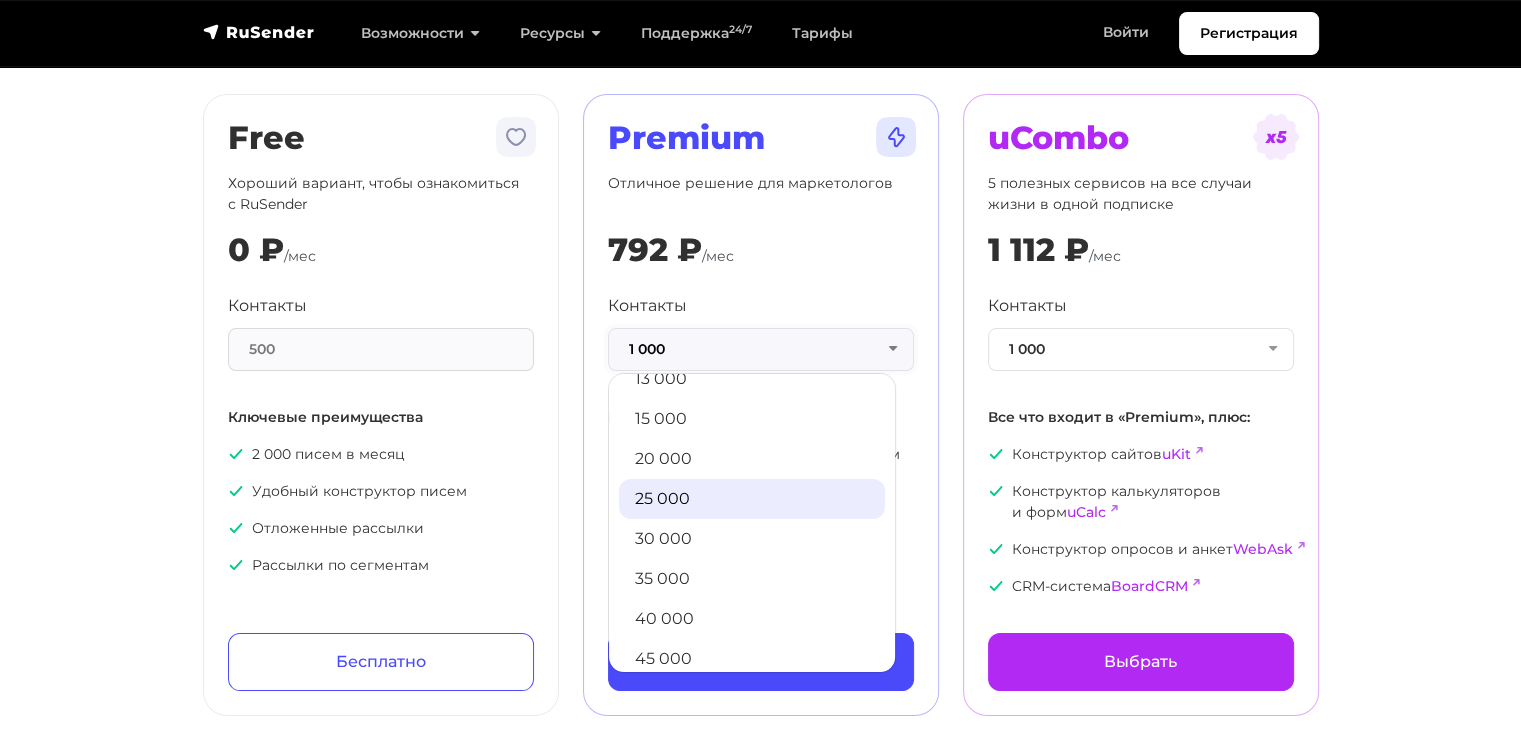 scroll, scrollTop: 266, scrollLeft: 0, axis: vertical 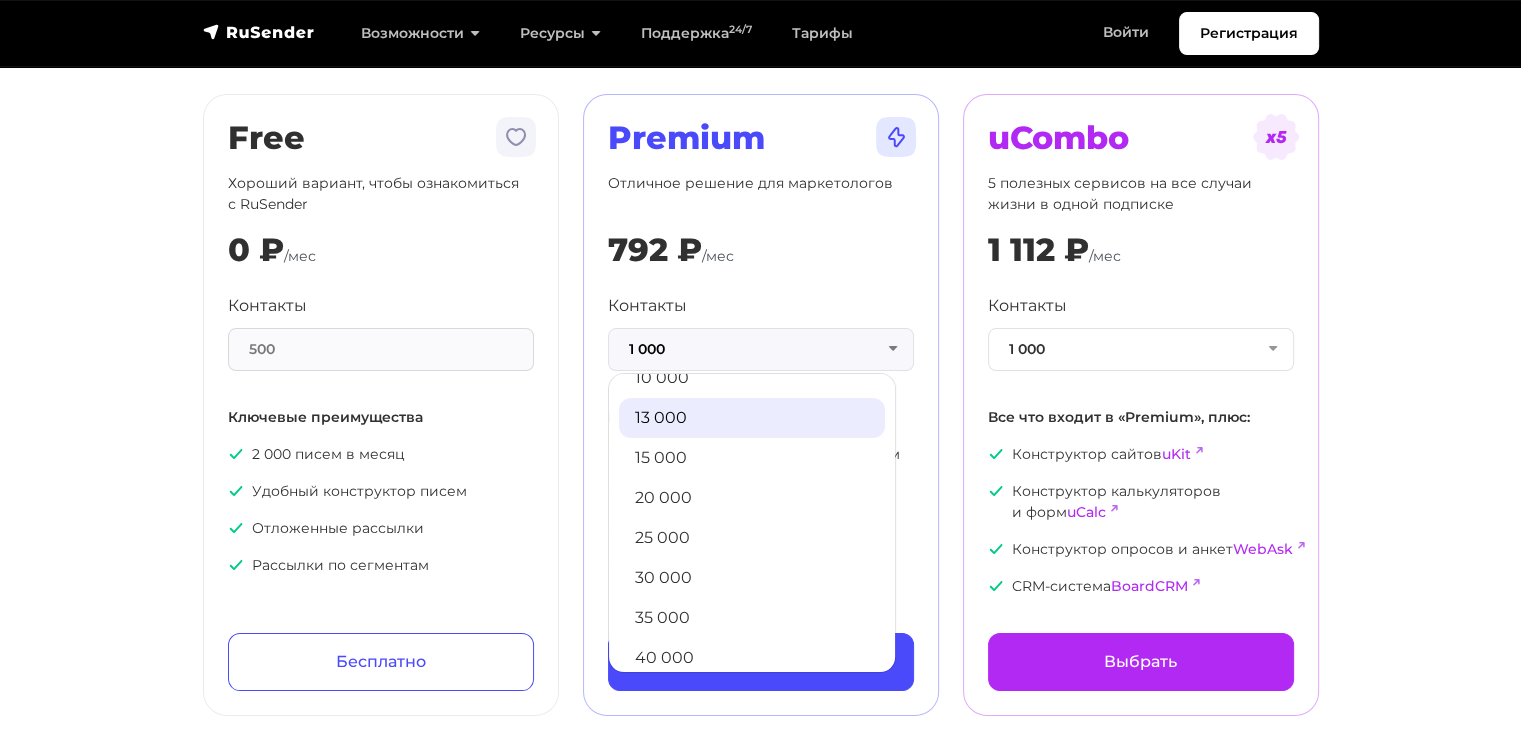 click on "13 000" at bounding box center [752, 418] 